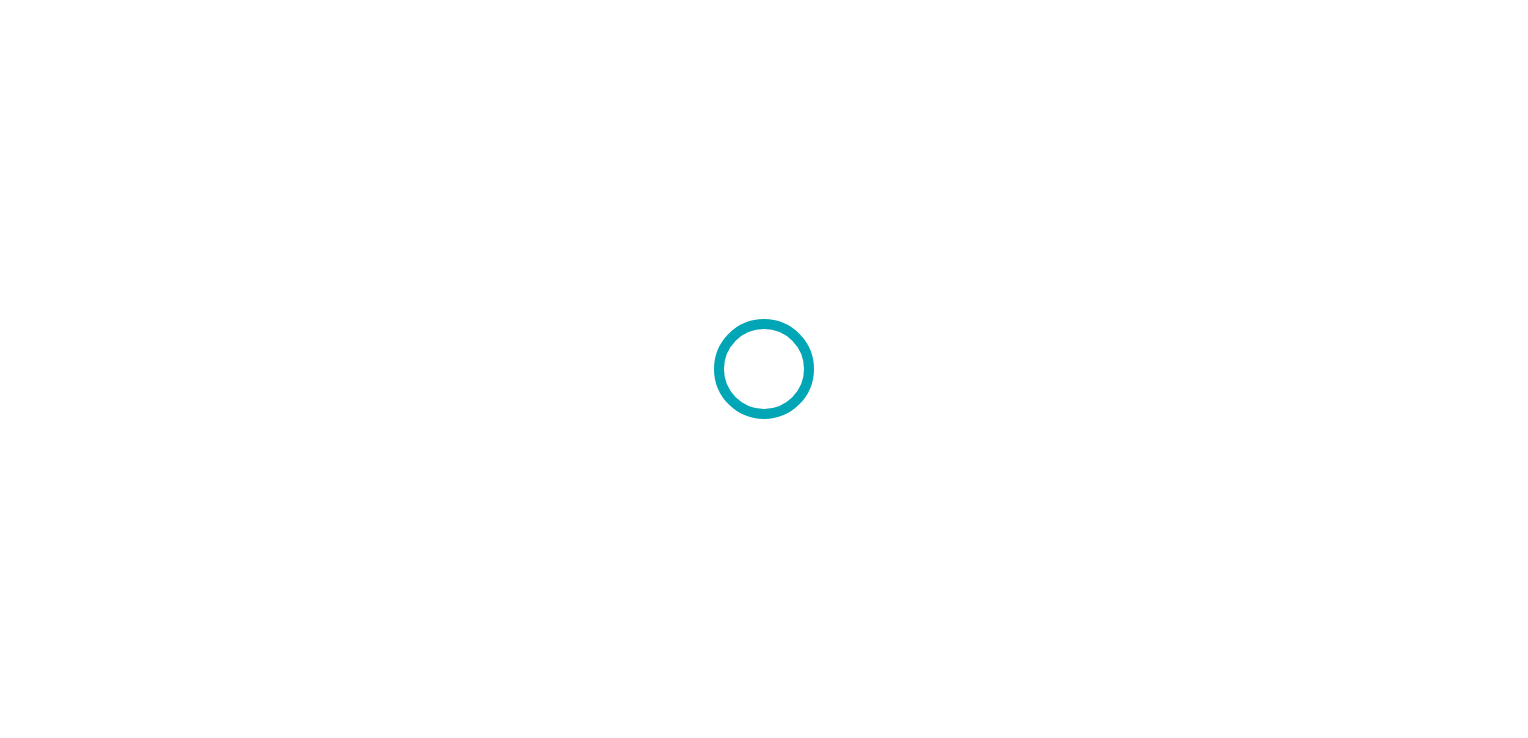 scroll, scrollTop: 0, scrollLeft: 0, axis: both 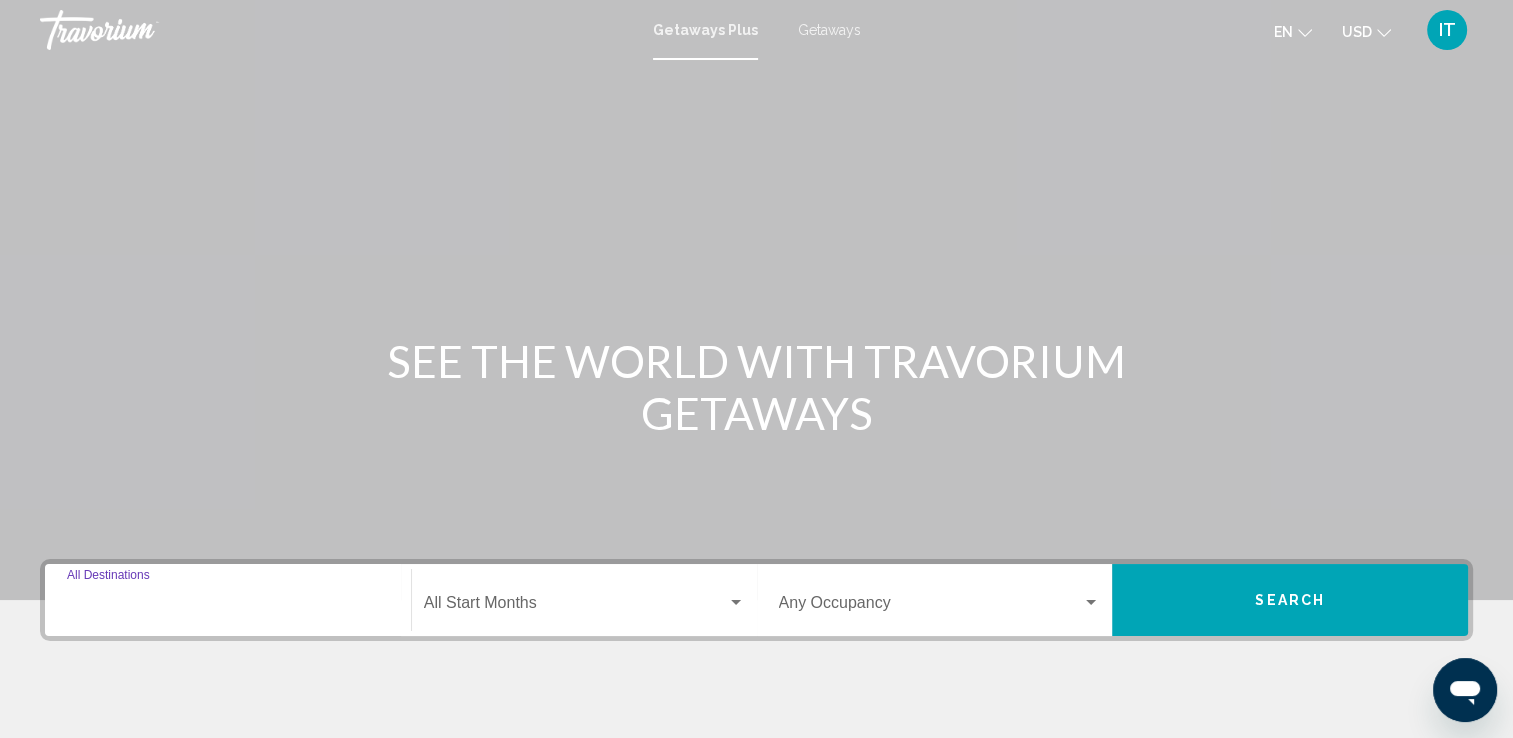 click on "Destination All Destinations" at bounding box center (228, 607) 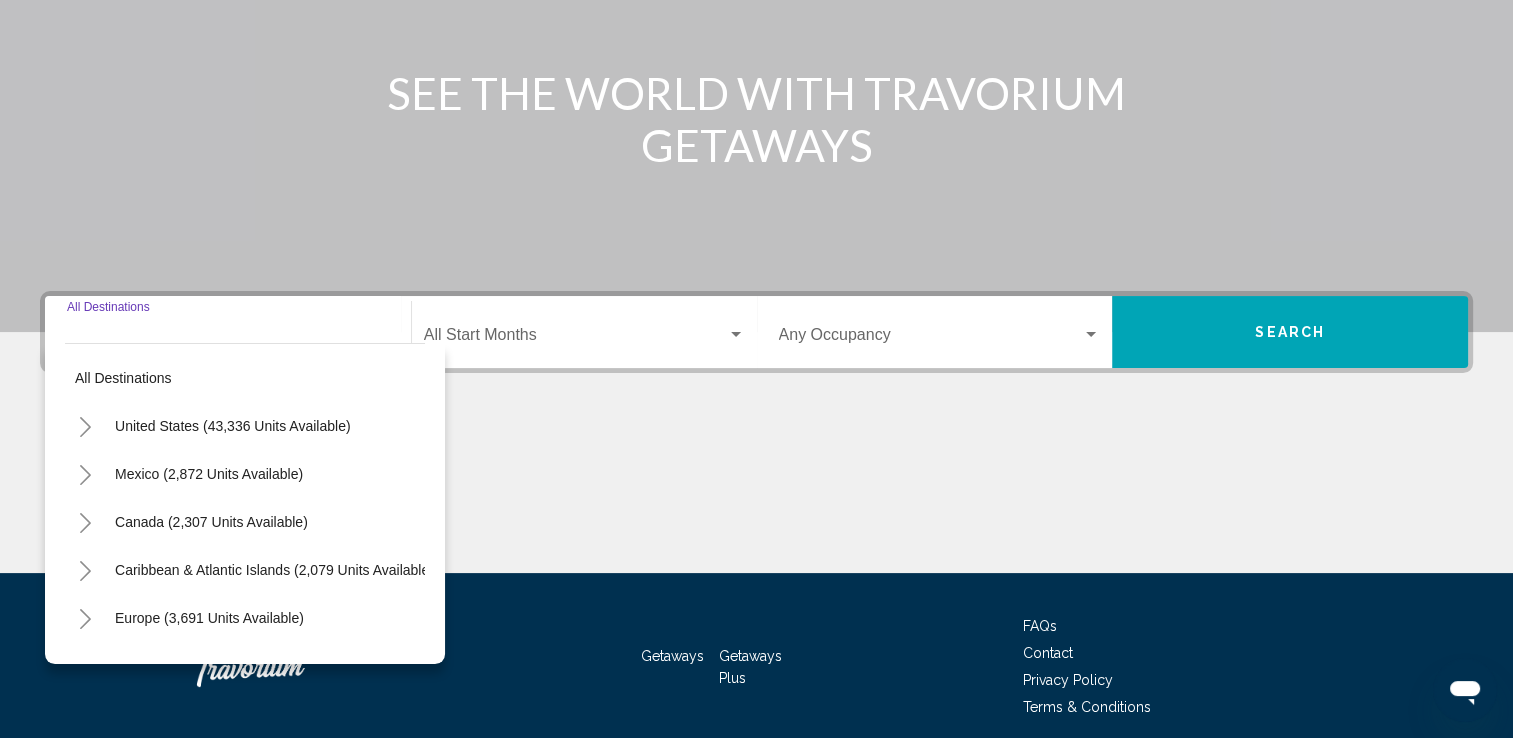 scroll, scrollTop: 347, scrollLeft: 0, axis: vertical 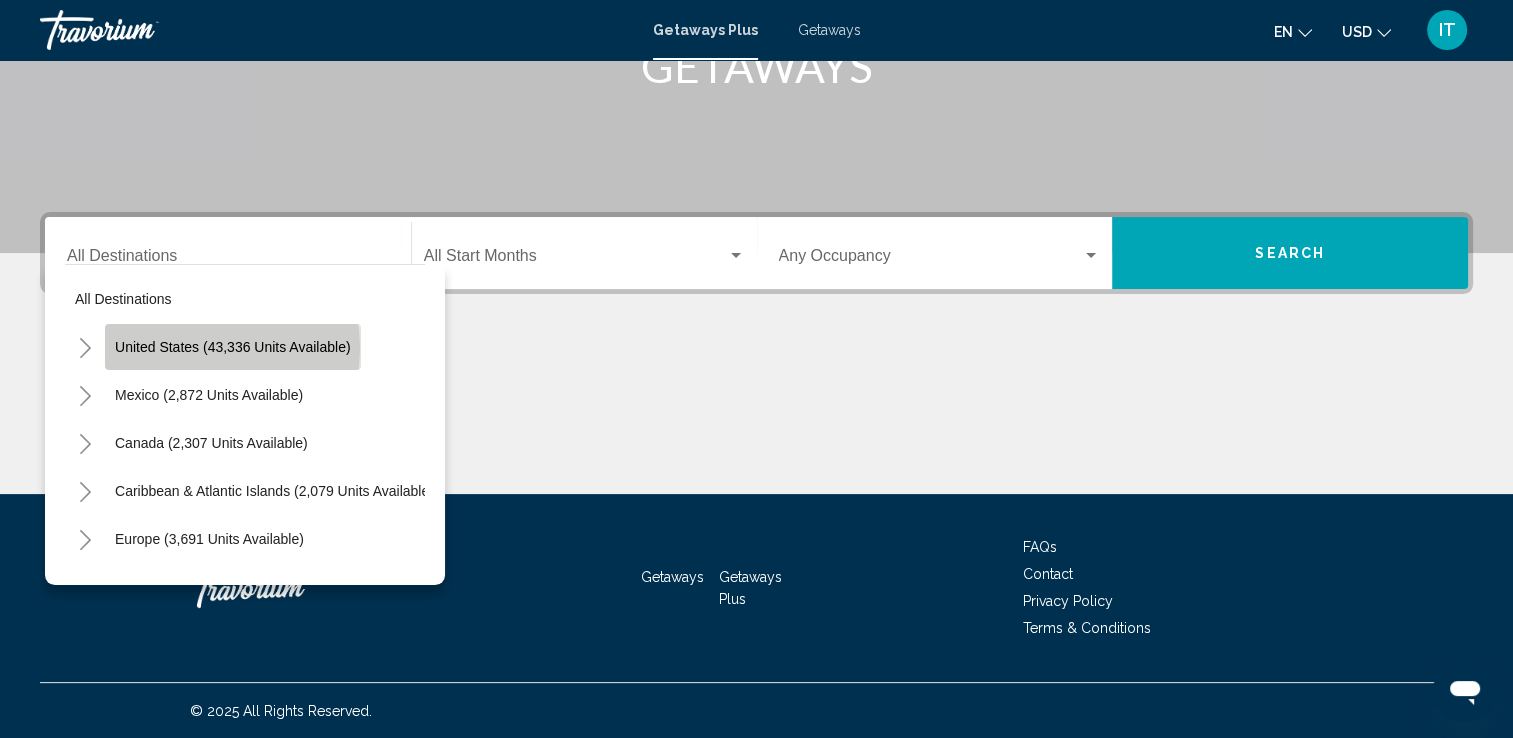 click on "United States (43,336 units available)" 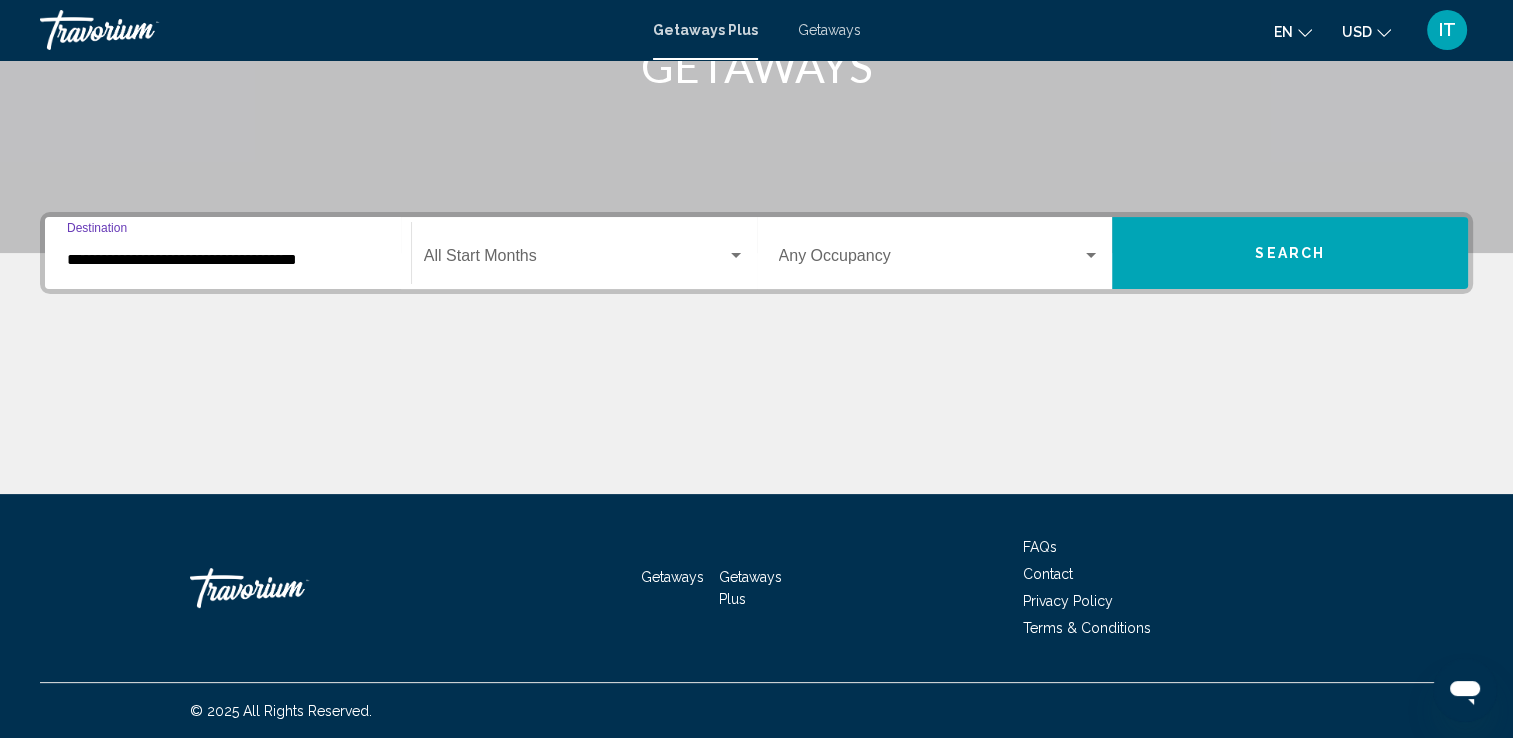 click on "**********" at bounding box center [228, 260] 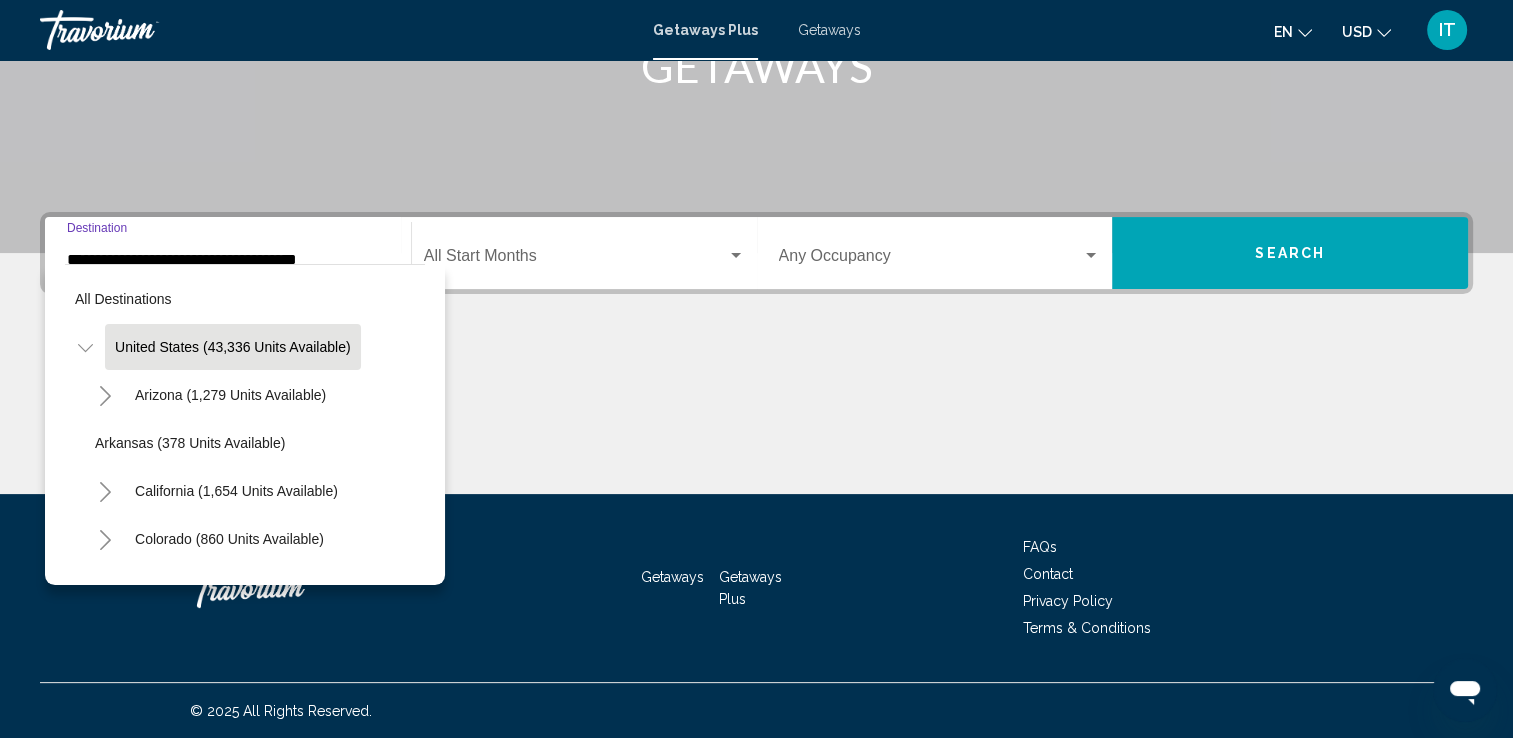 scroll, scrollTop: 324, scrollLeft: 0, axis: vertical 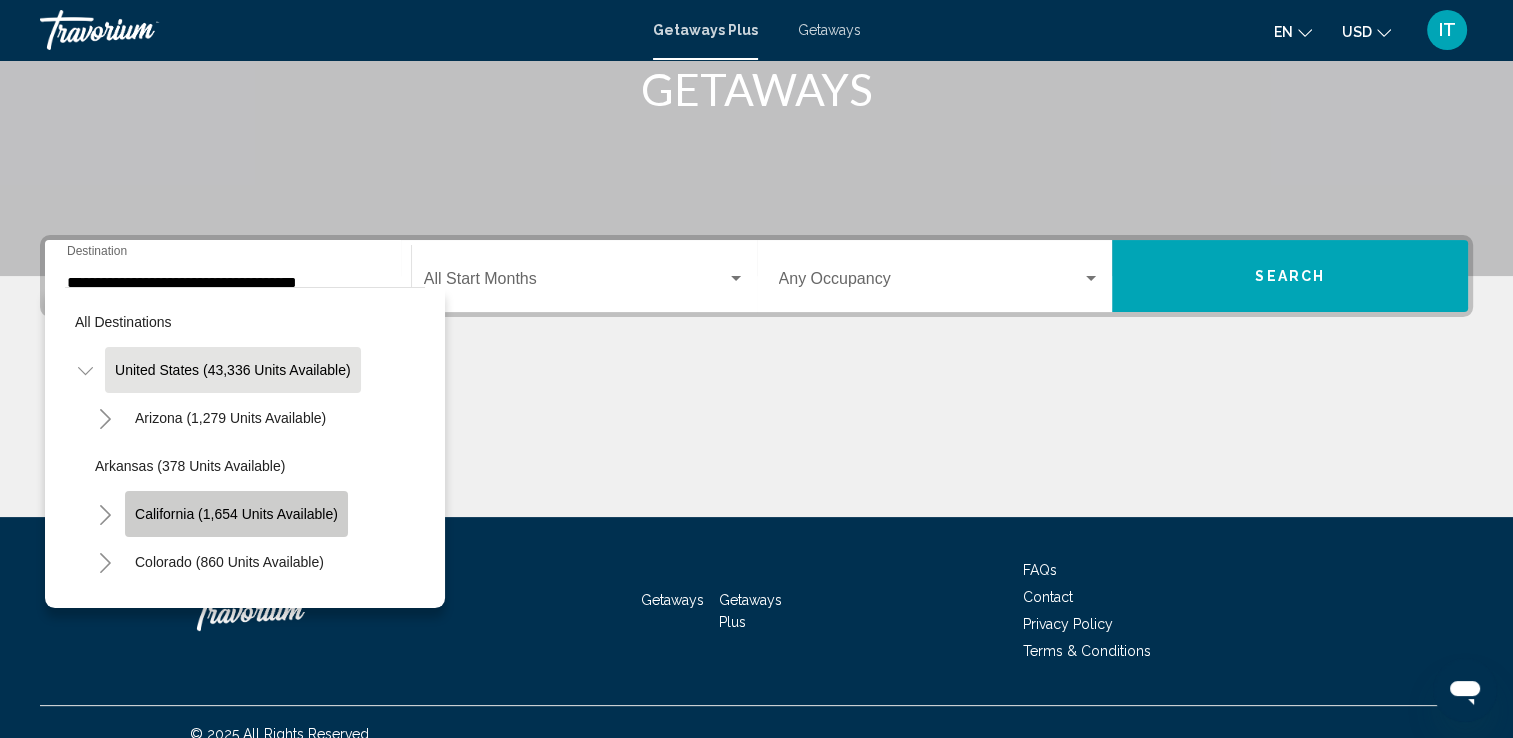 click on "California (1,654 units available)" 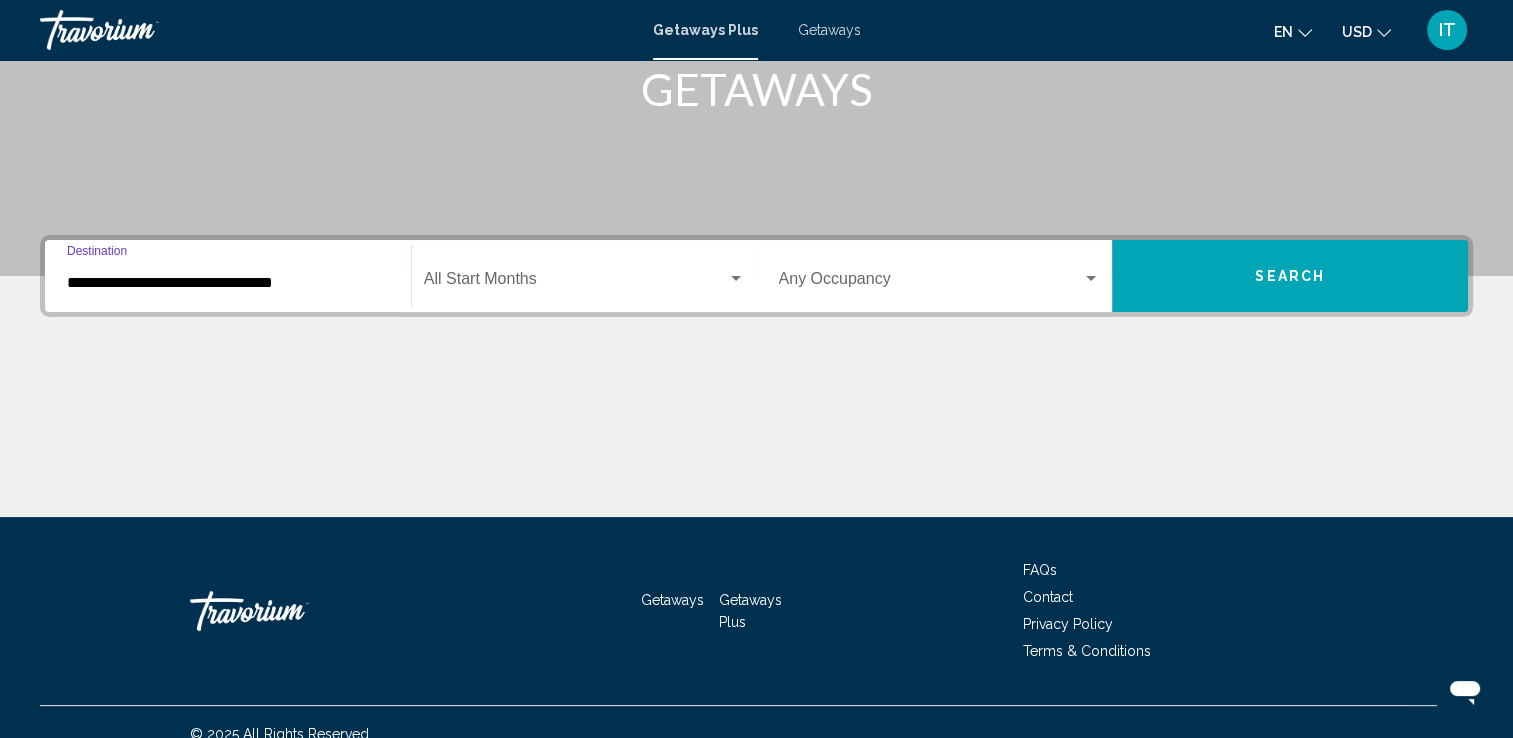scroll, scrollTop: 347, scrollLeft: 0, axis: vertical 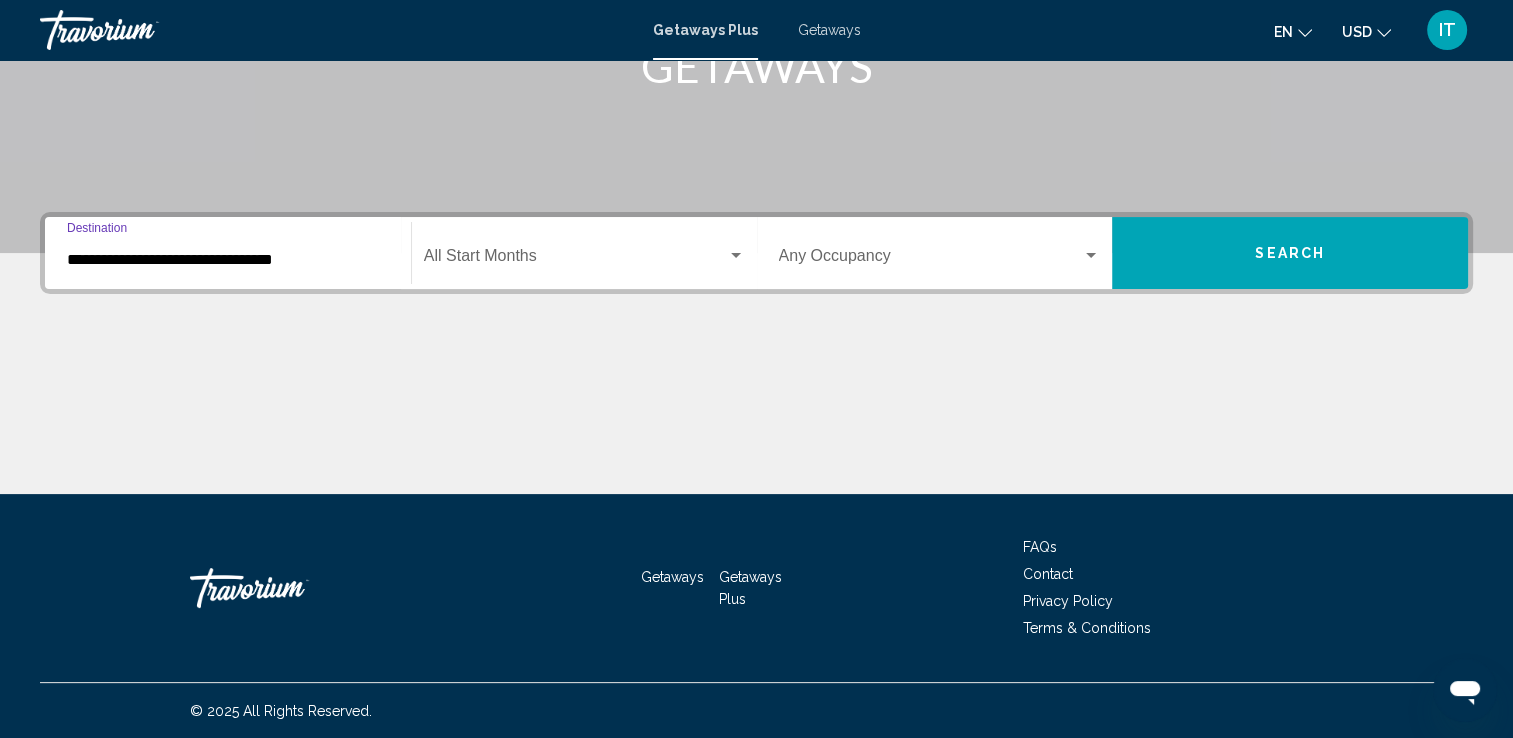 click on "**********" at bounding box center (228, 260) 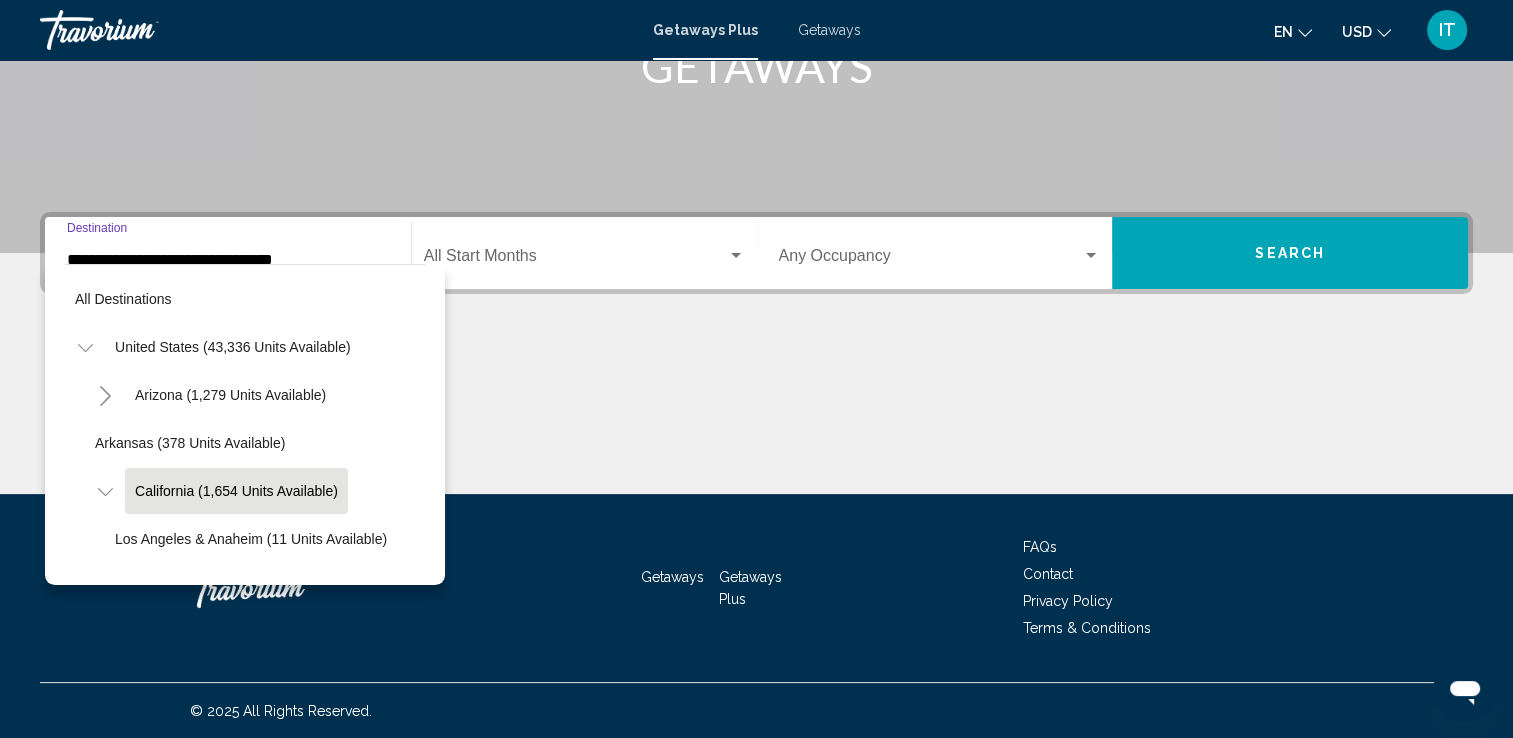 scroll, scrollTop: 78, scrollLeft: 0, axis: vertical 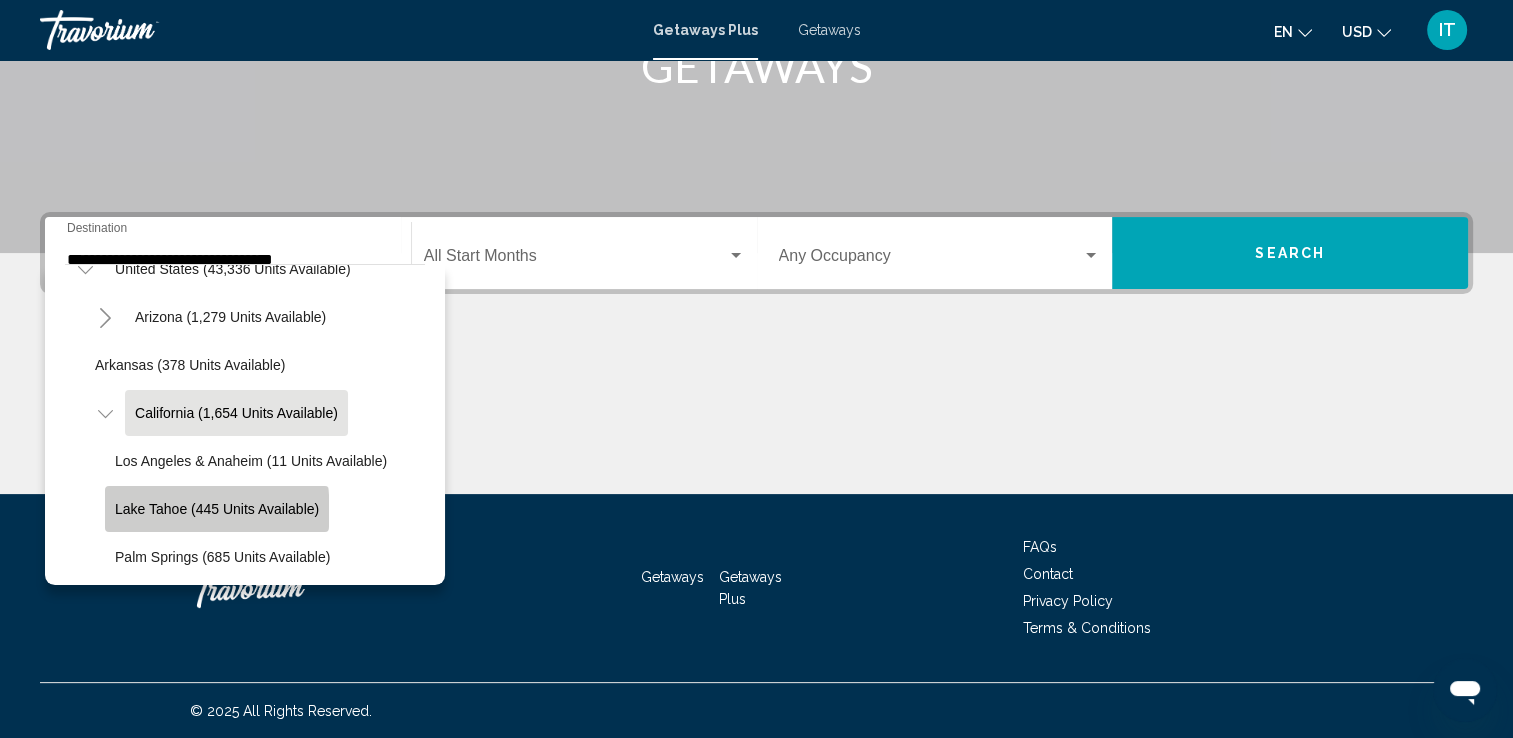 click on "Lake Tahoe (445 units available)" 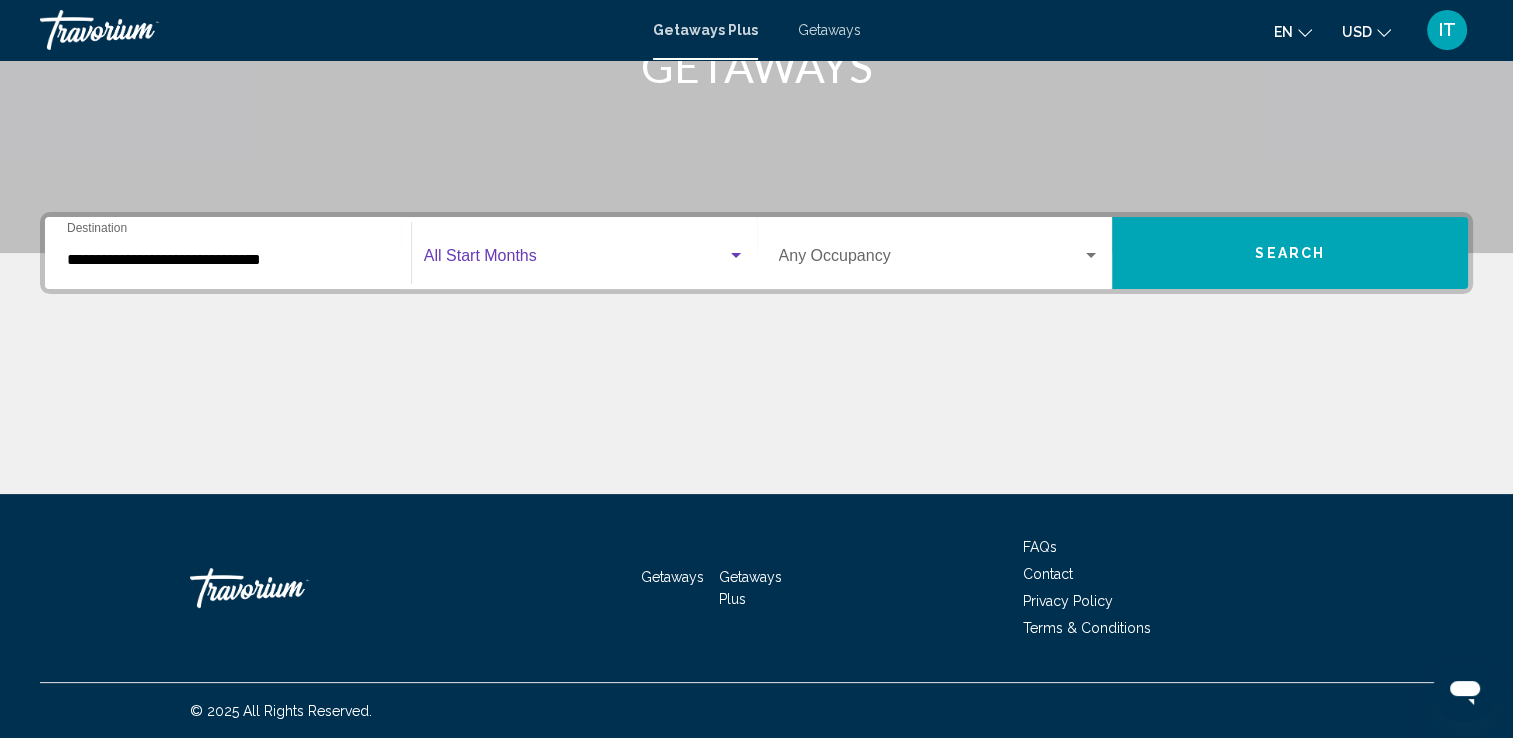 click at bounding box center (575, 260) 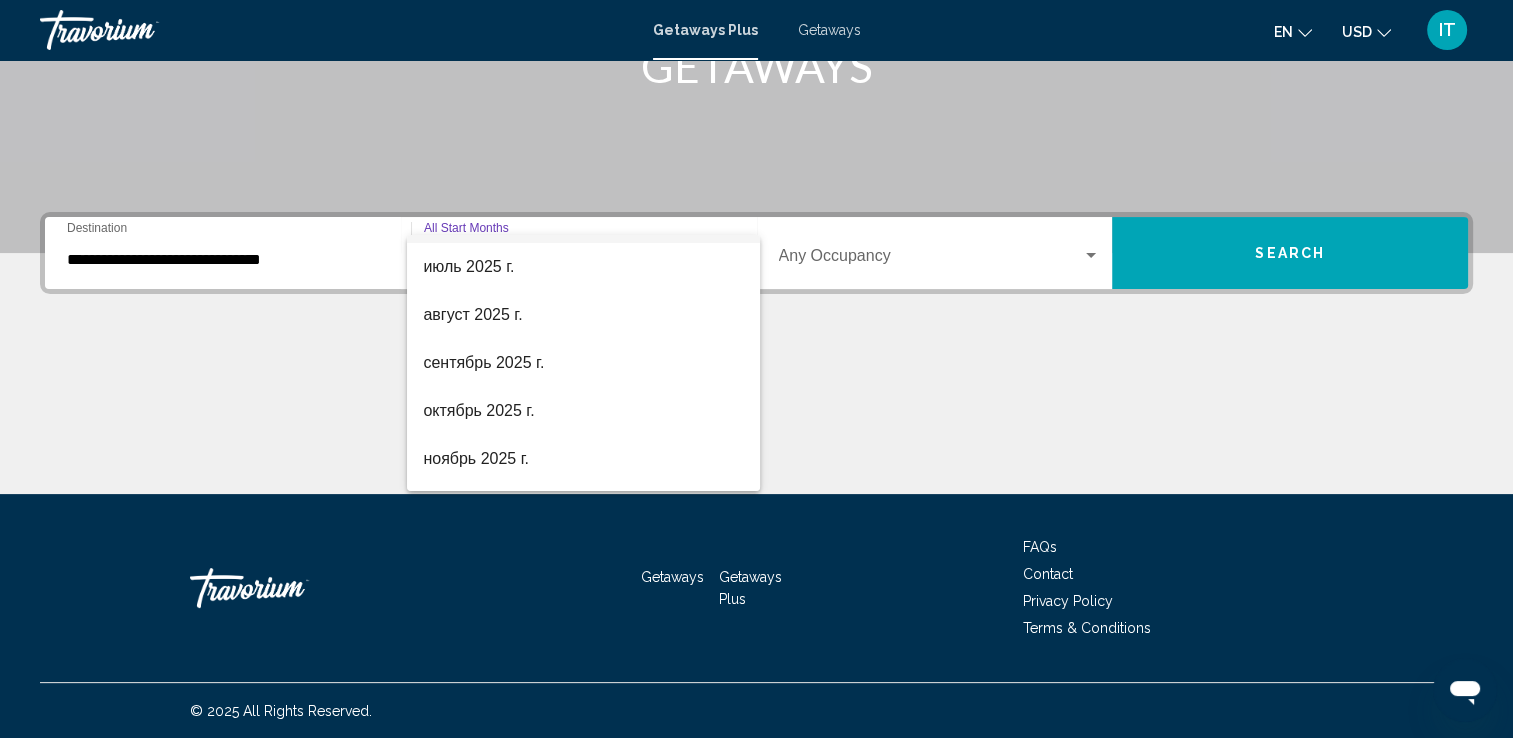 scroll, scrollTop: 80, scrollLeft: 0, axis: vertical 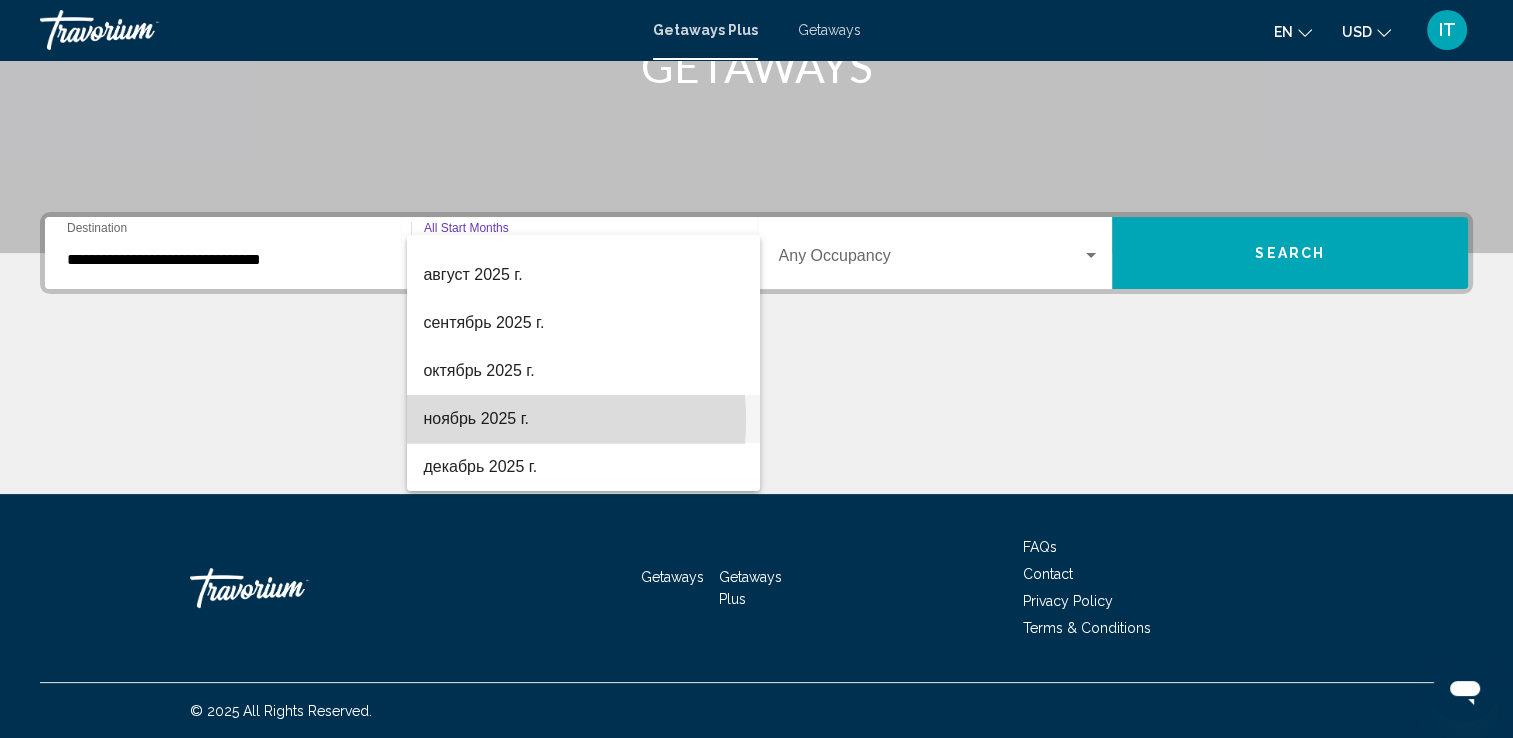 click on "ноябрь 2025 г." at bounding box center [583, 419] 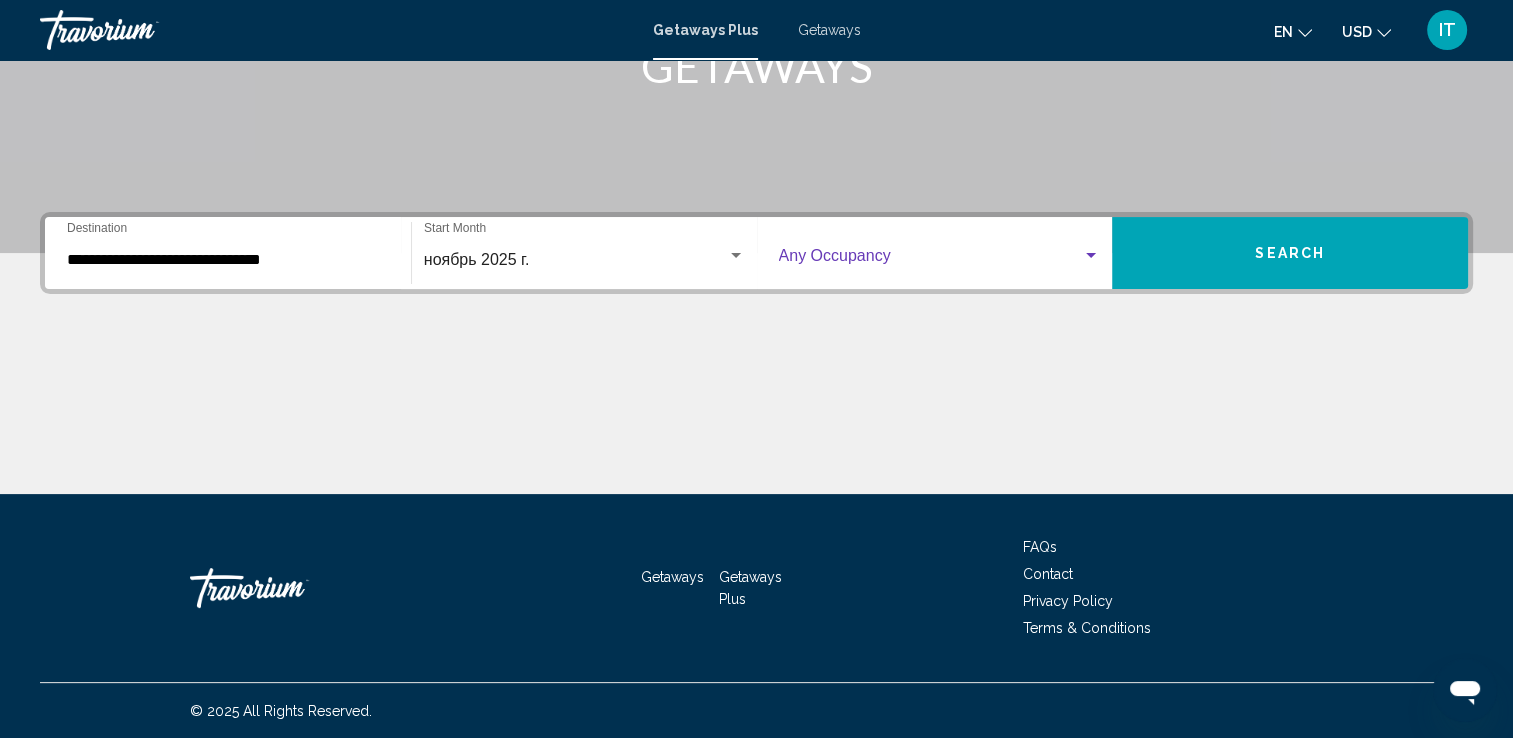 click at bounding box center [931, 260] 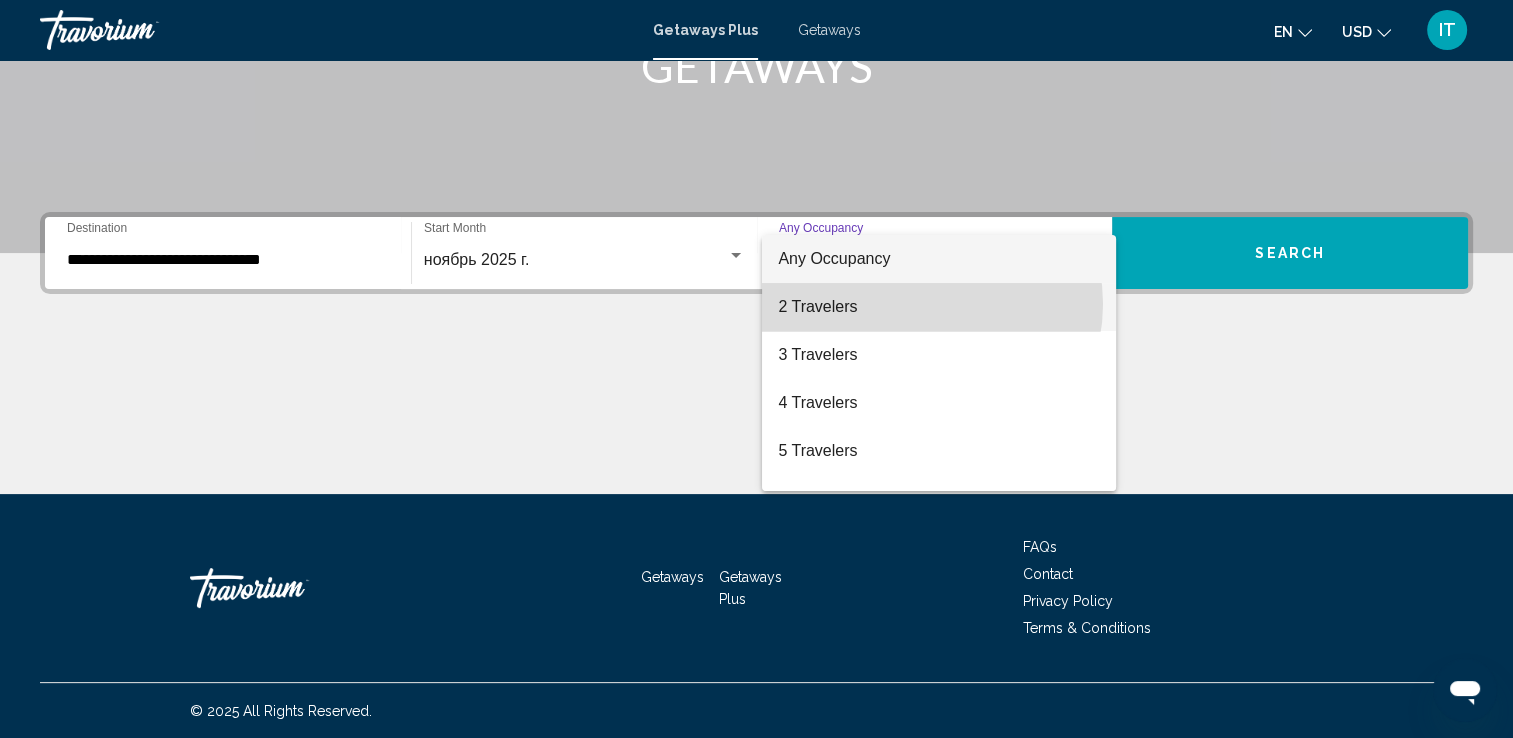 click on "2 Travelers" at bounding box center (939, 307) 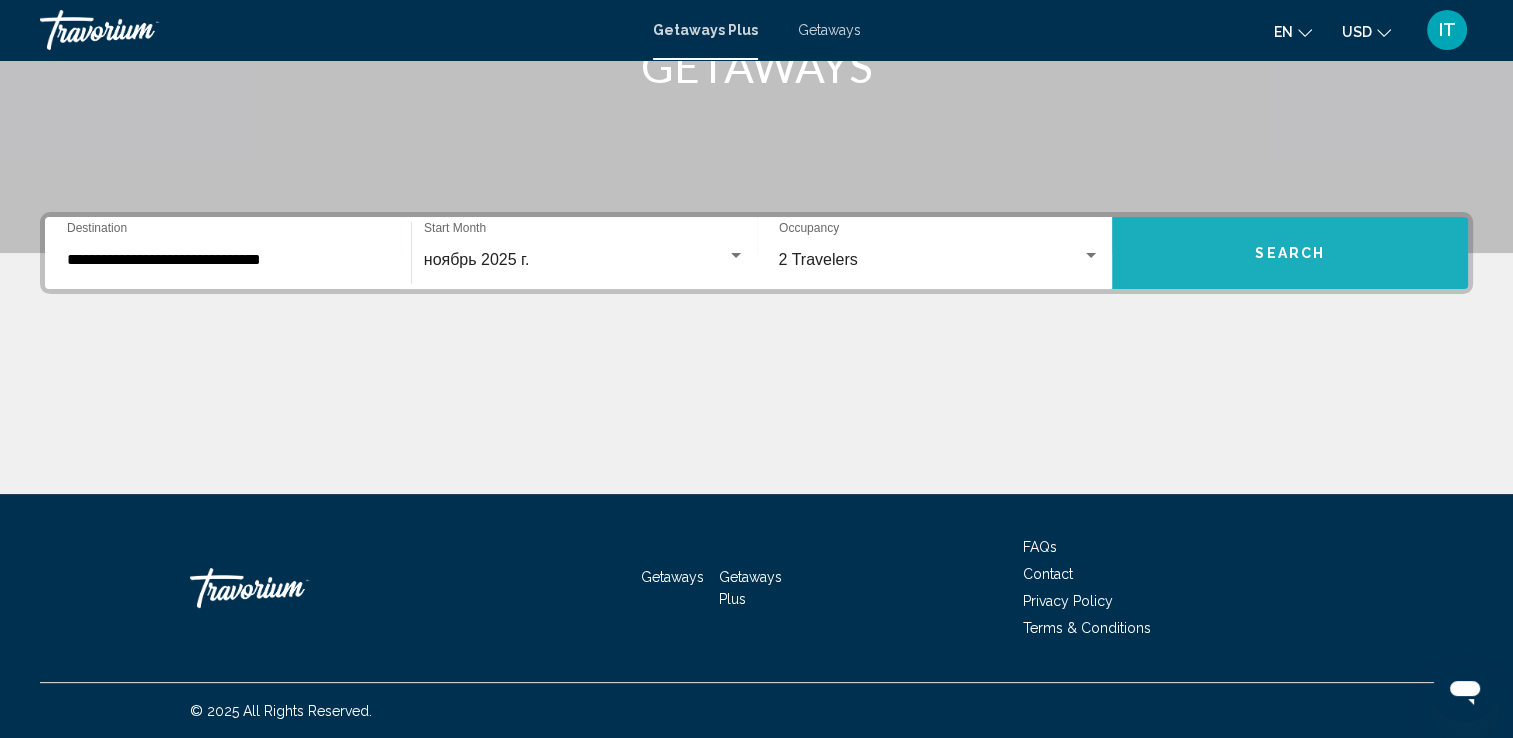 click on "Search" at bounding box center (1290, 254) 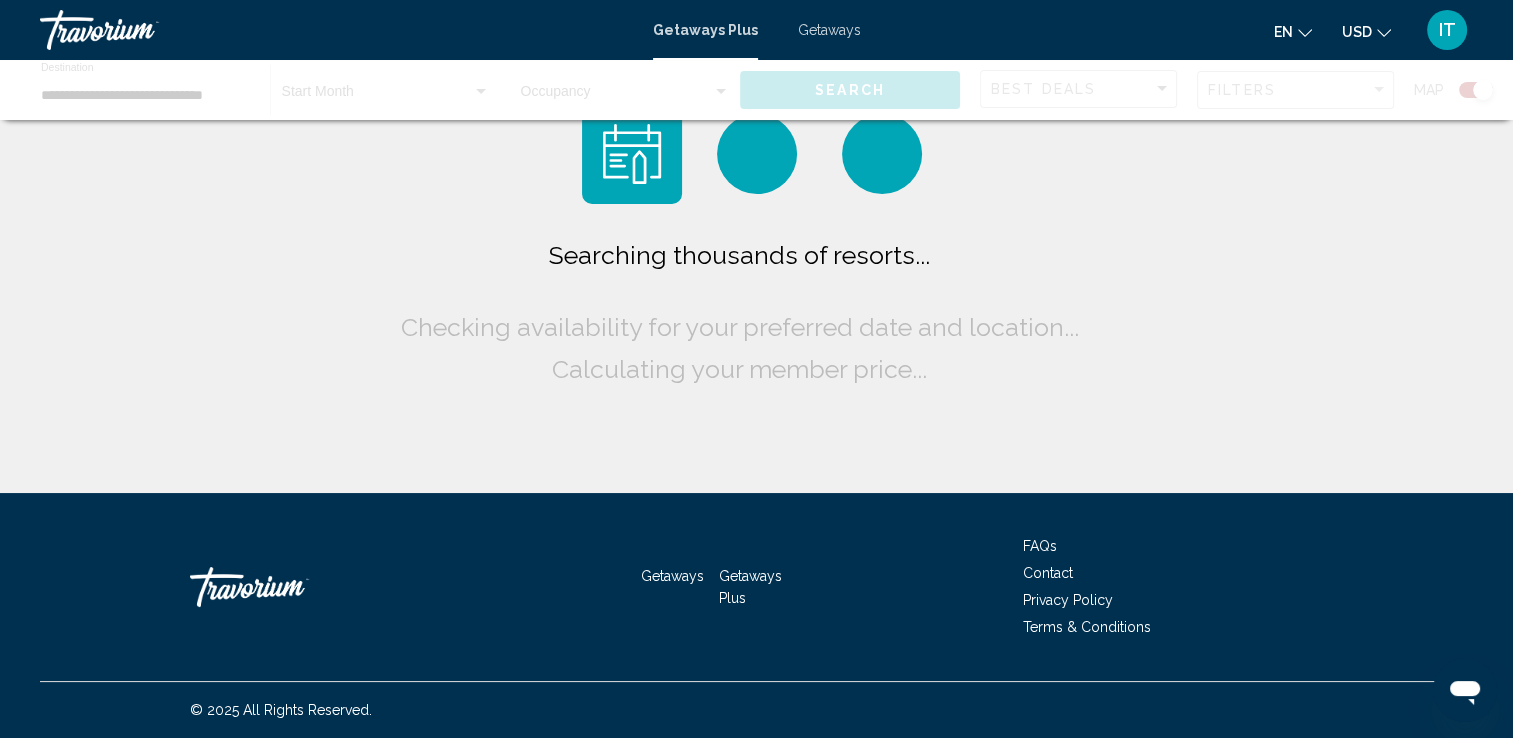 scroll, scrollTop: 0, scrollLeft: 0, axis: both 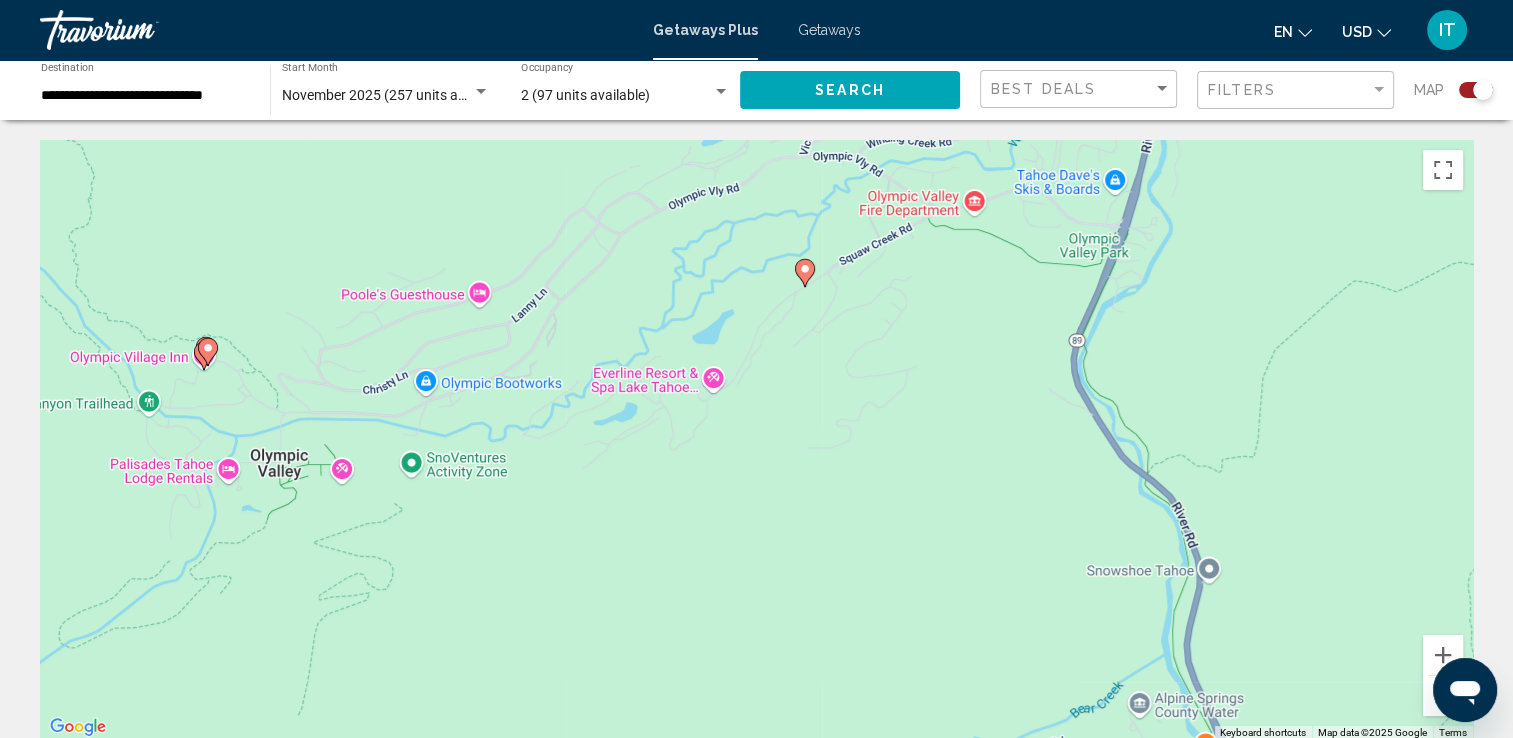 click 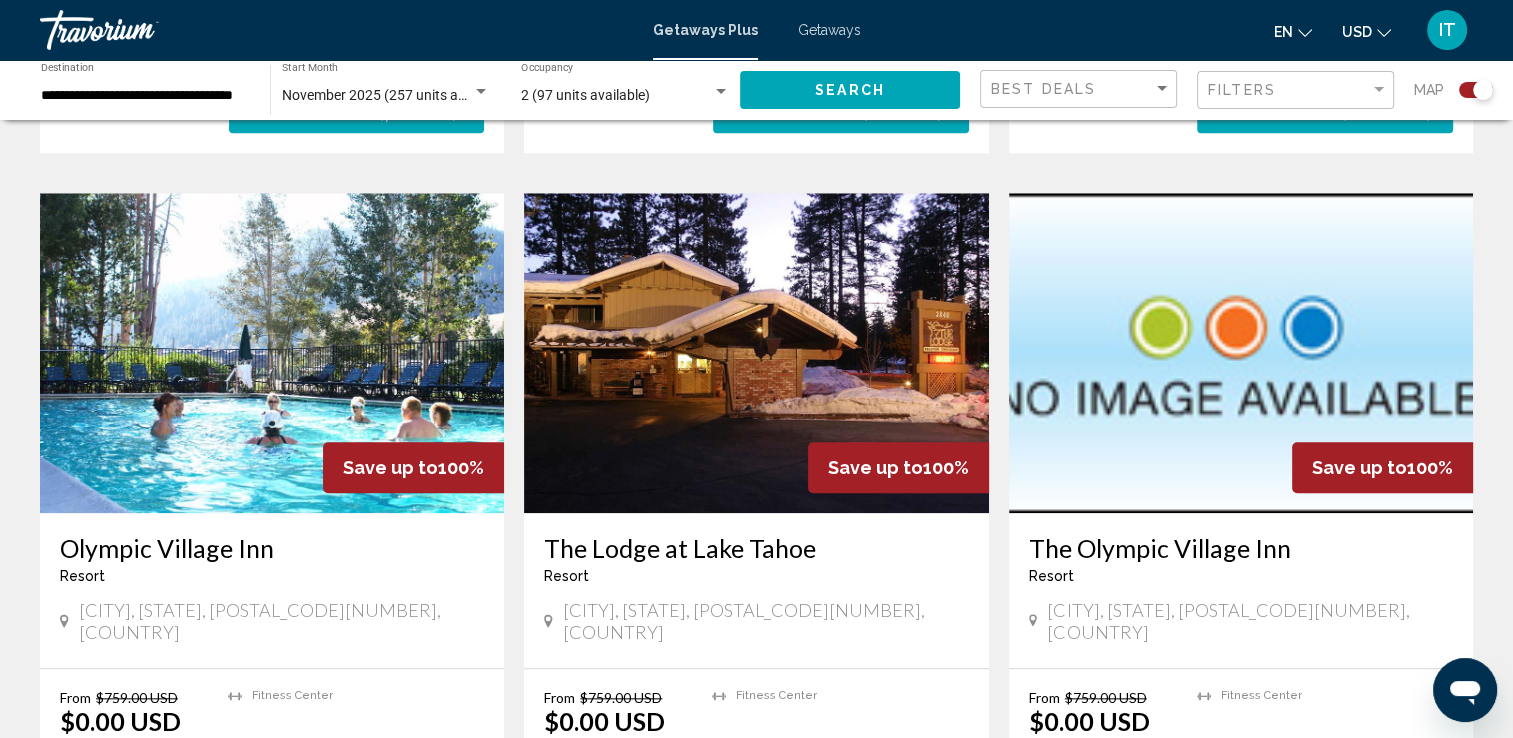 scroll, scrollTop: 1976, scrollLeft: 0, axis: vertical 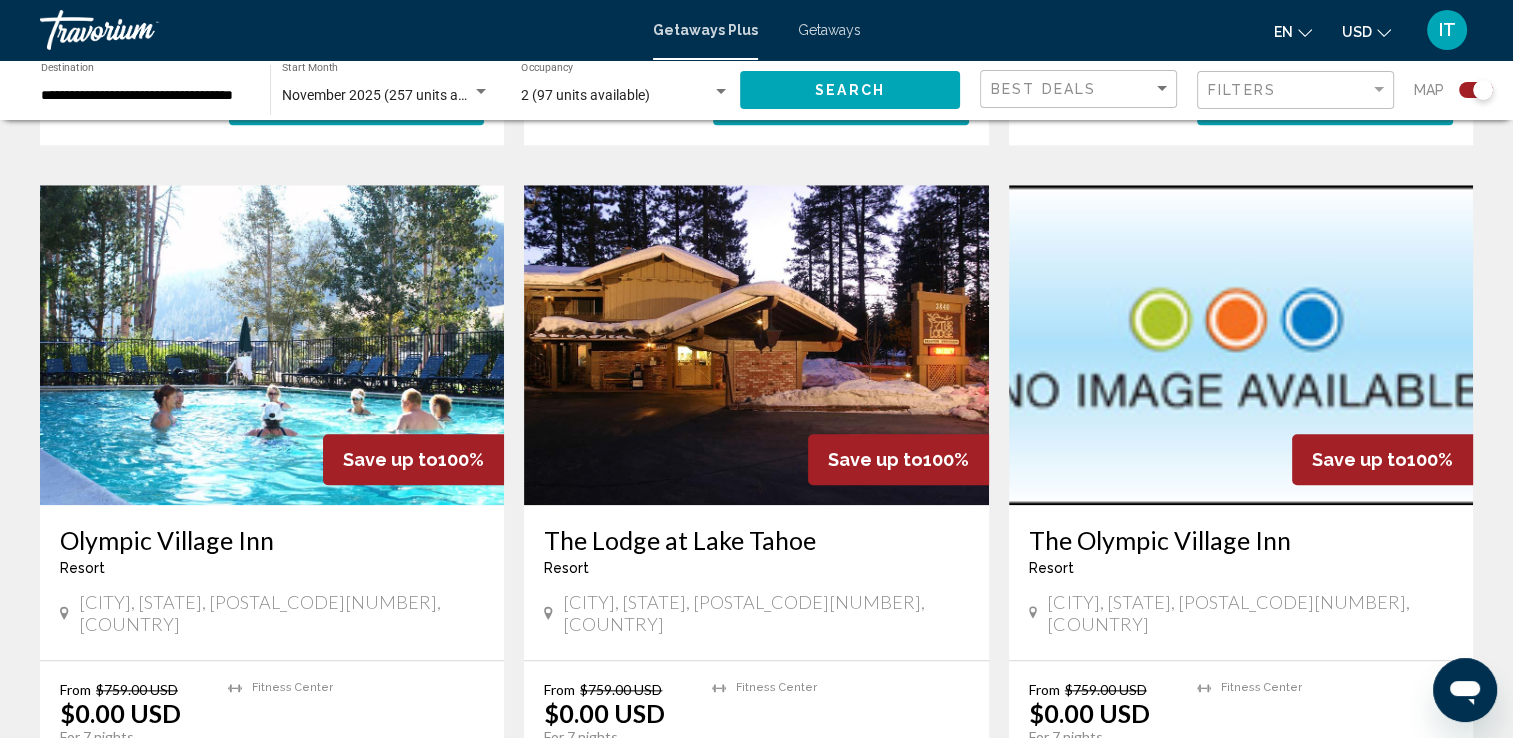 click on "7 units" at bounding box center [419, 772] 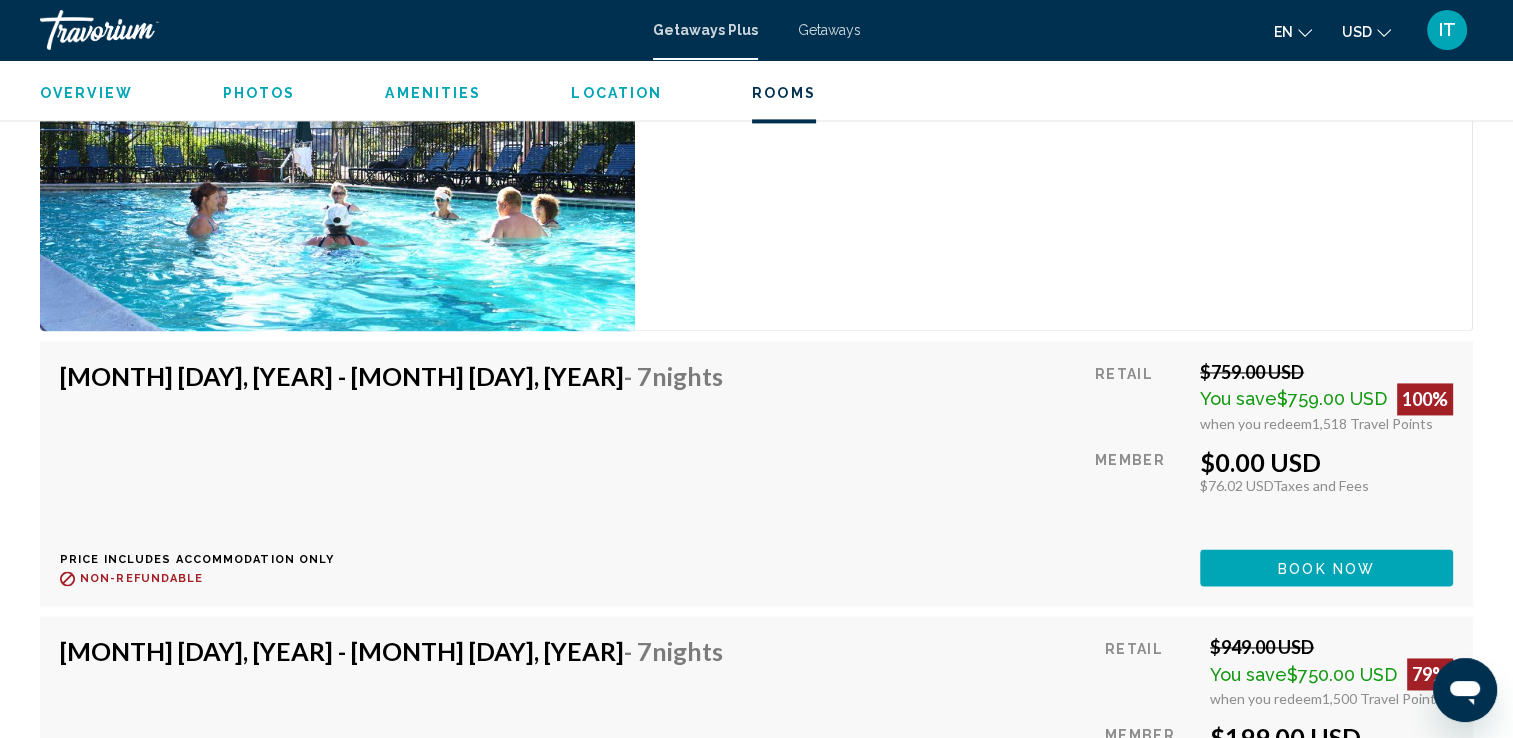 scroll, scrollTop: 2882, scrollLeft: 0, axis: vertical 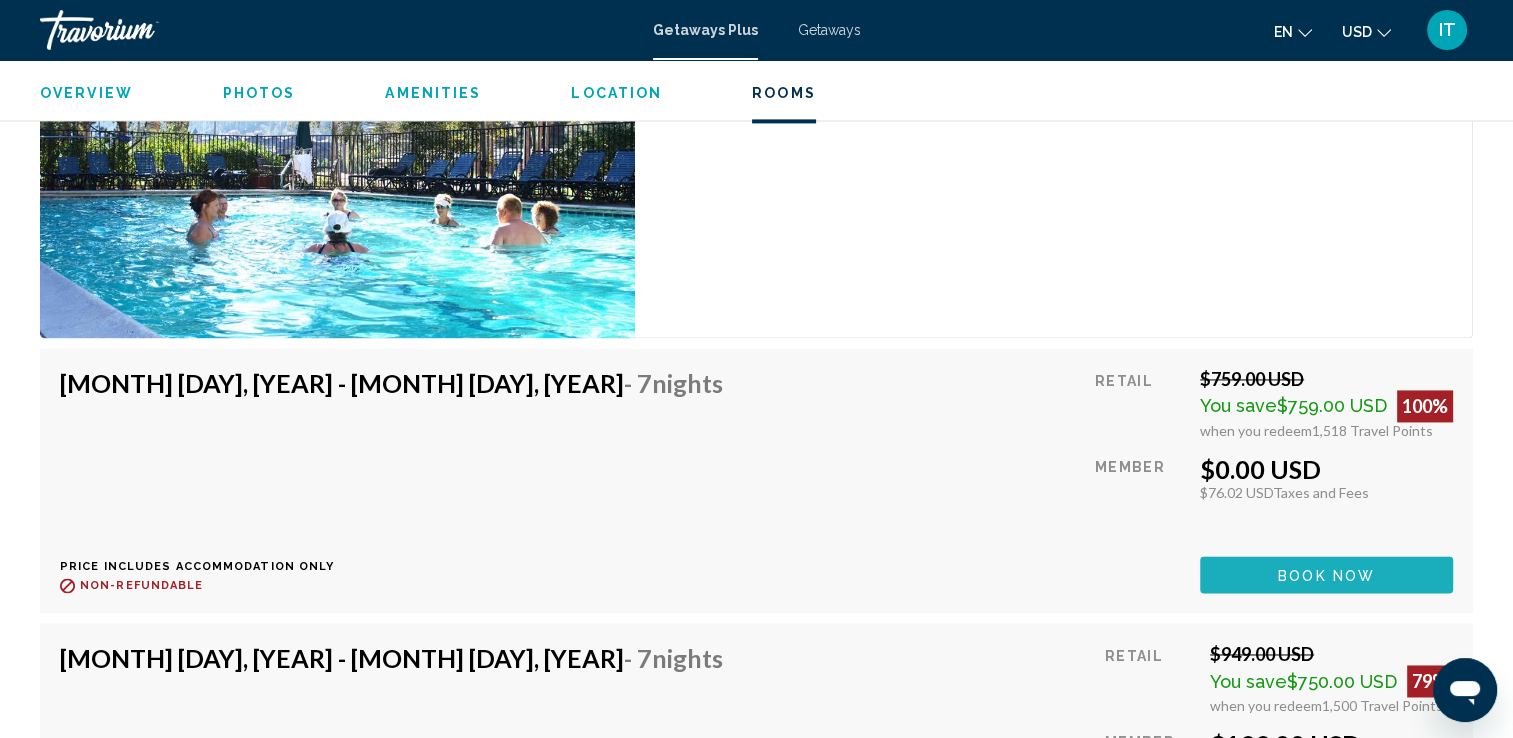 click on "Book now" at bounding box center [1326, 575] 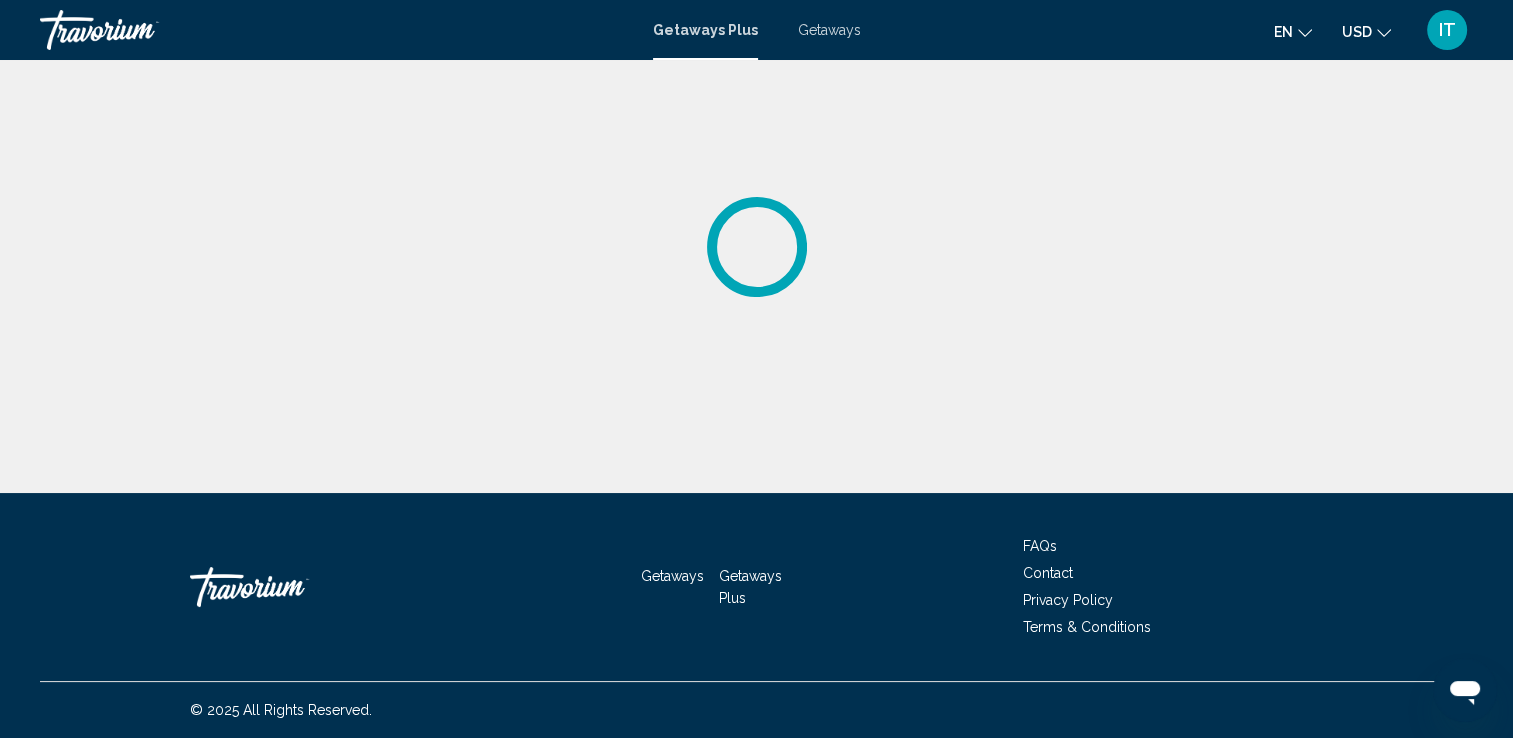 scroll, scrollTop: 0, scrollLeft: 0, axis: both 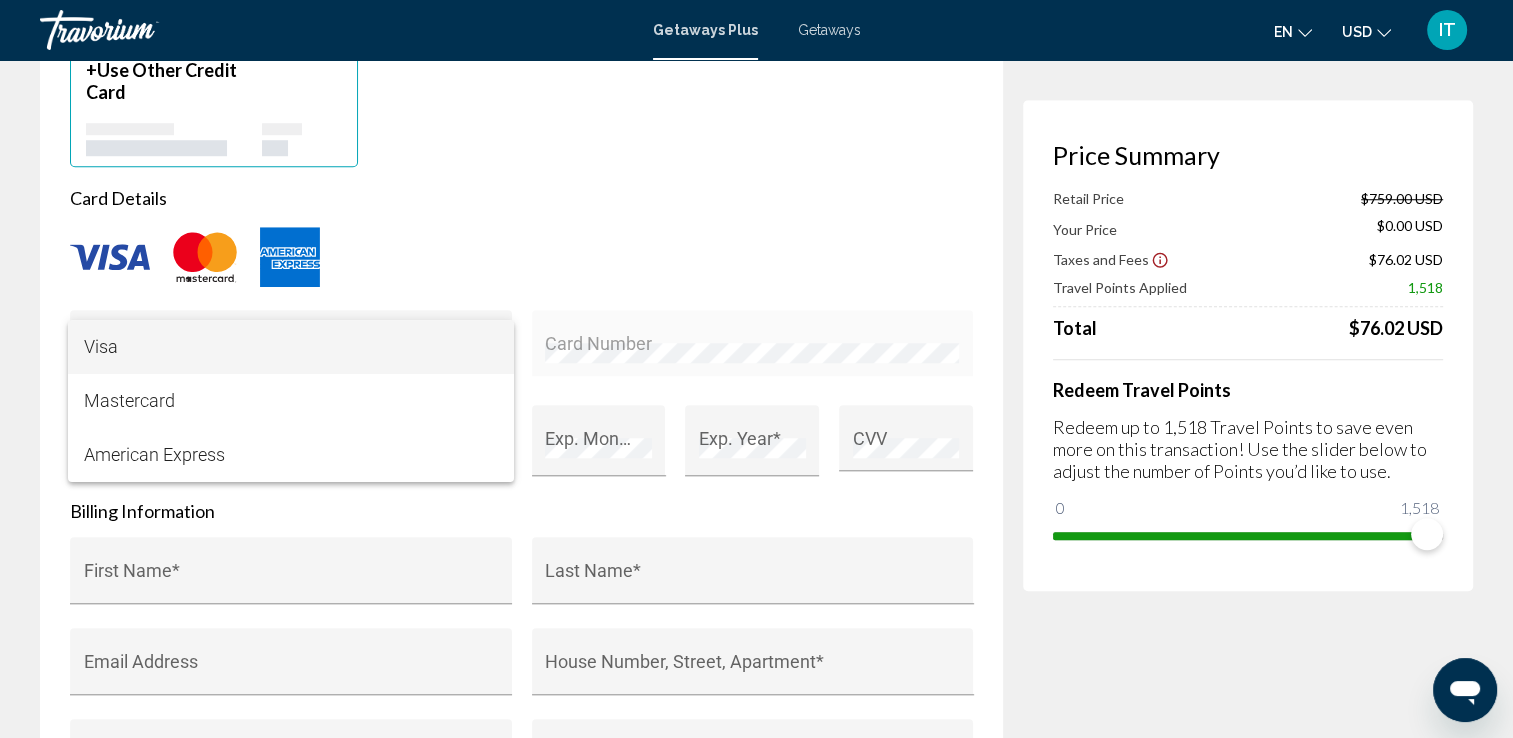 click on "Visa" at bounding box center [291, 347] 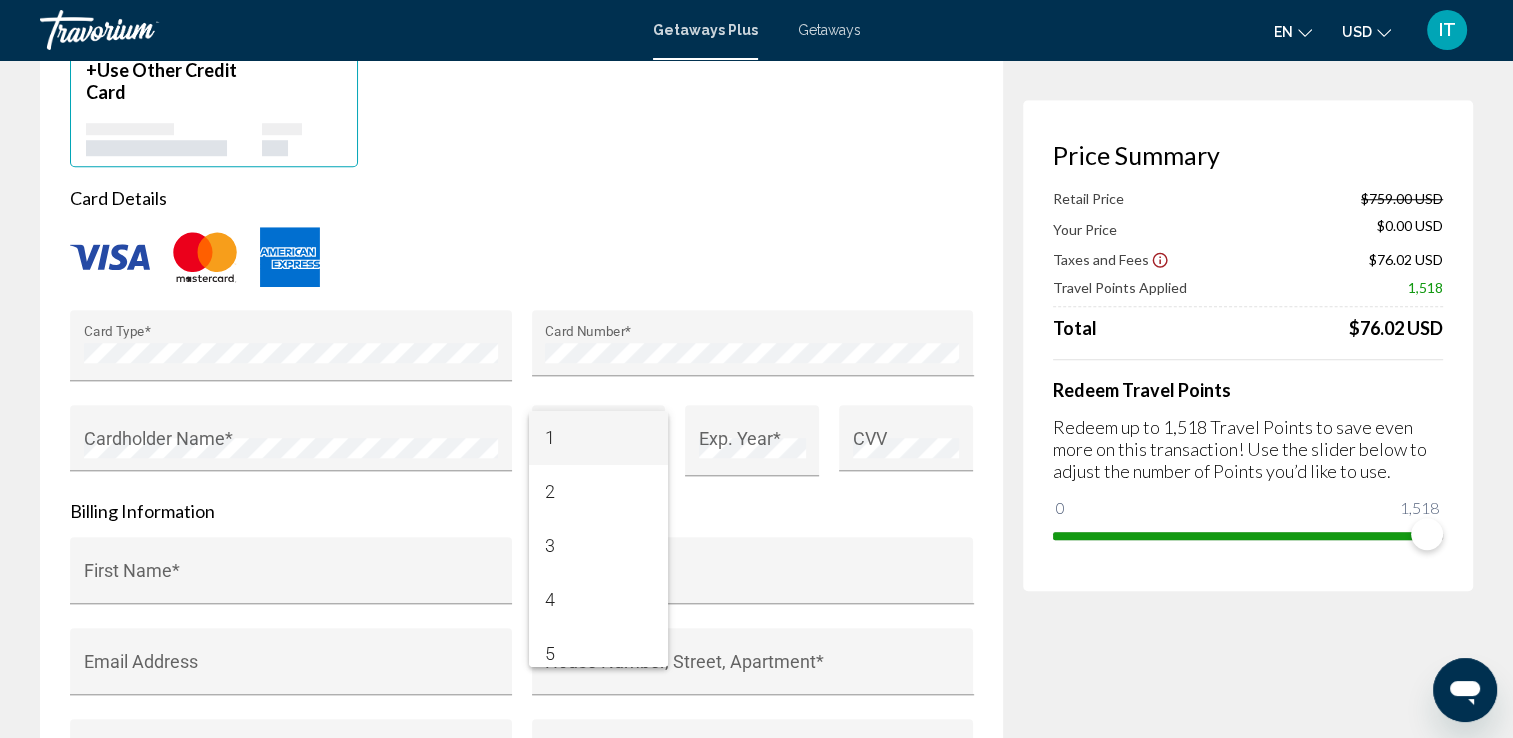 click at bounding box center (756, 369) 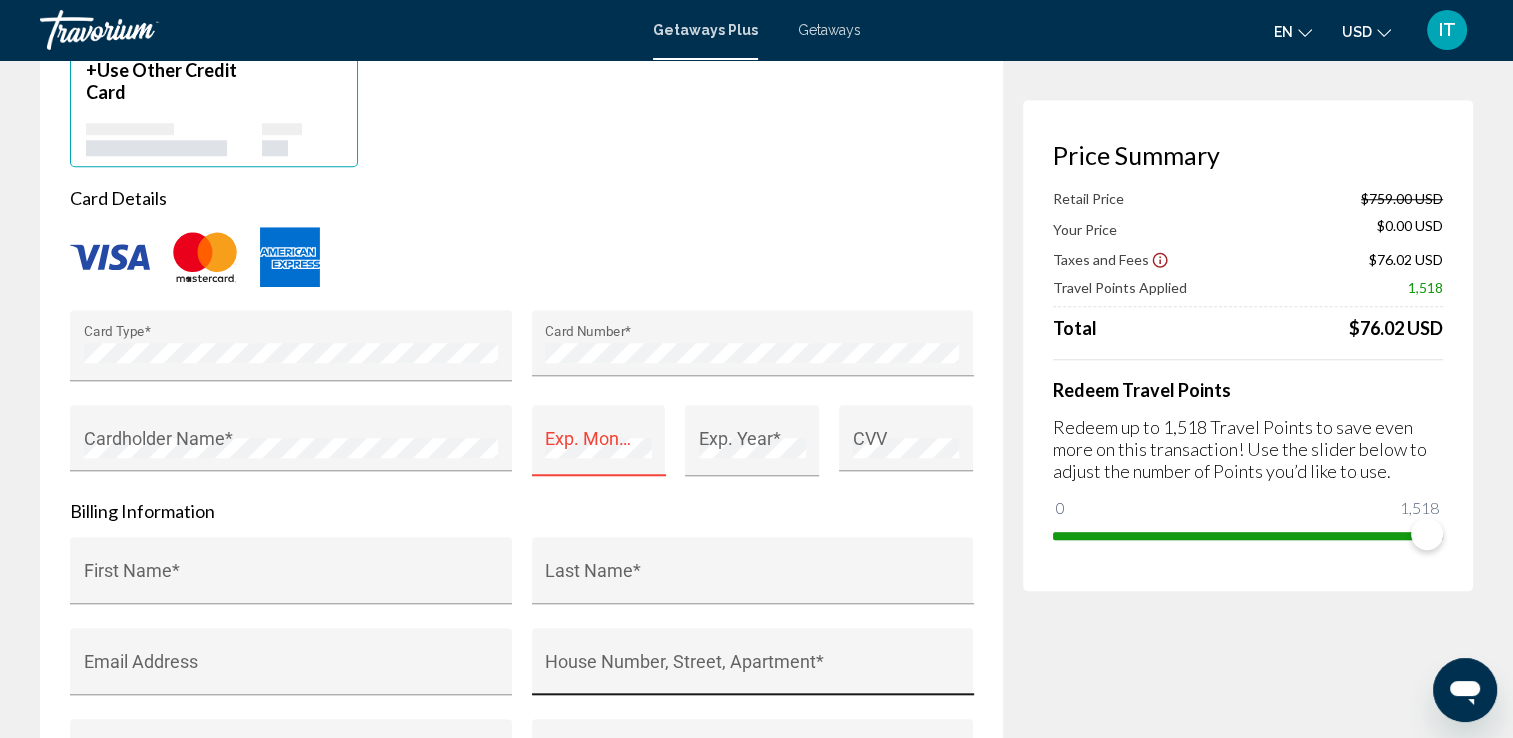 click on "House Number, Street, Apartment  *" at bounding box center (752, 671) 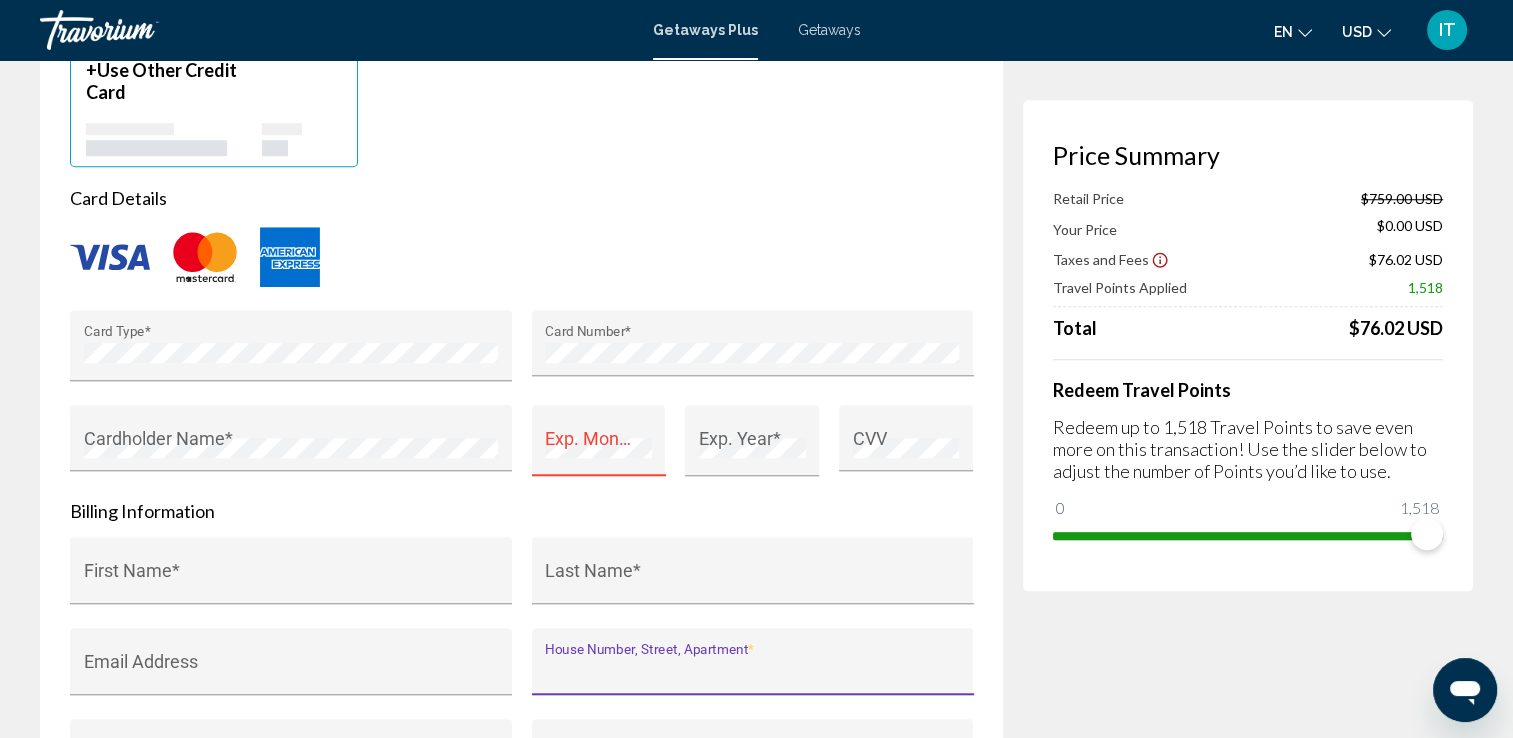 click on "House Number, Street, Apartment  *" at bounding box center [752, 671] 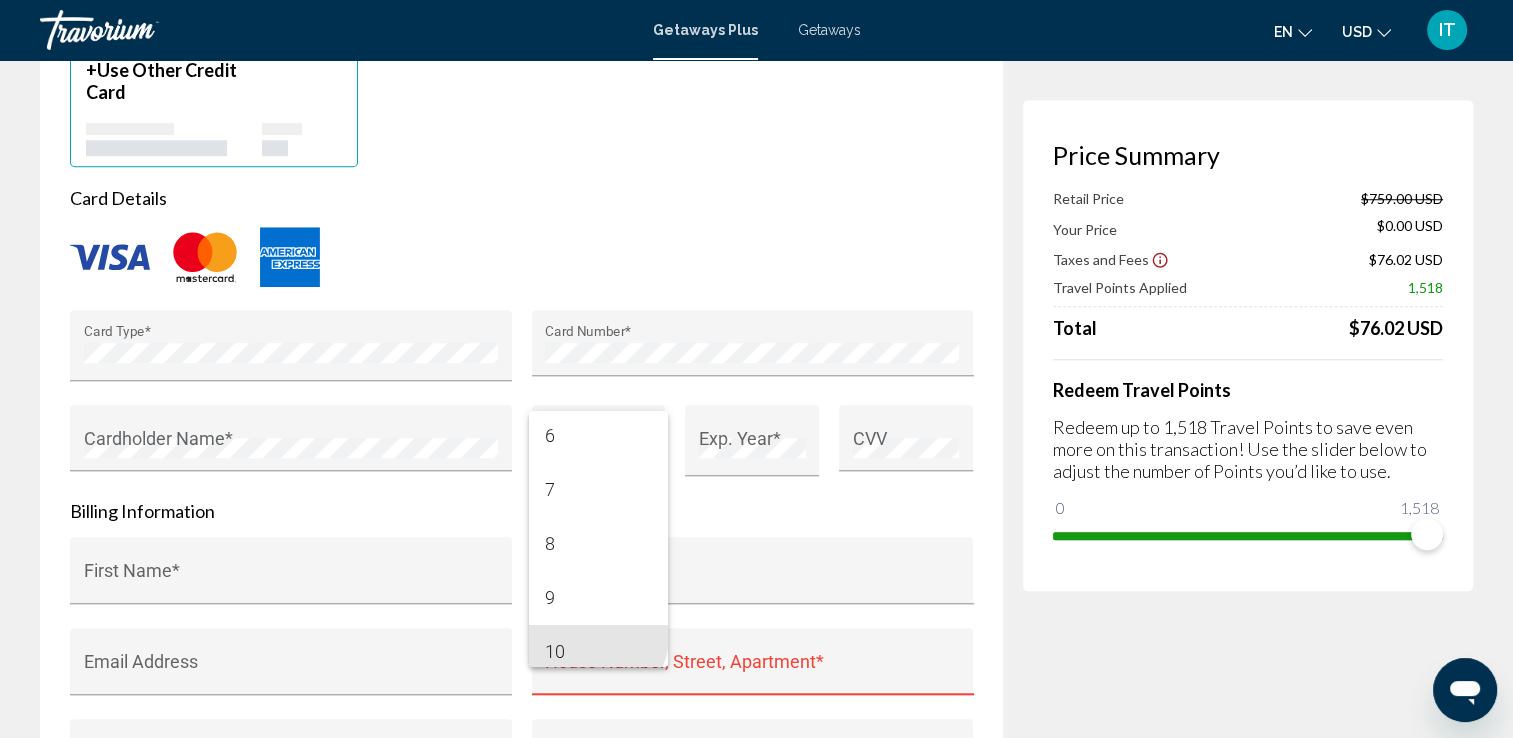 scroll, scrollTop: 392, scrollLeft: 0, axis: vertical 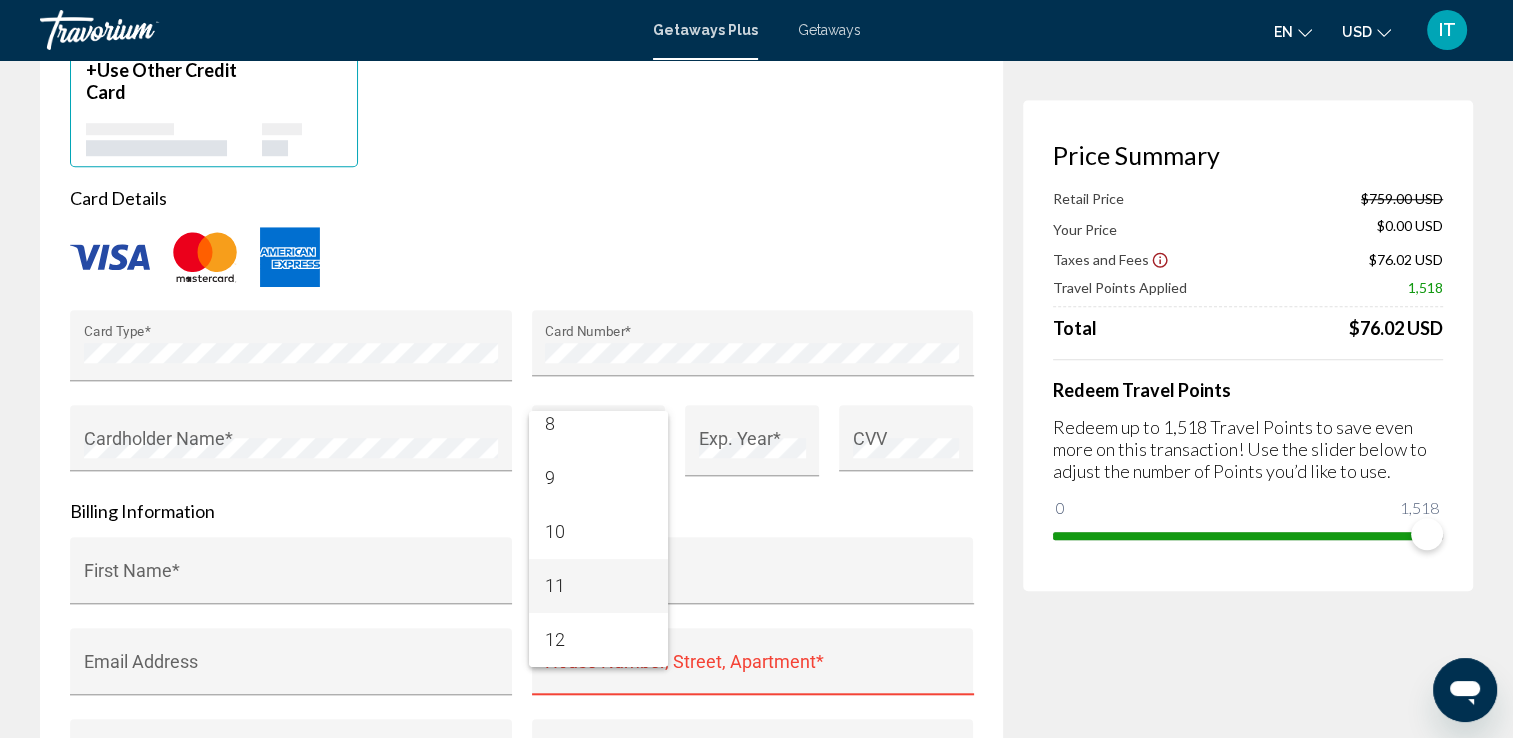 click on "11" at bounding box center [598, 586] 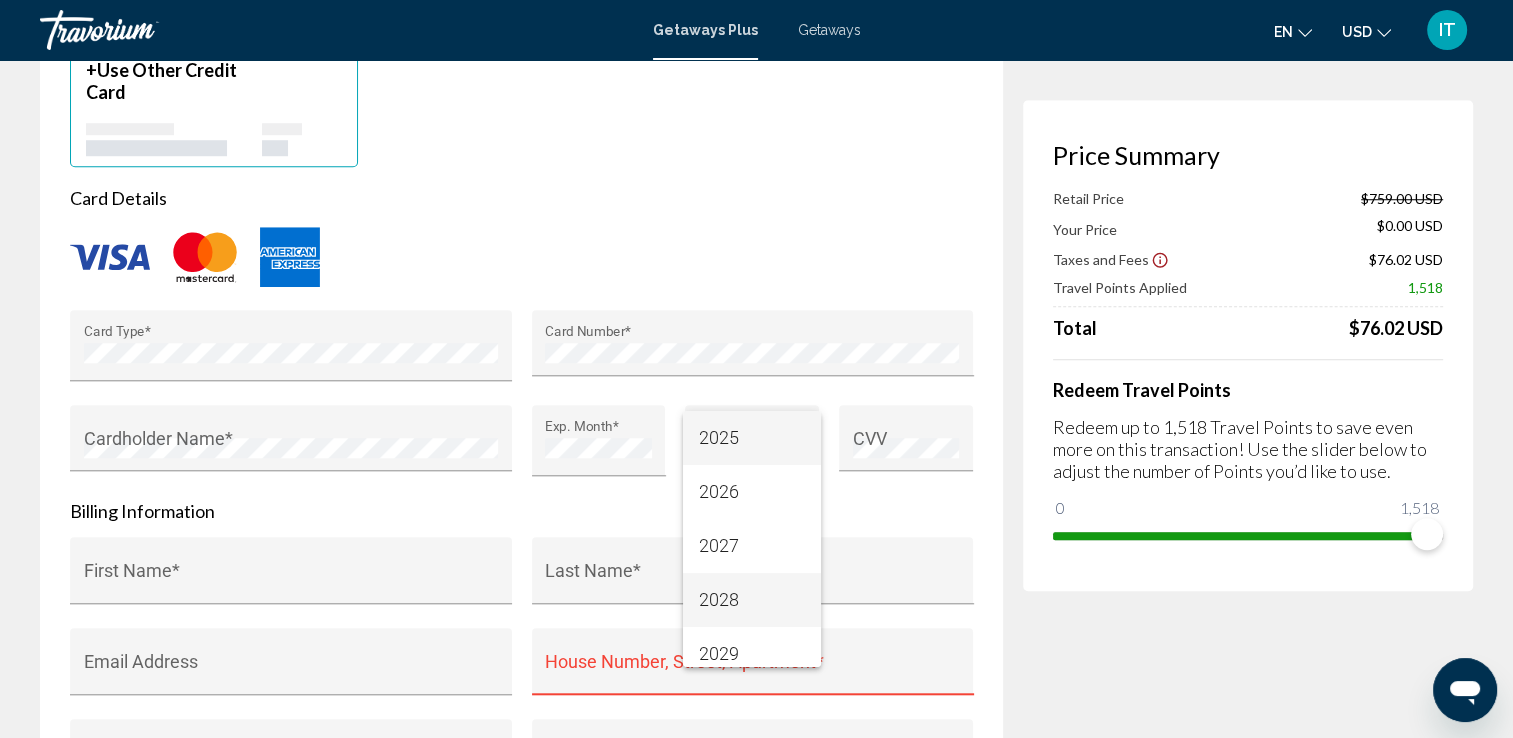 click on "2028" at bounding box center (752, 600) 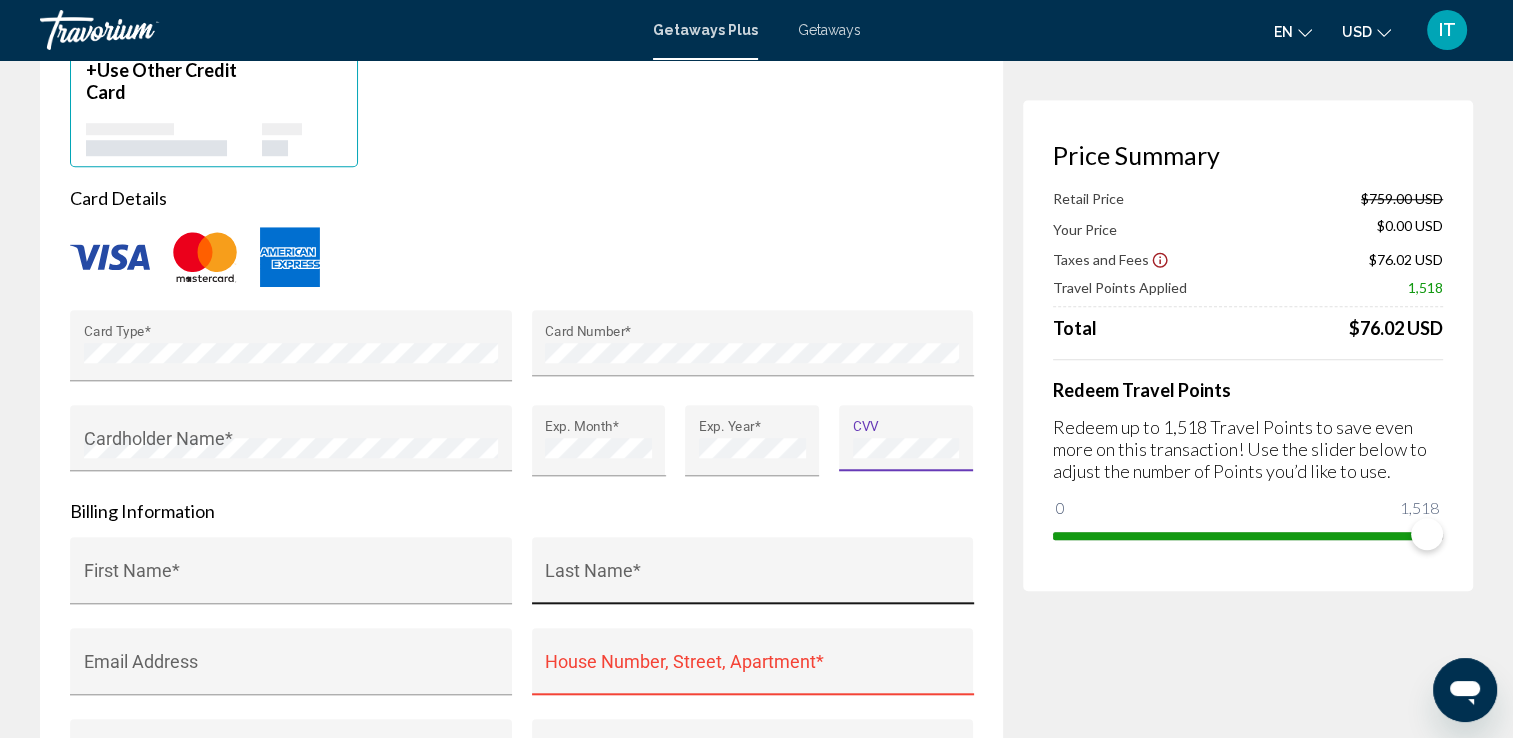 click on "Last Name  *" at bounding box center [752, 580] 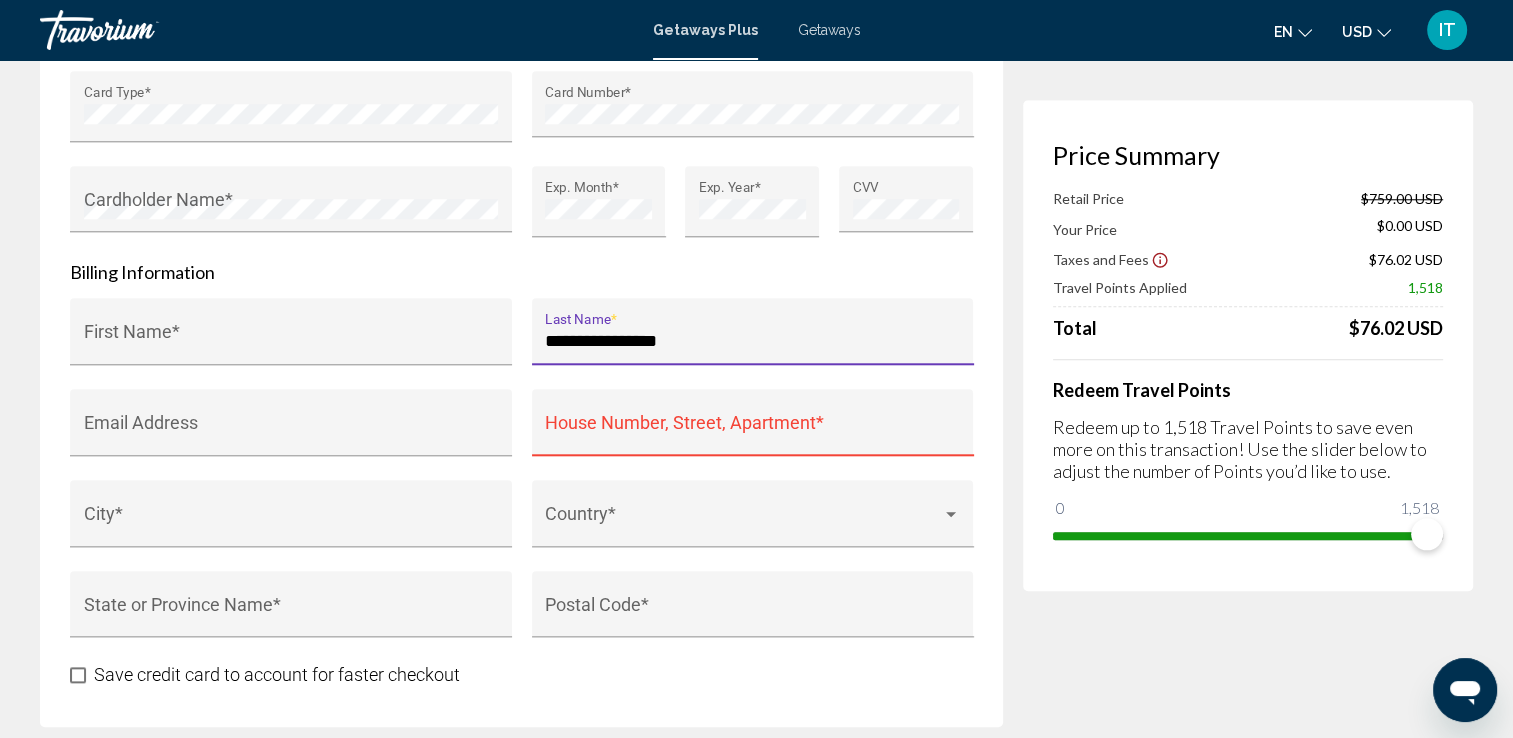 scroll, scrollTop: 1866, scrollLeft: 0, axis: vertical 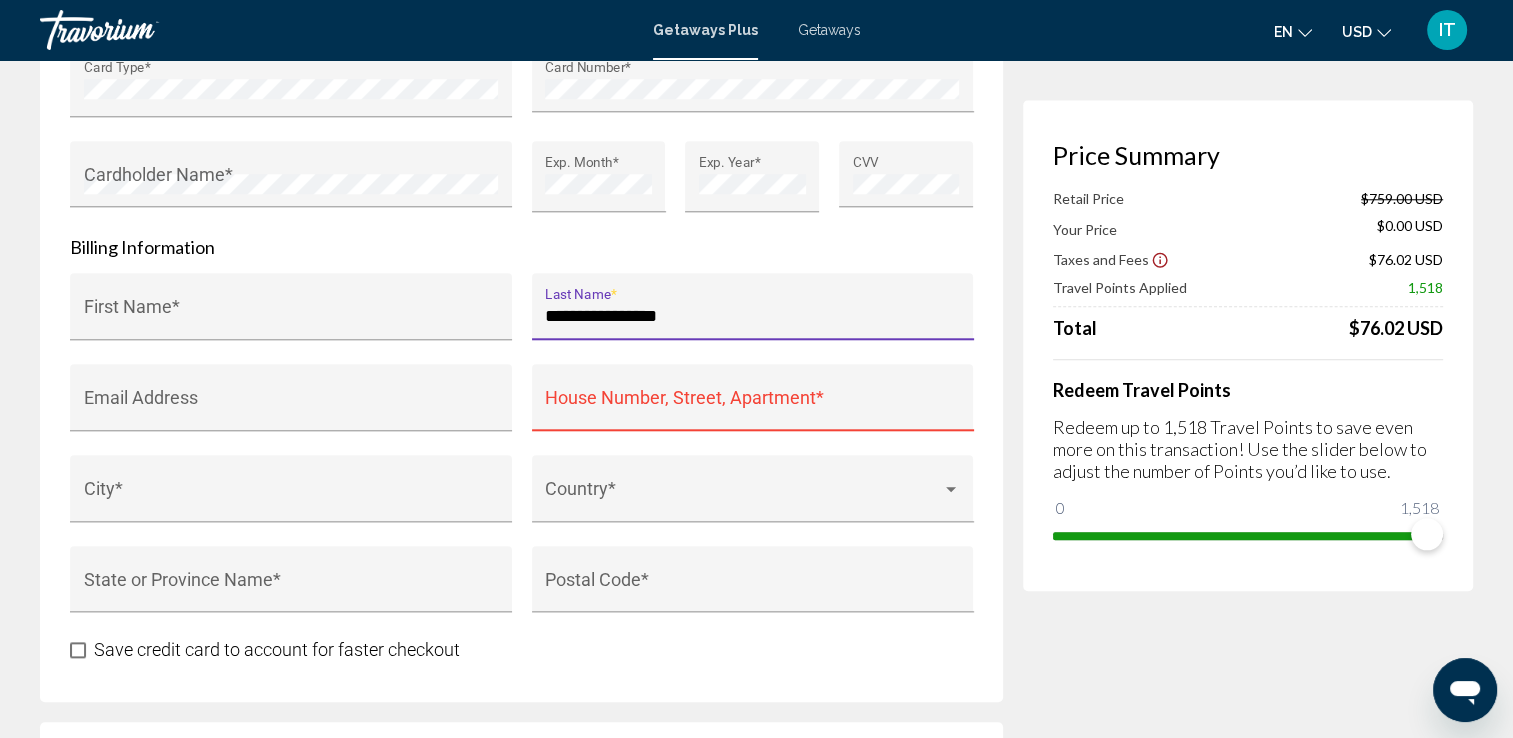 click on "**********" at bounding box center [752, 316] 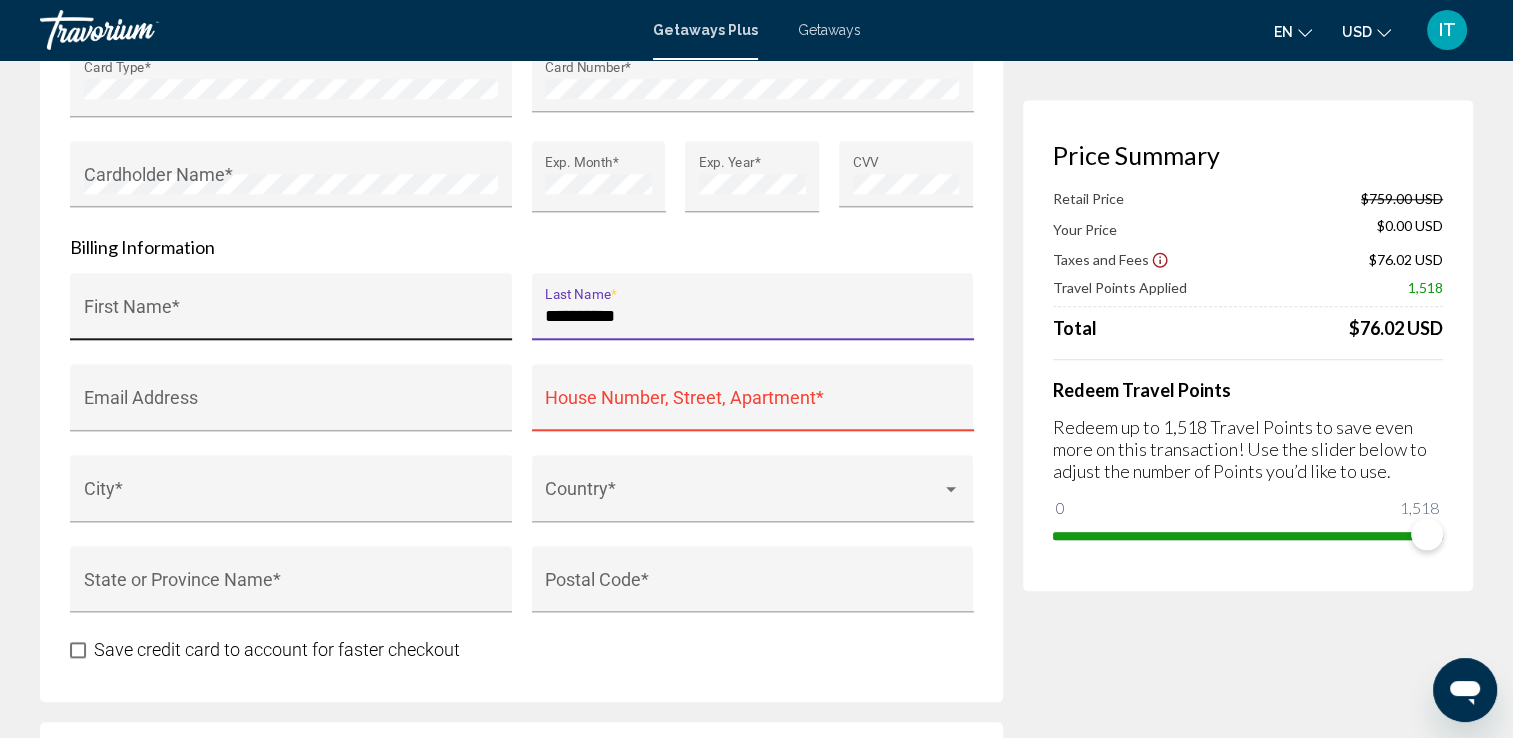 type on "**********" 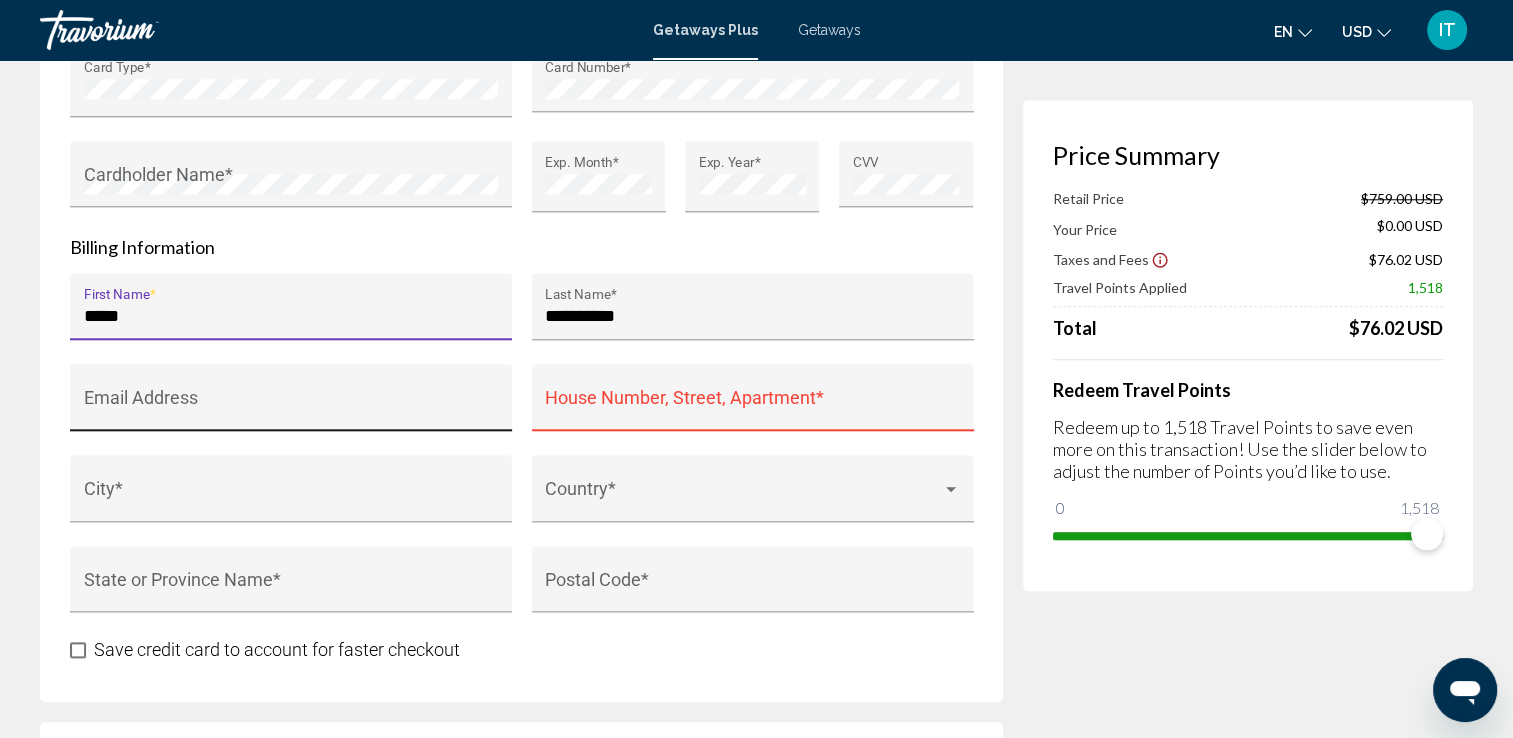 type on "*****" 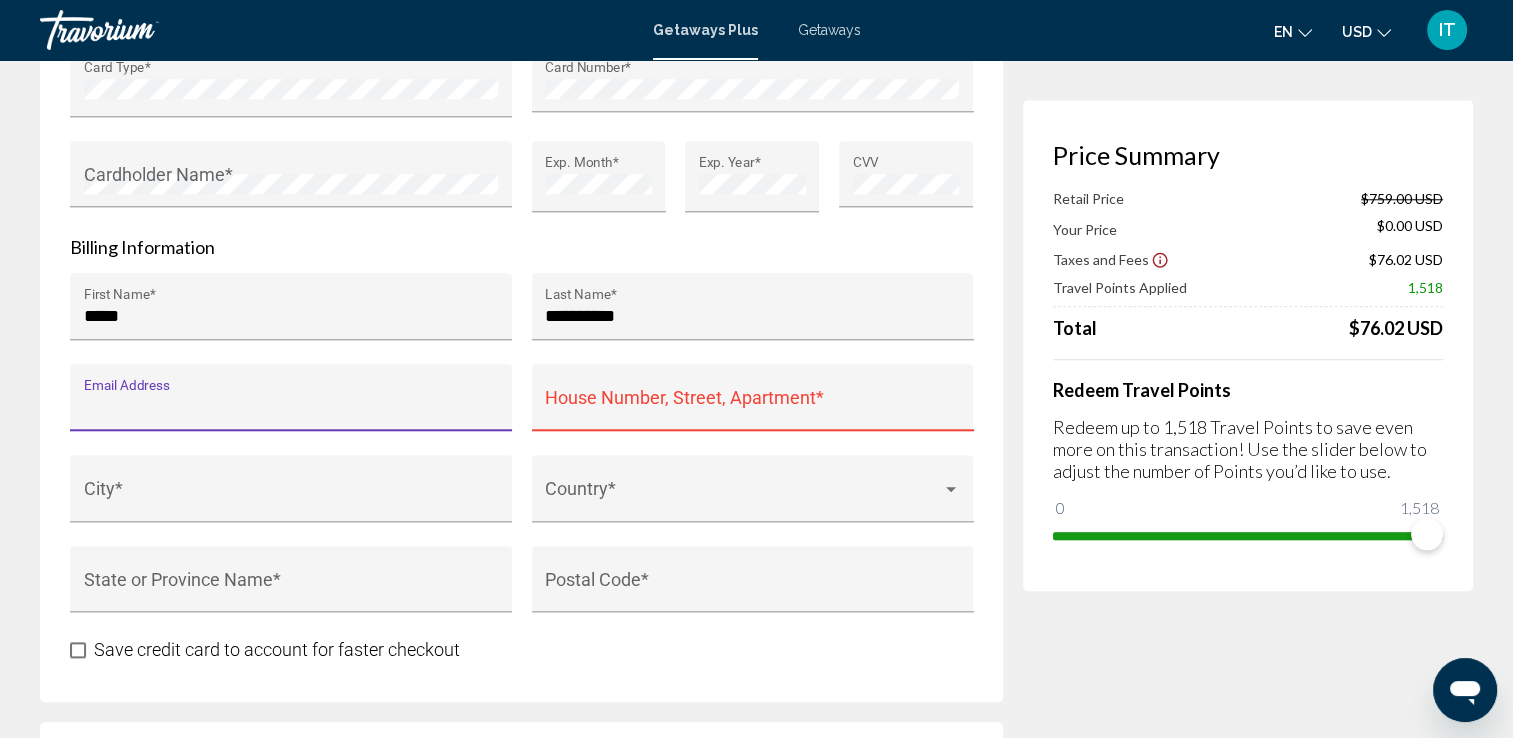type on "**********" 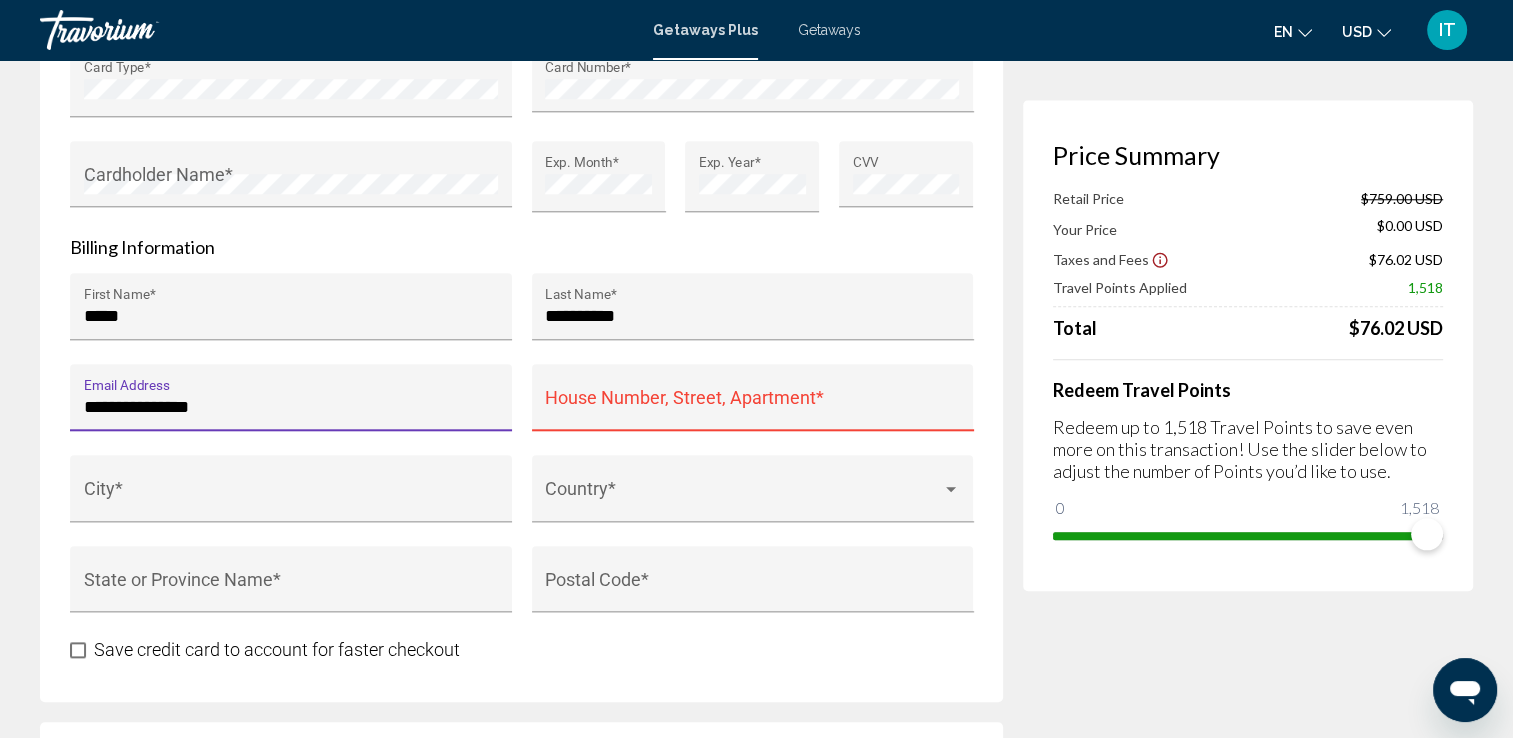 type on "**********" 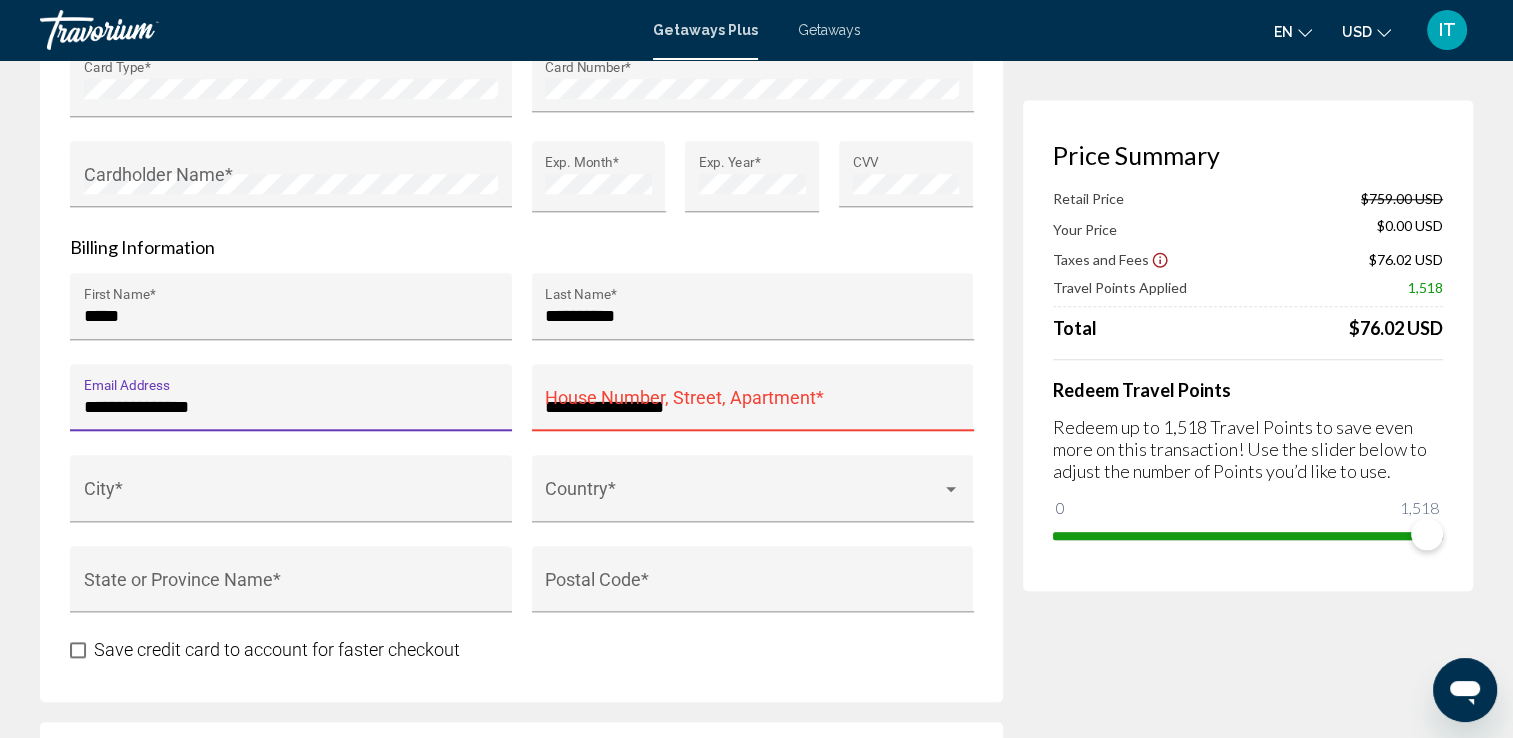 type on "**********" 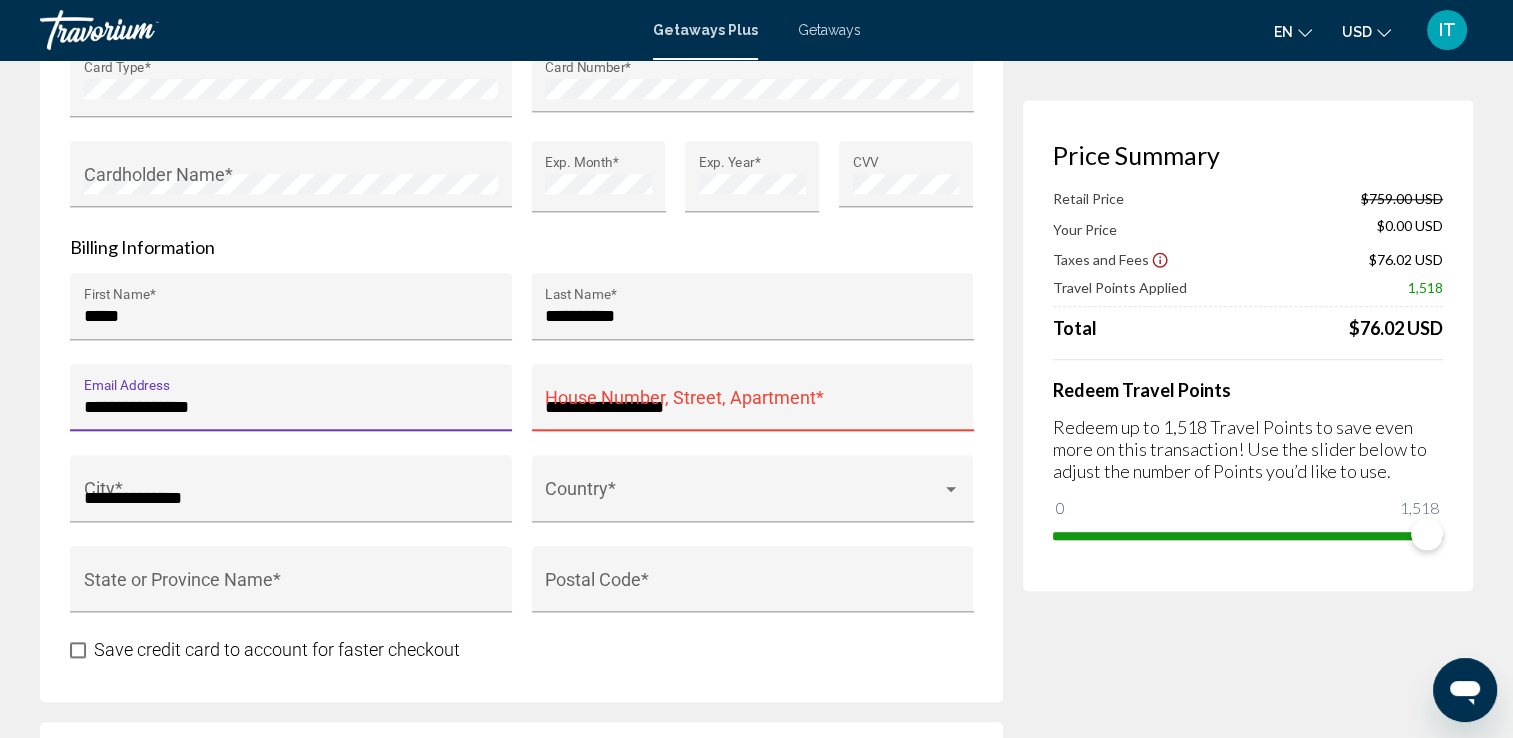 type on "*****" 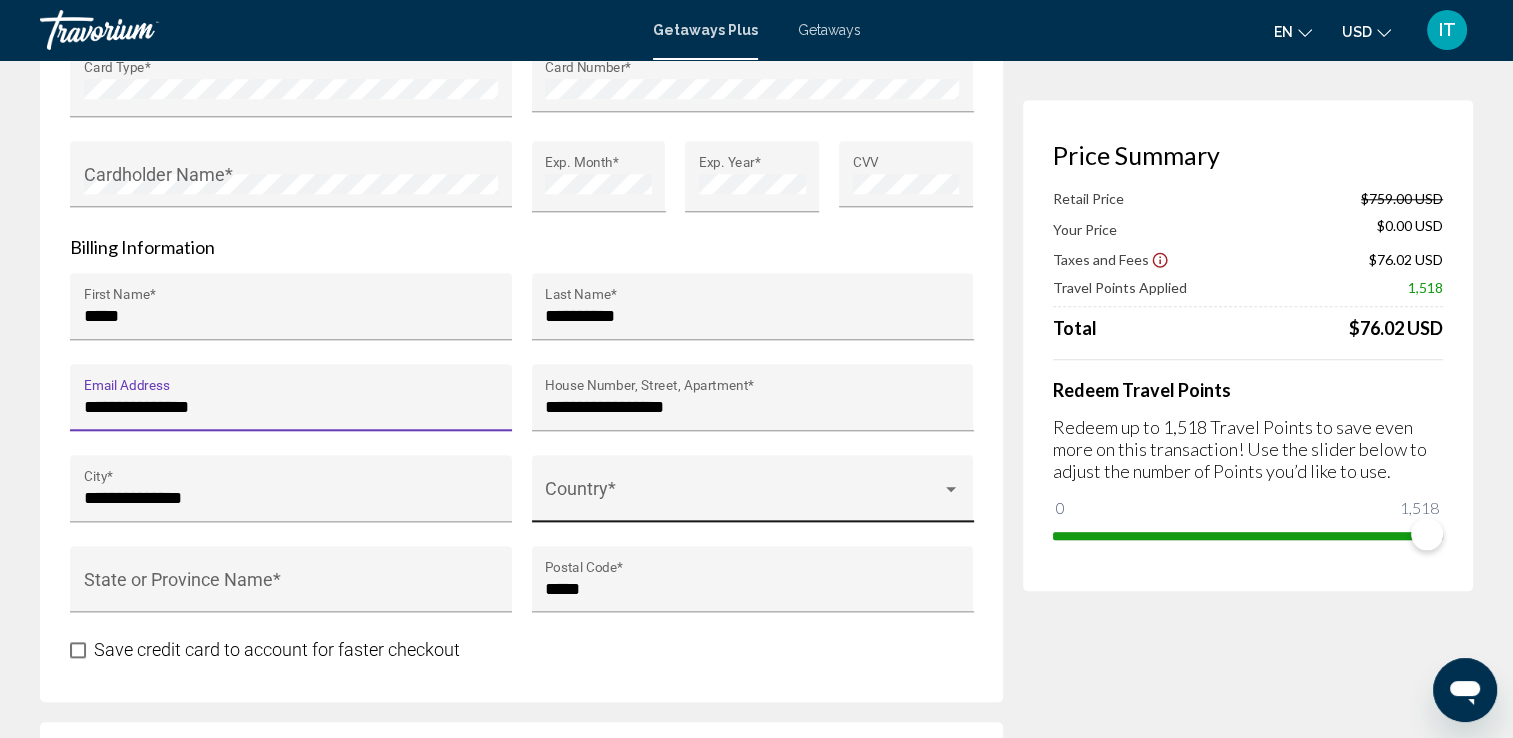 click at bounding box center [743, 498] 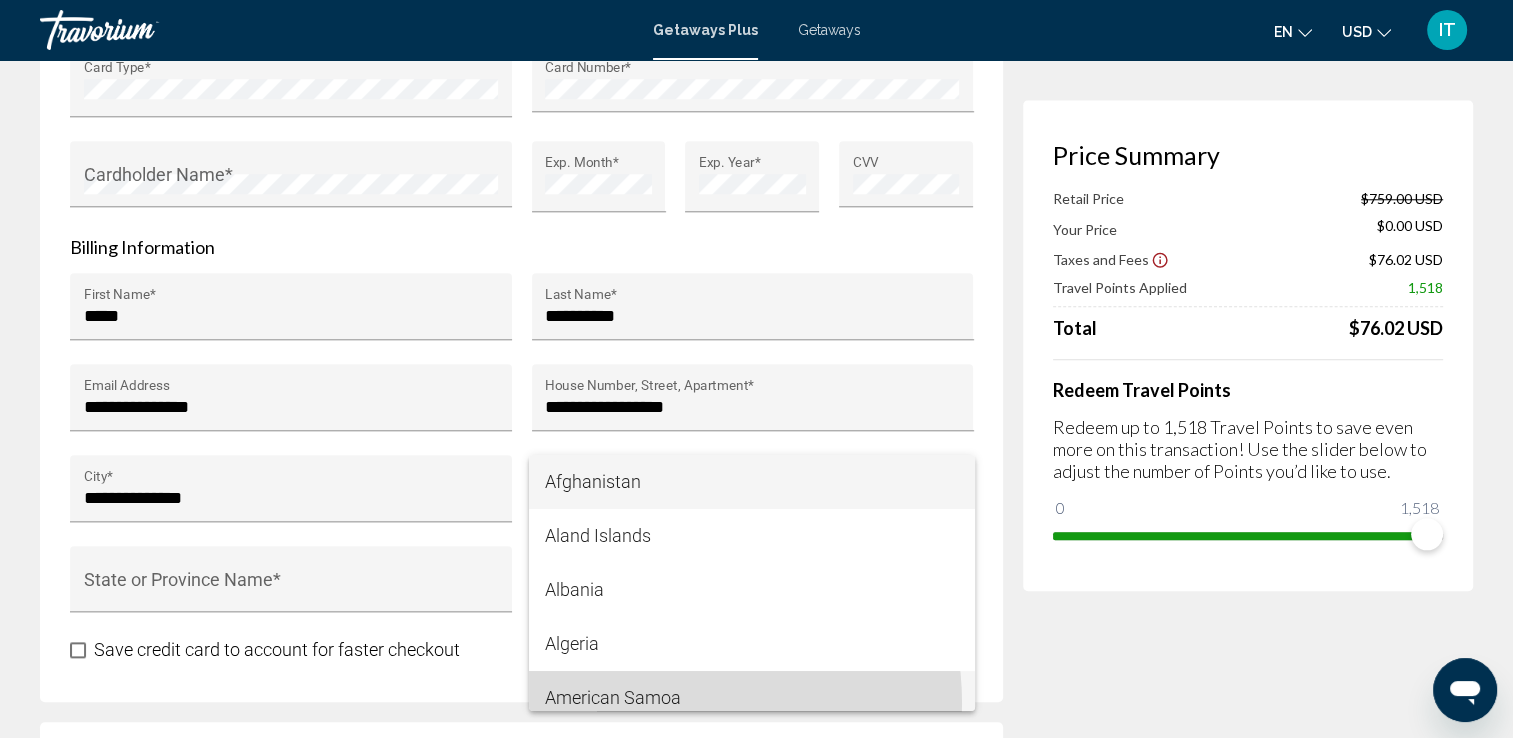 click on "American Samoa" at bounding box center [752, 698] 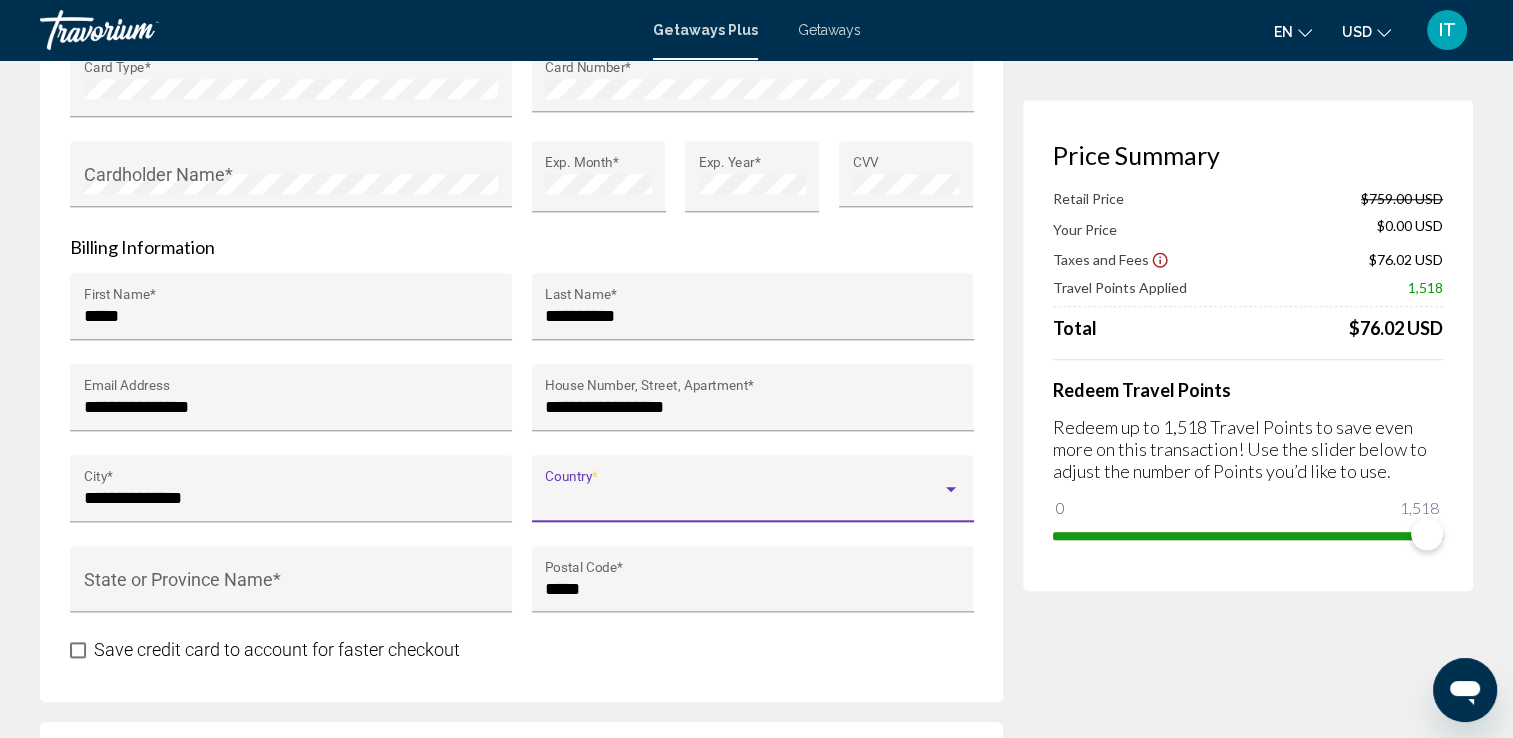 scroll, scrollTop: 14, scrollLeft: 0, axis: vertical 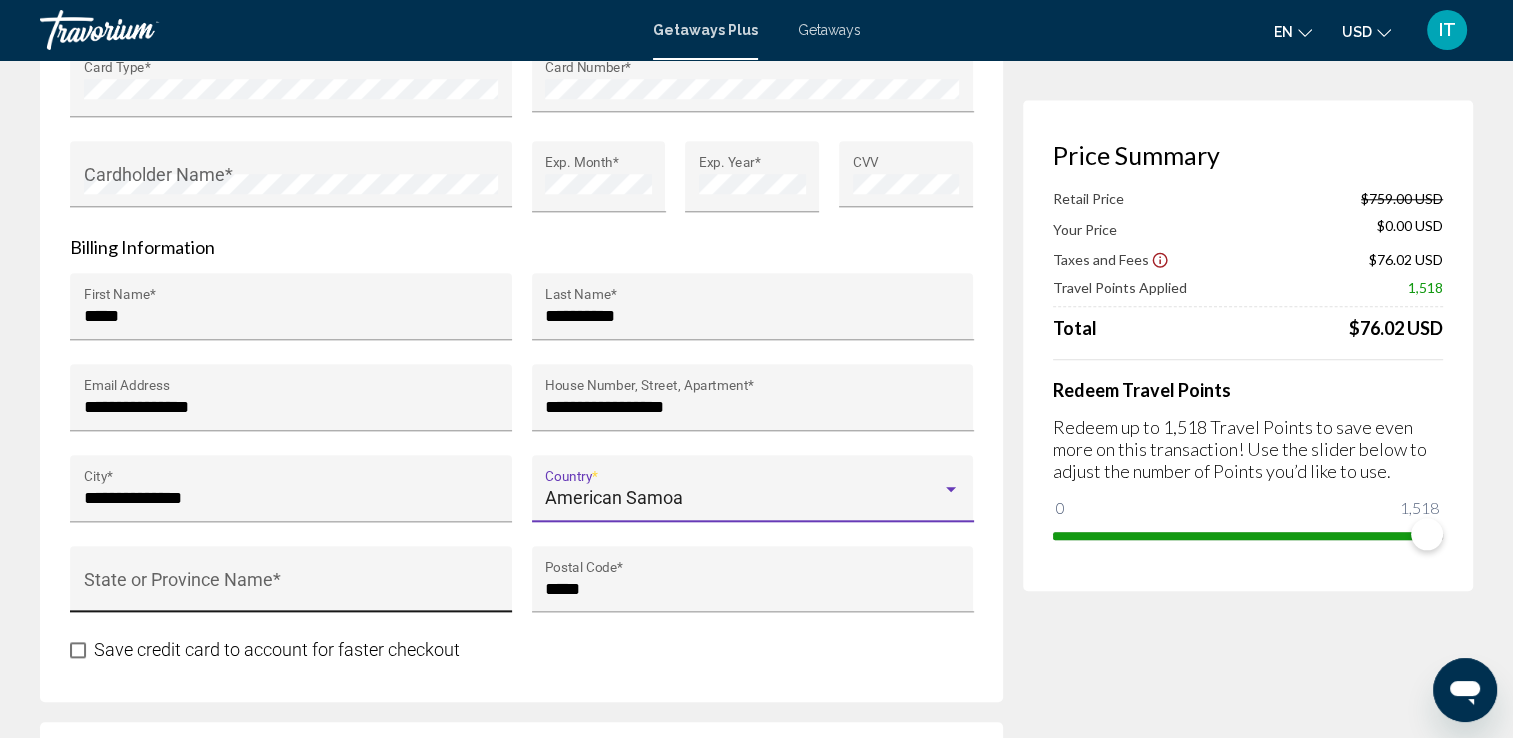 click on "State or Province Name  *" at bounding box center (291, 589) 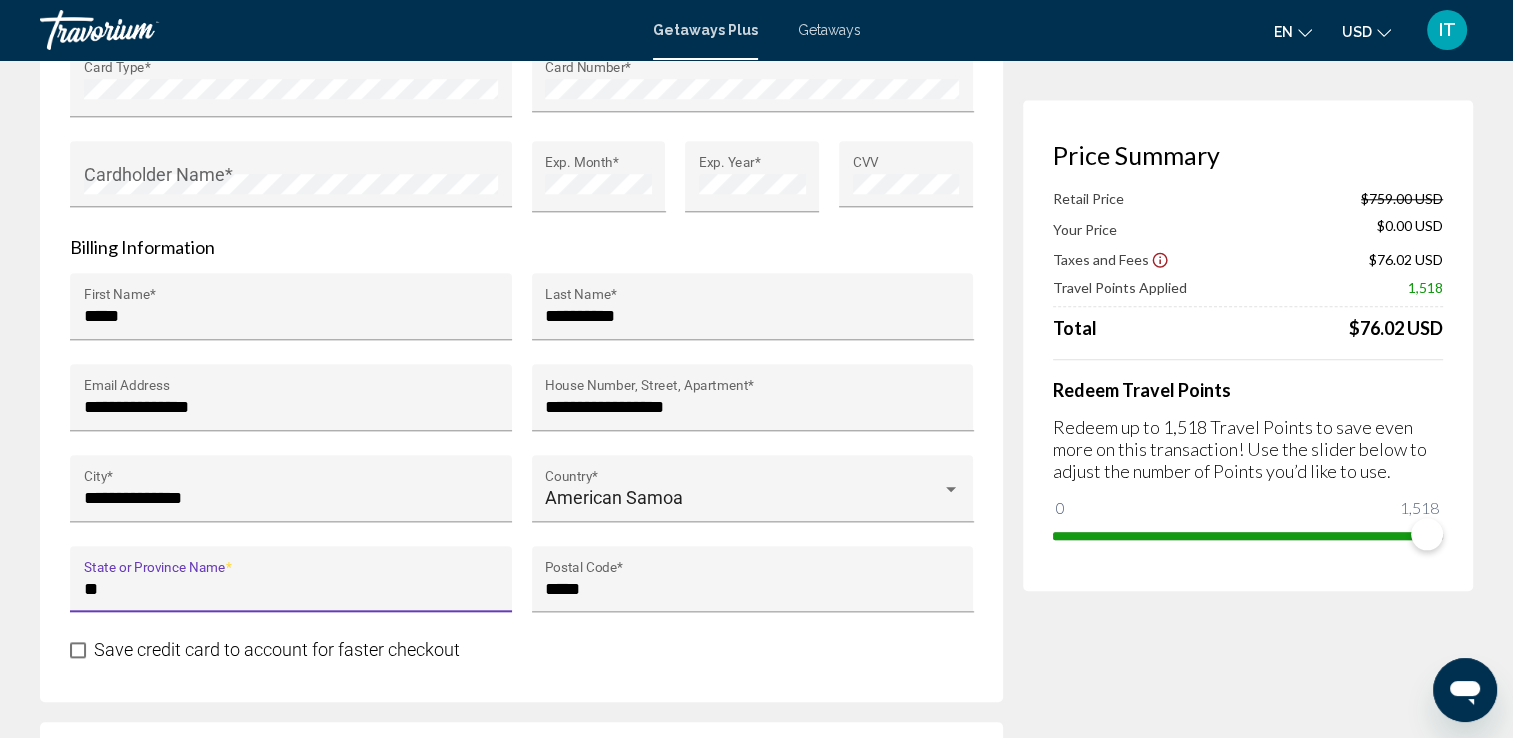 type on "**" 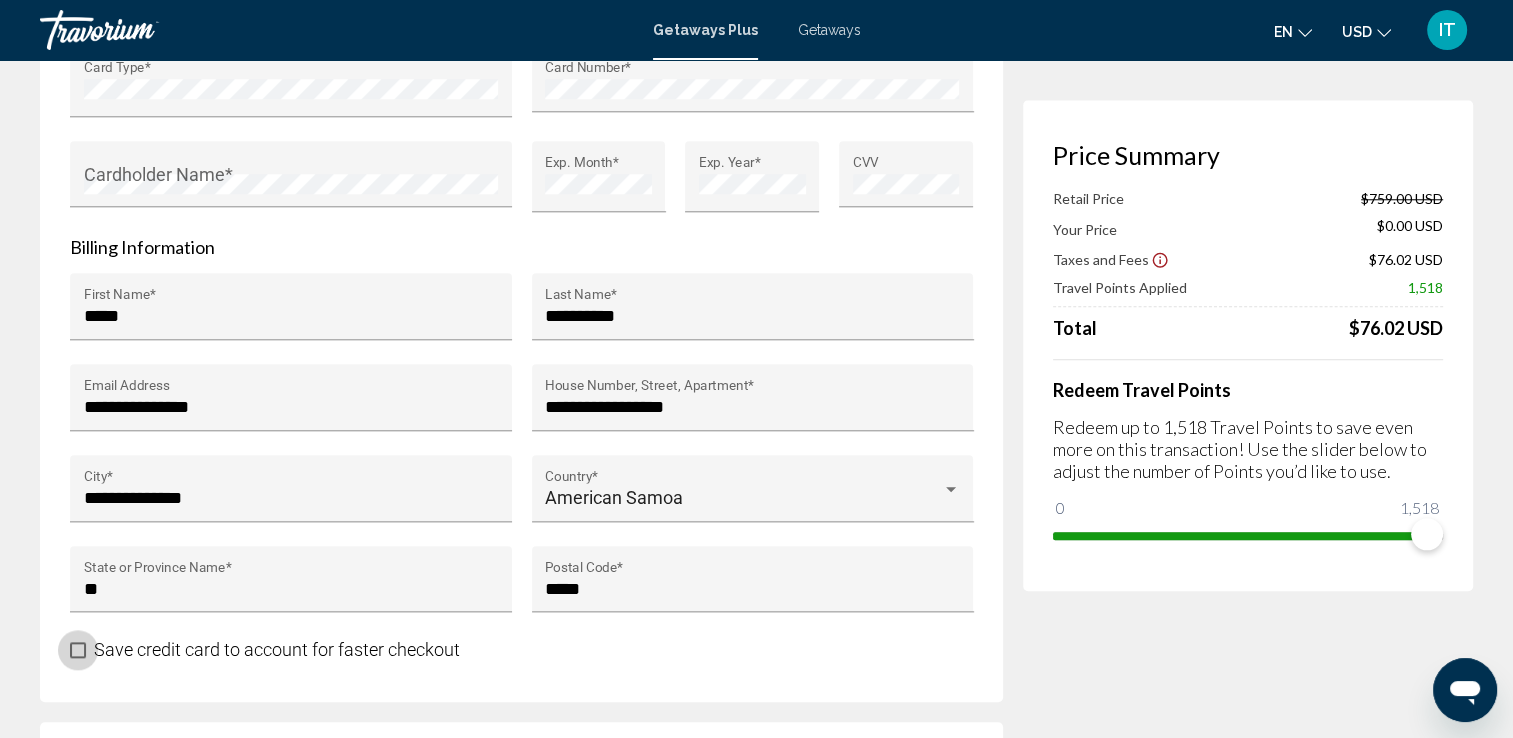 click at bounding box center (78, 650) 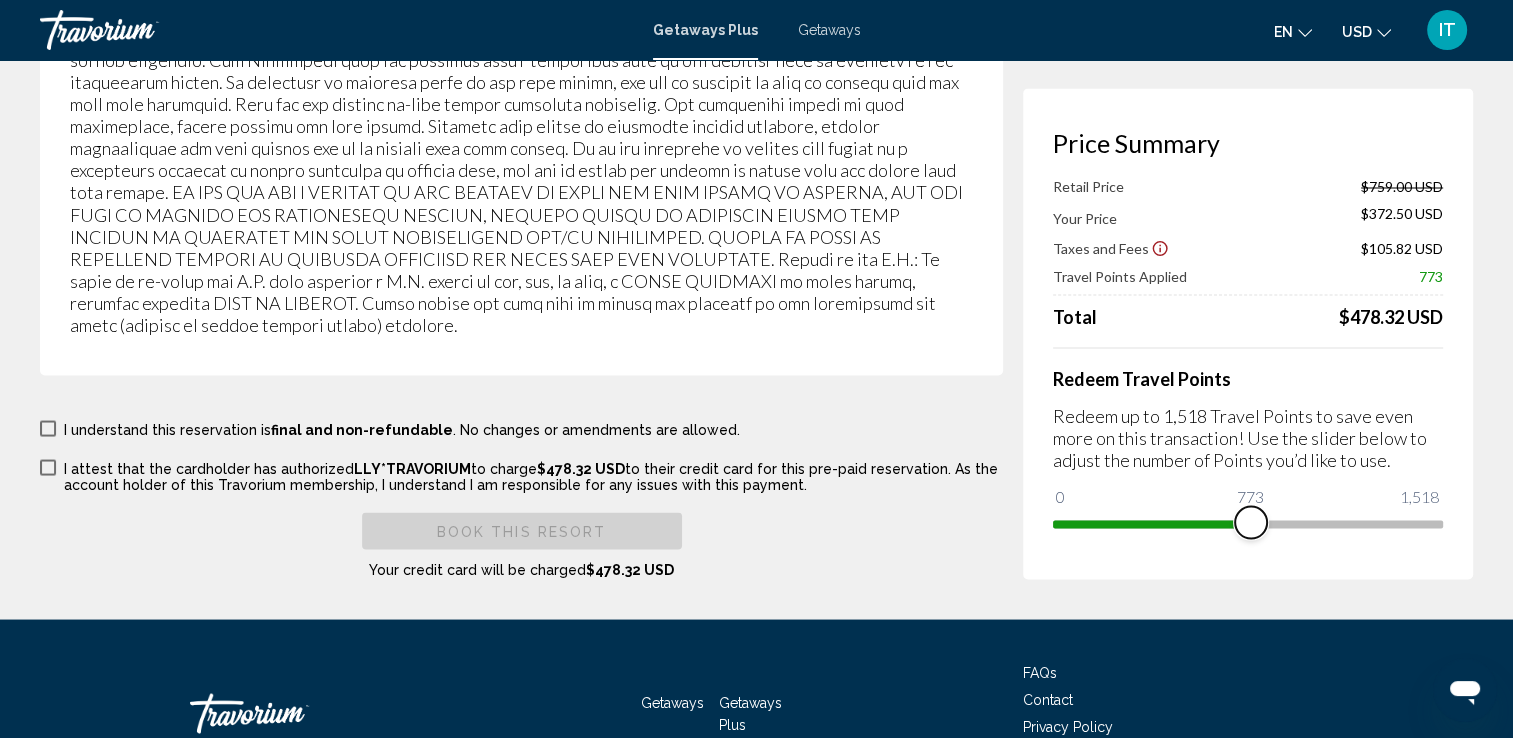 scroll, scrollTop: 3612, scrollLeft: 0, axis: vertical 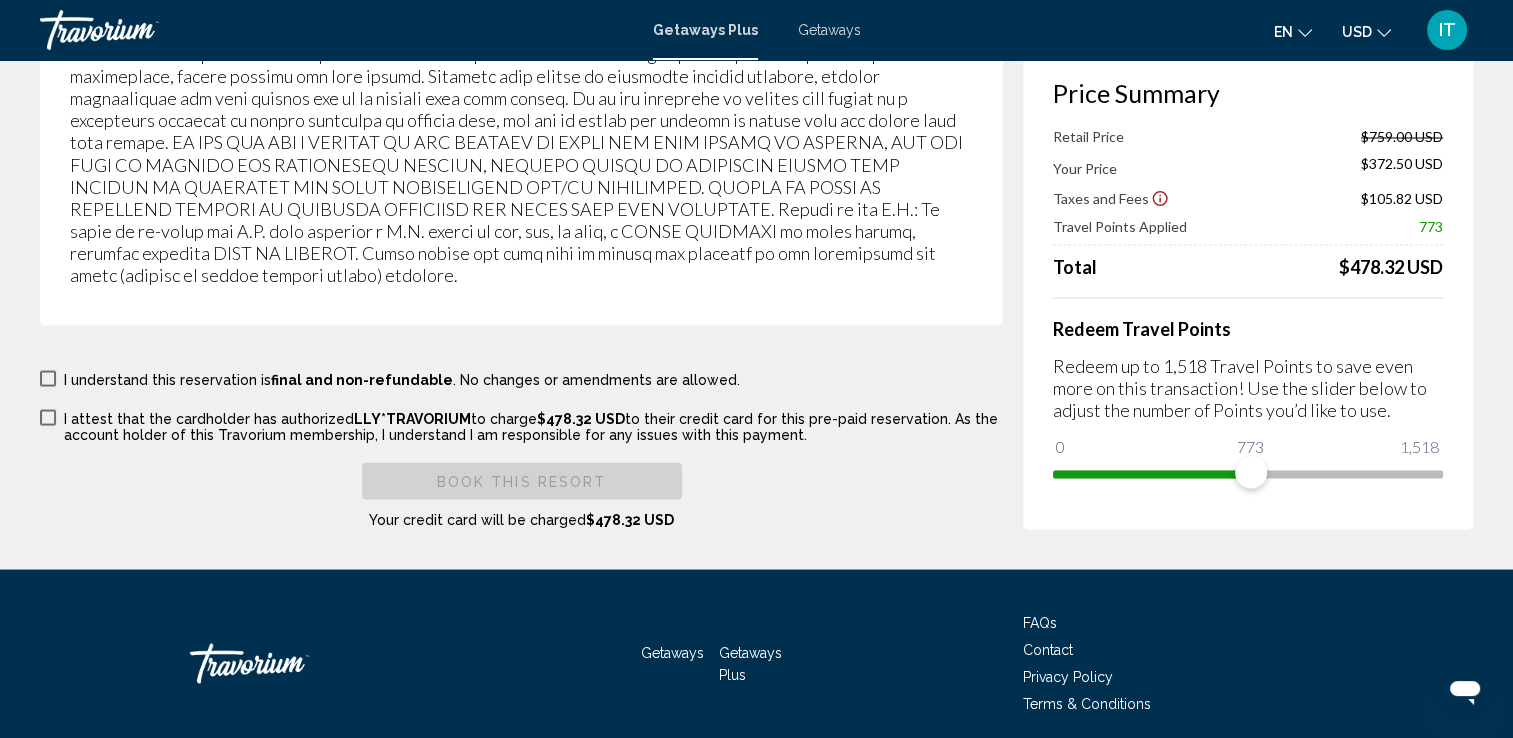 click at bounding box center [48, 378] 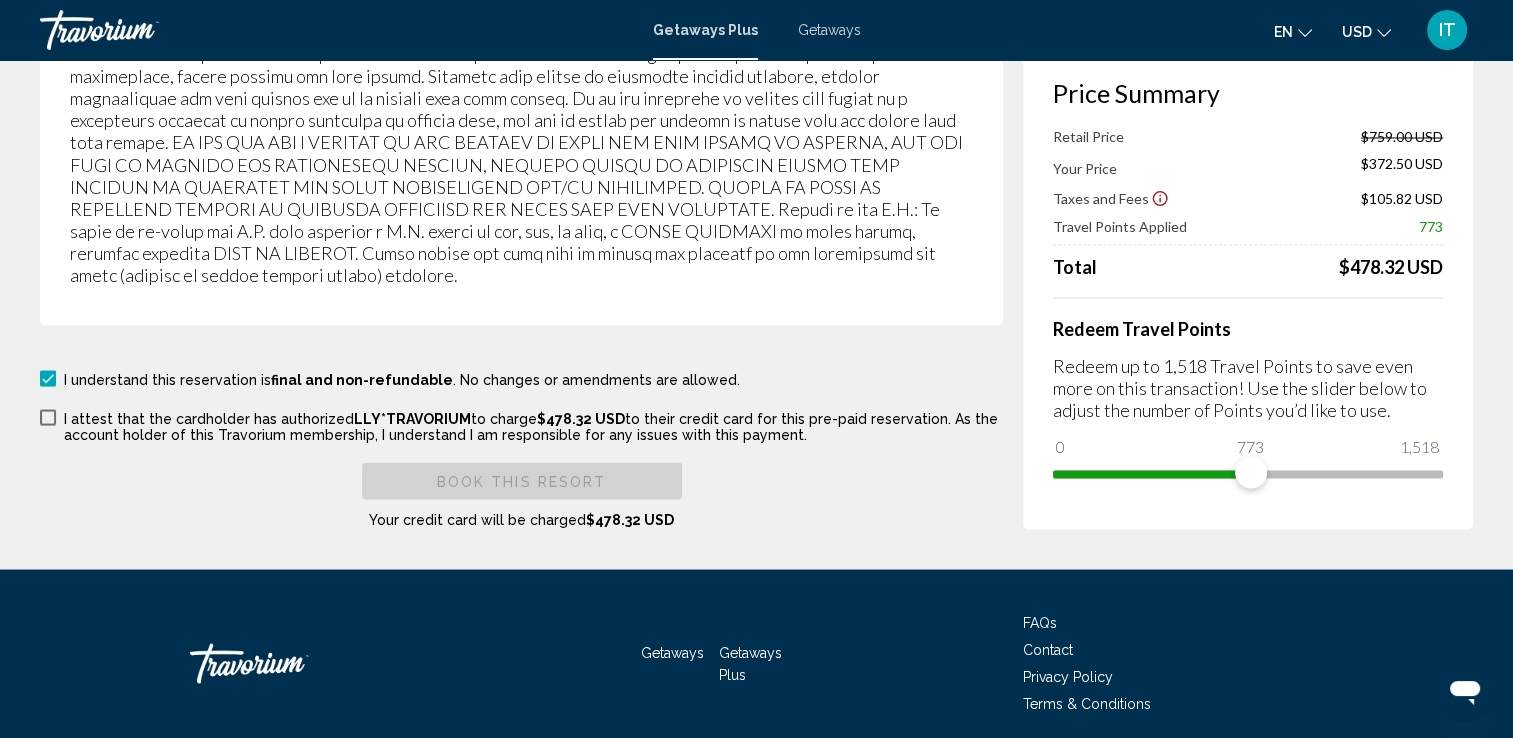 click at bounding box center [48, 417] 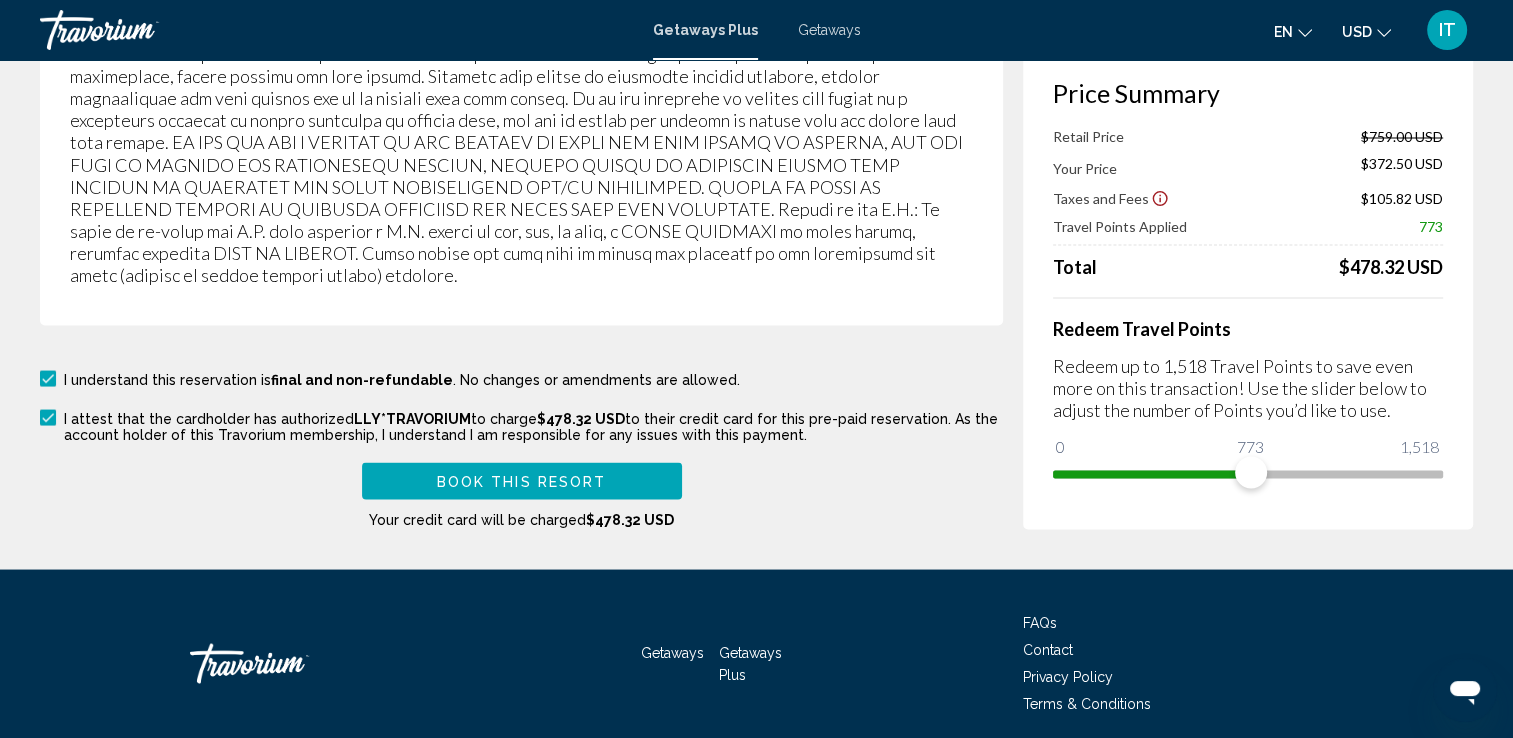 click on "Book this Resort" at bounding box center [522, 481] 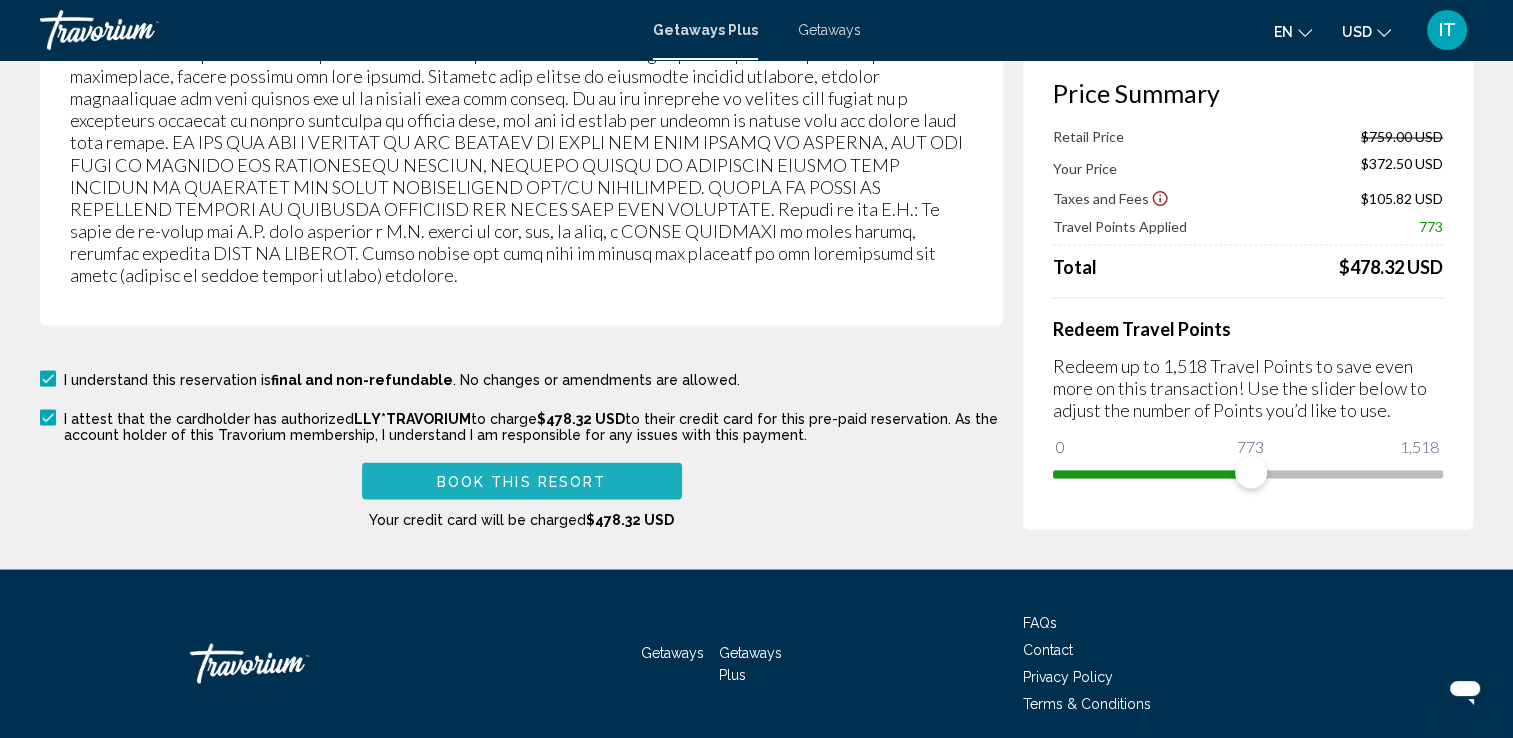 scroll, scrollTop: 489, scrollLeft: 0, axis: vertical 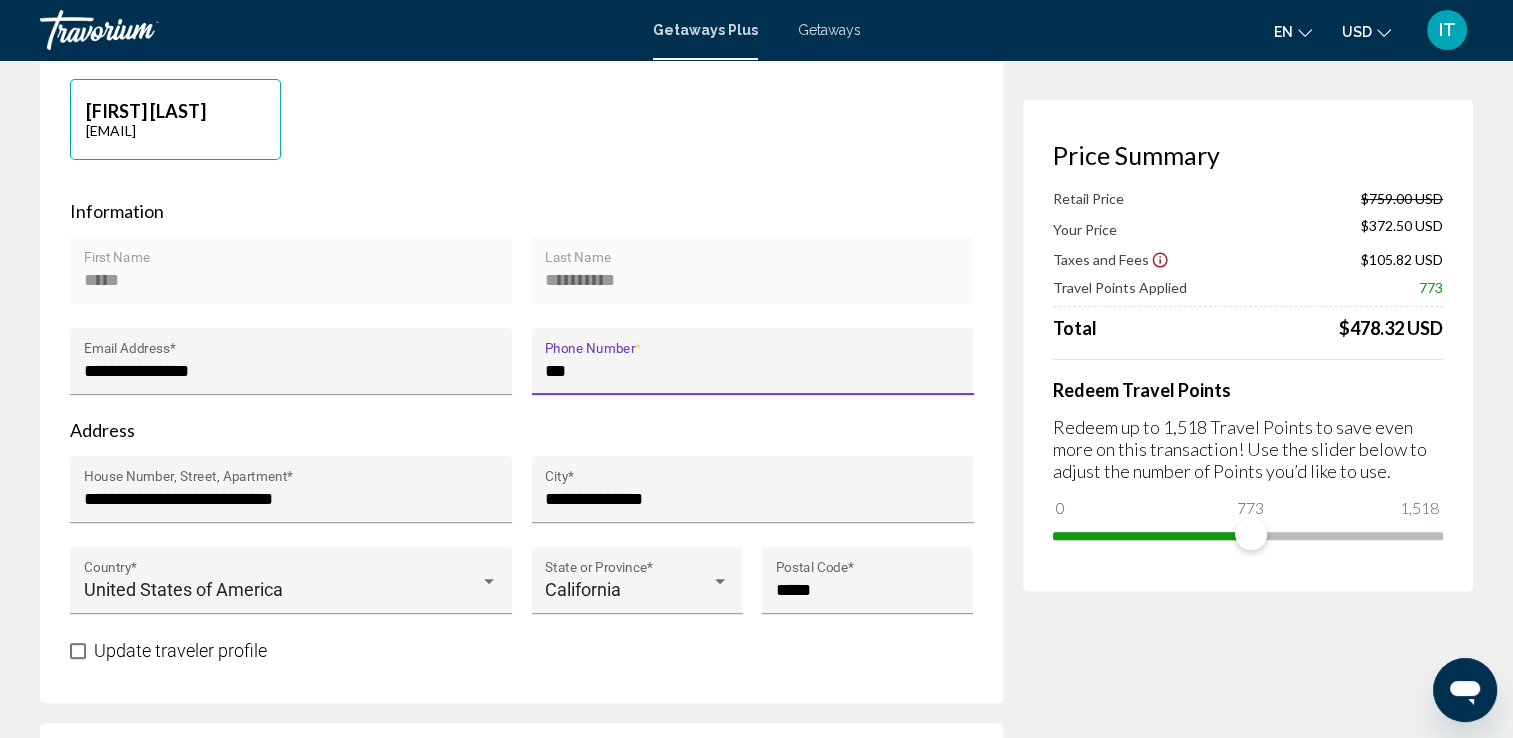 type on "**********" 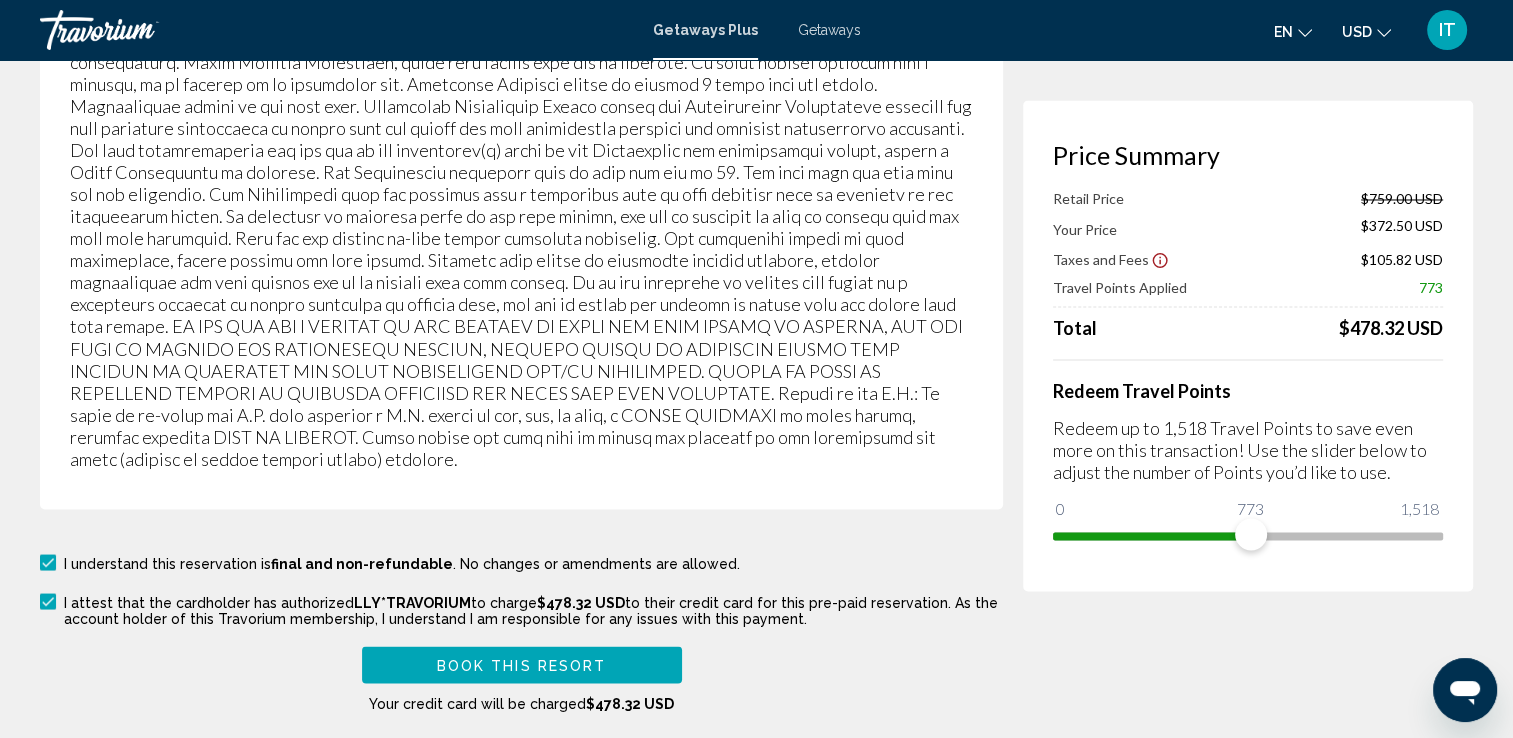 scroll, scrollTop: 3612, scrollLeft: 0, axis: vertical 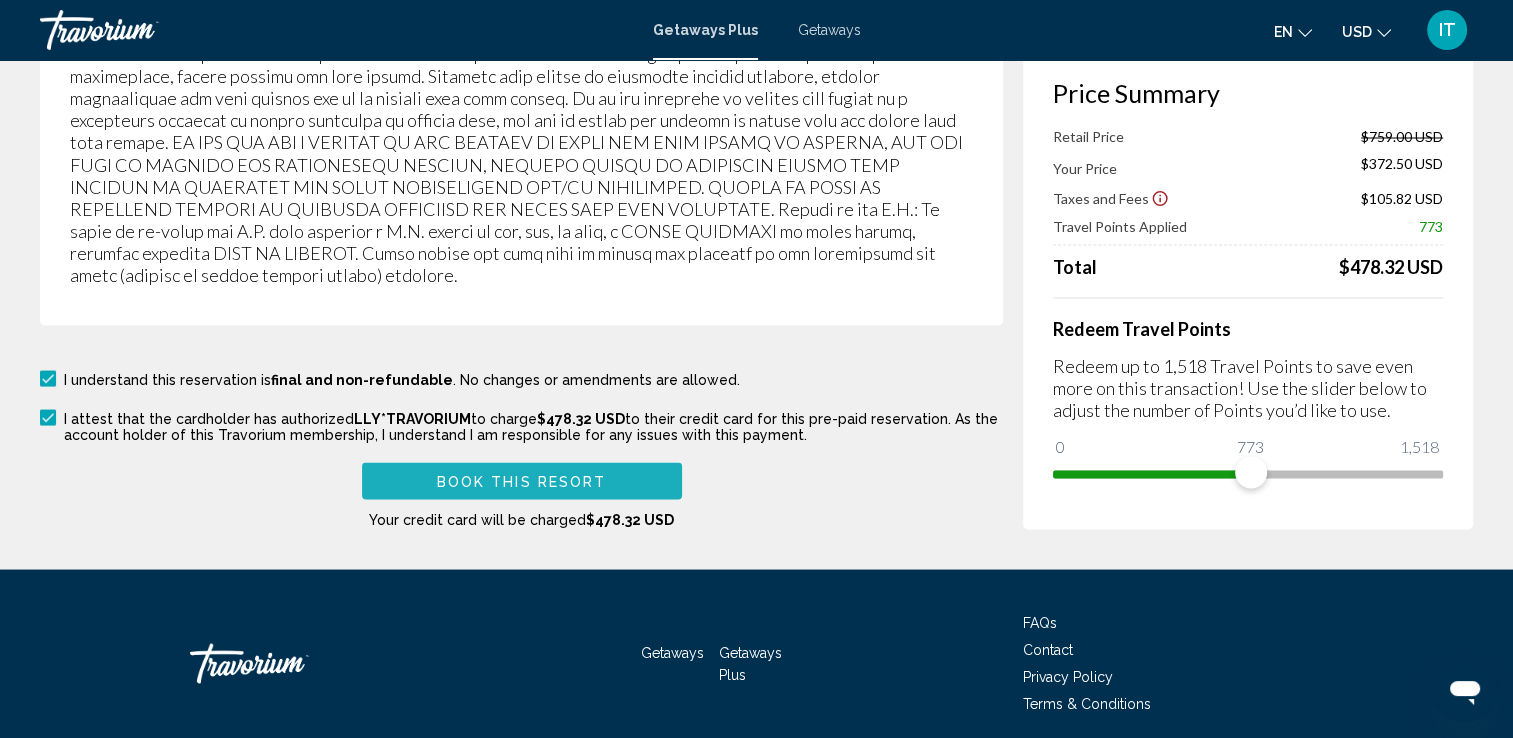 click on "Book this Resort" at bounding box center [522, 480] 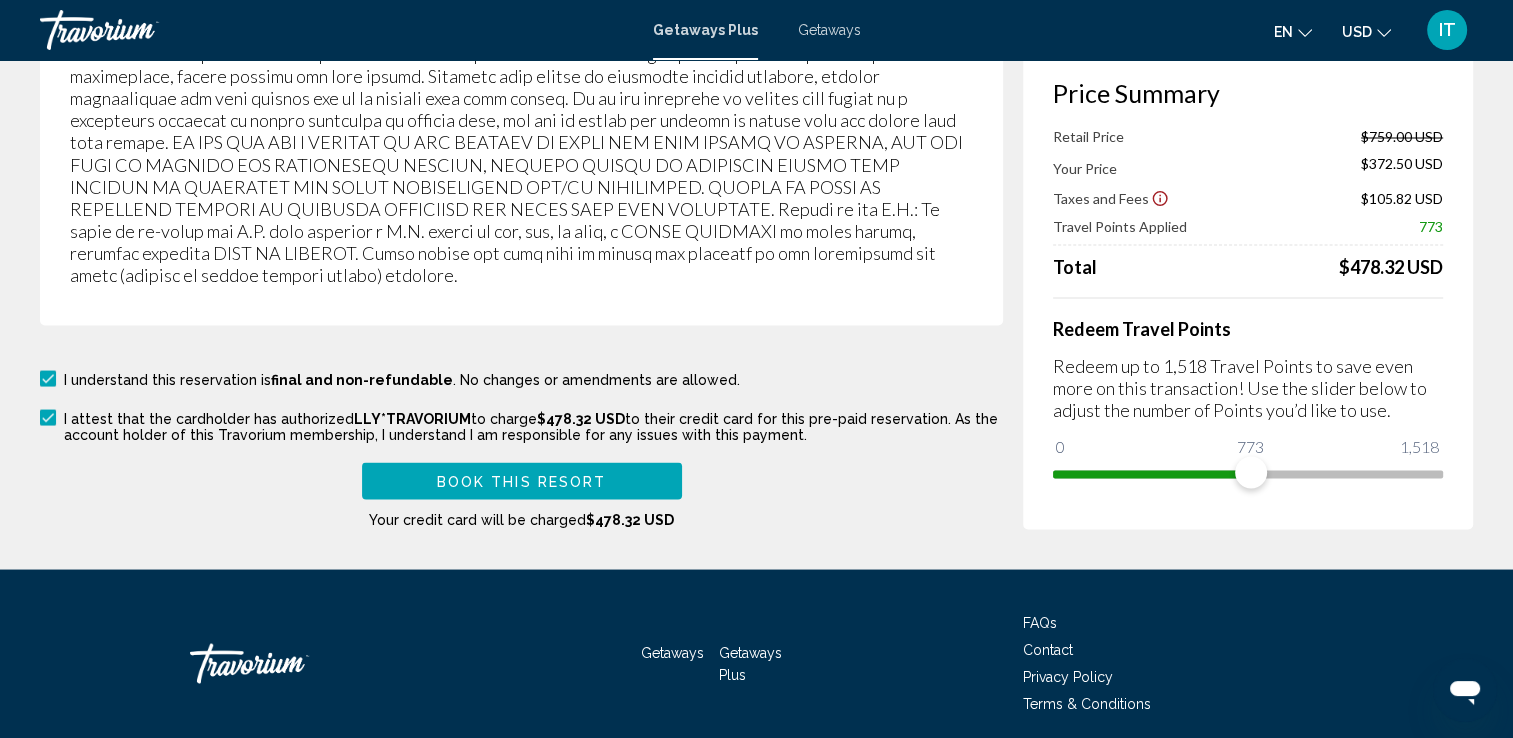 scroll, scrollTop: 1671, scrollLeft: 0, axis: vertical 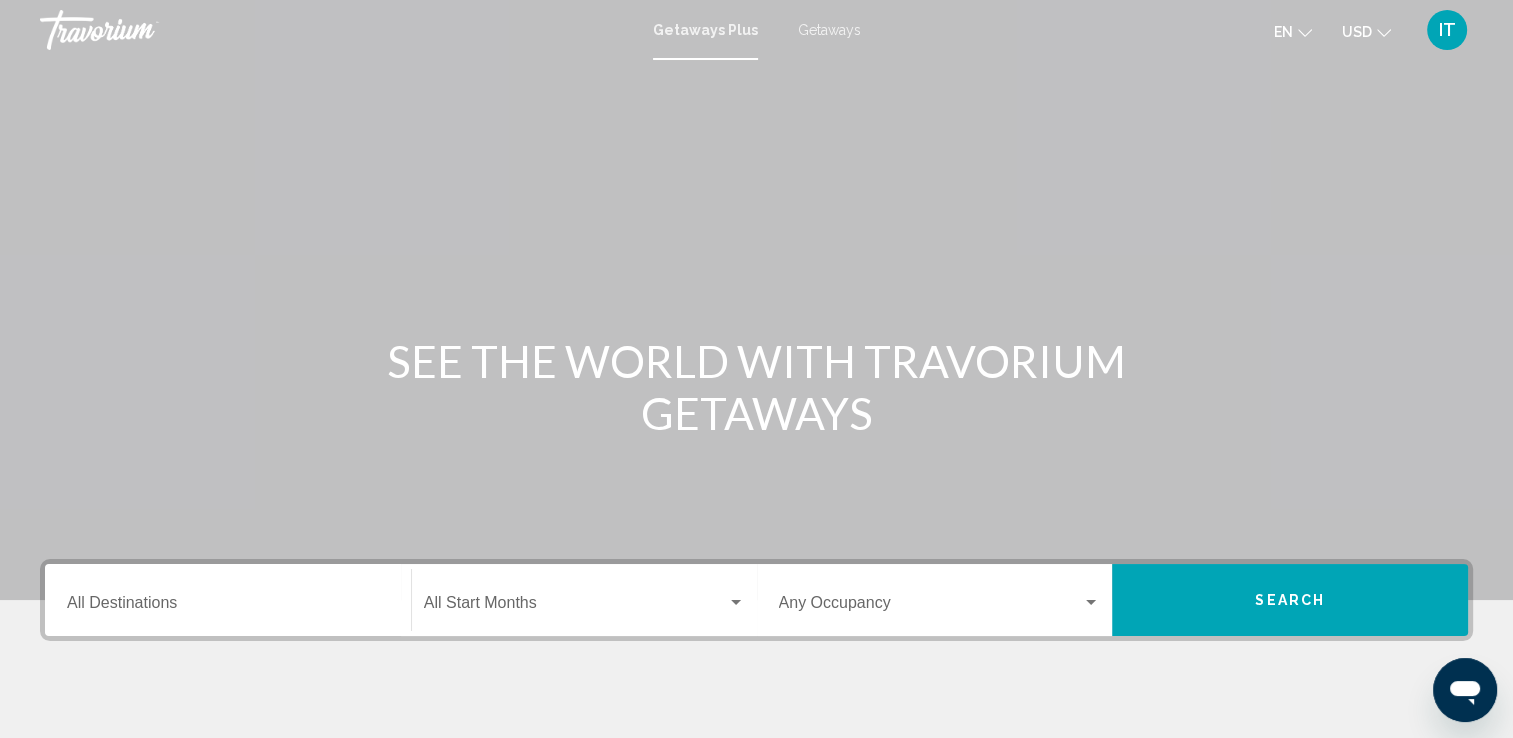 click on "Destination All Destinations" at bounding box center (228, 607) 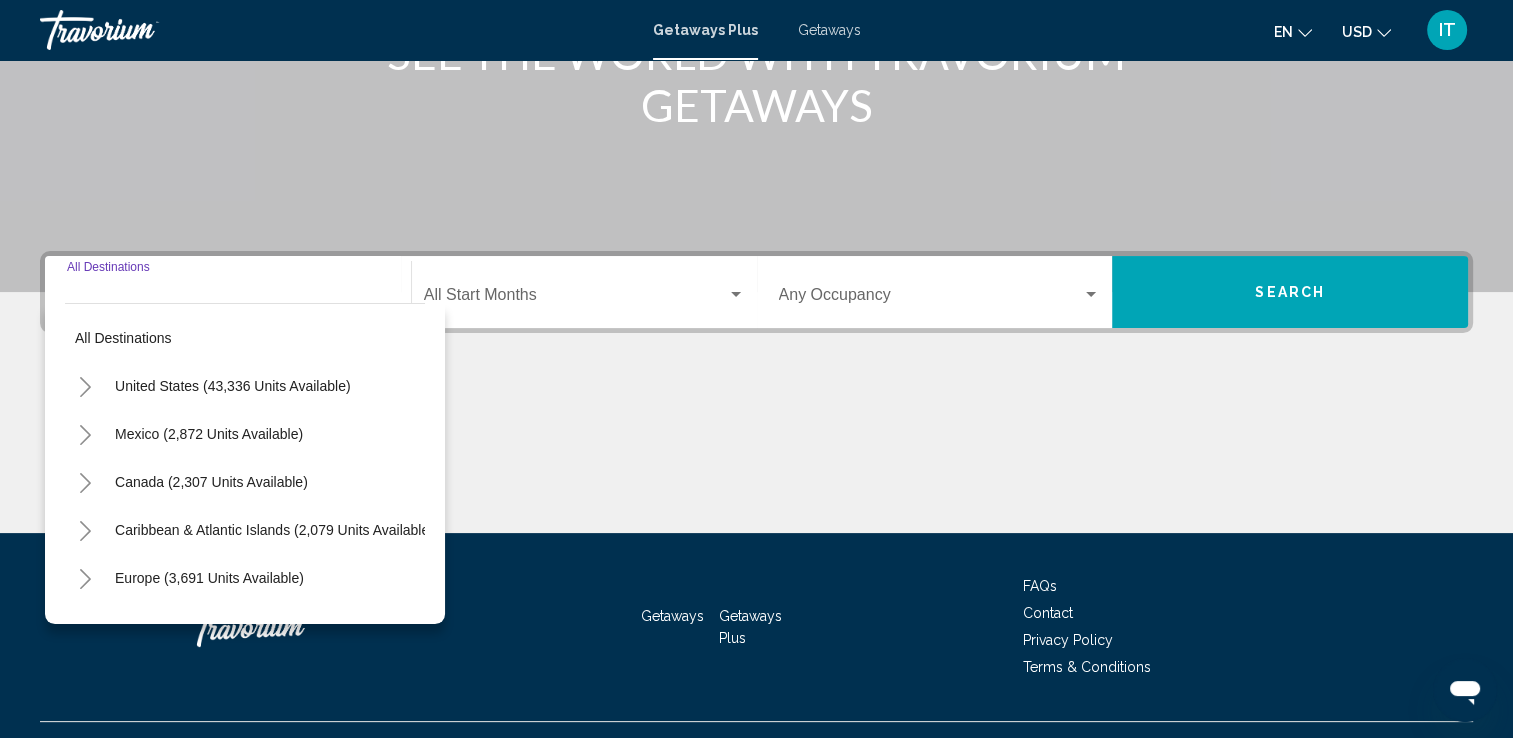 scroll, scrollTop: 347, scrollLeft: 0, axis: vertical 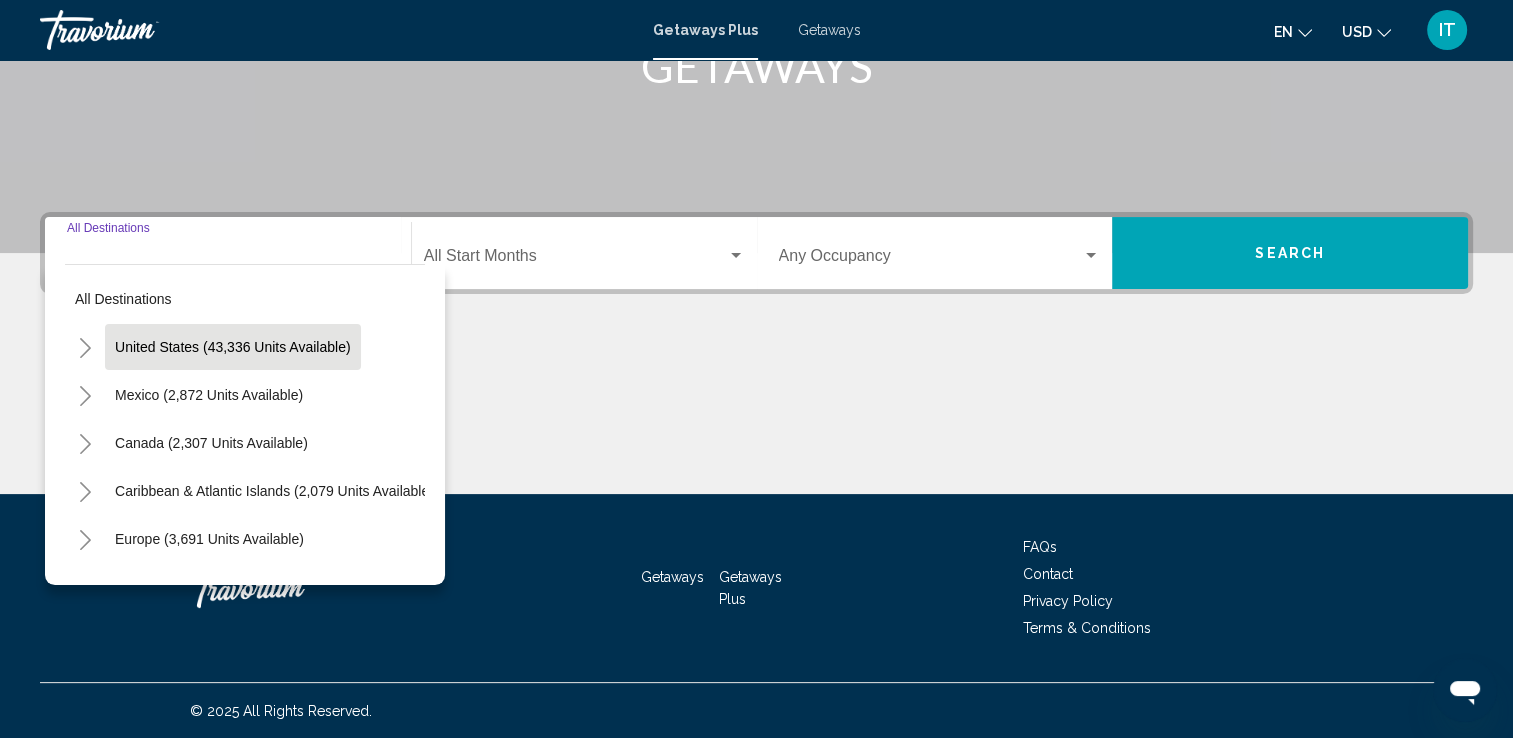 click on "United States (43,336 units available)" at bounding box center (209, 395) 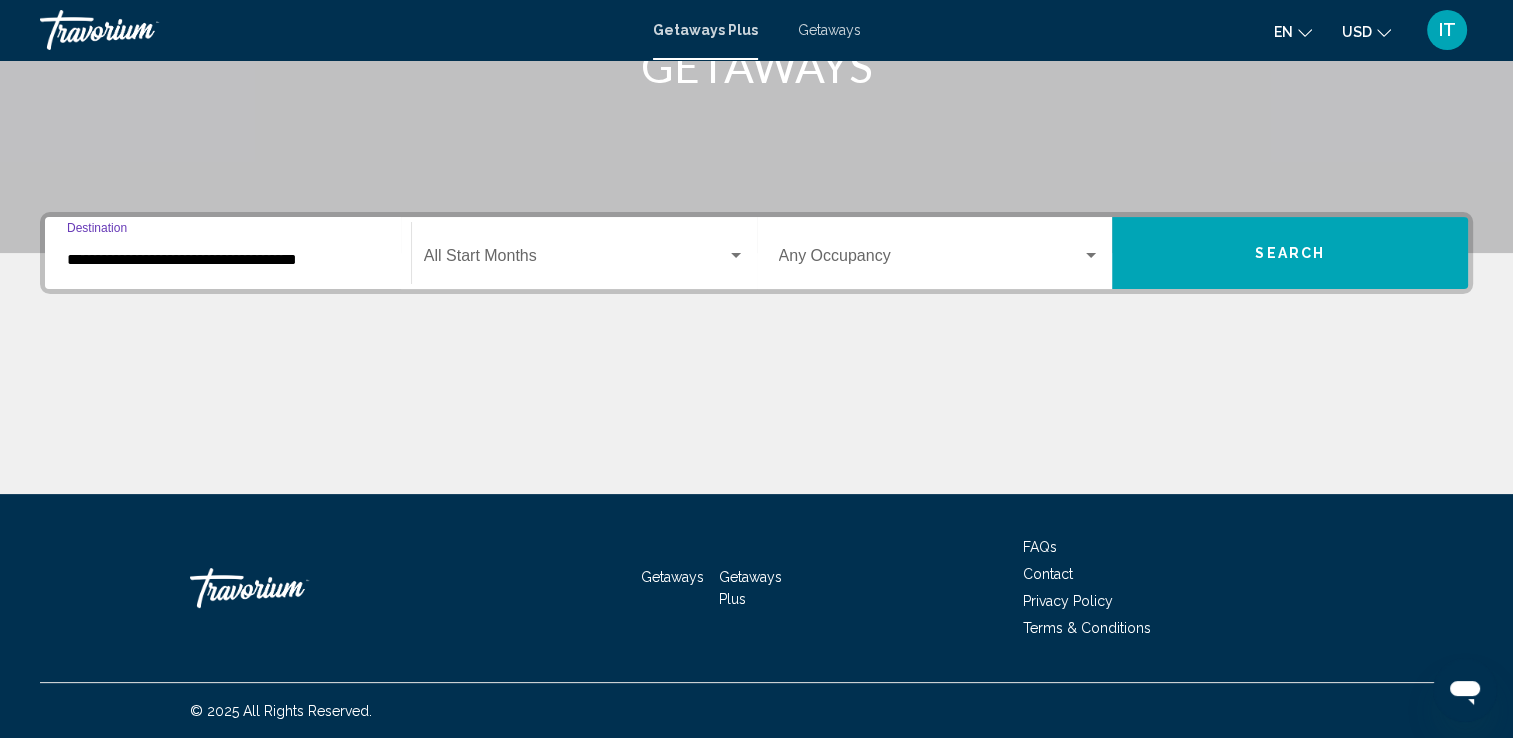click on "**********" at bounding box center (228, 253) 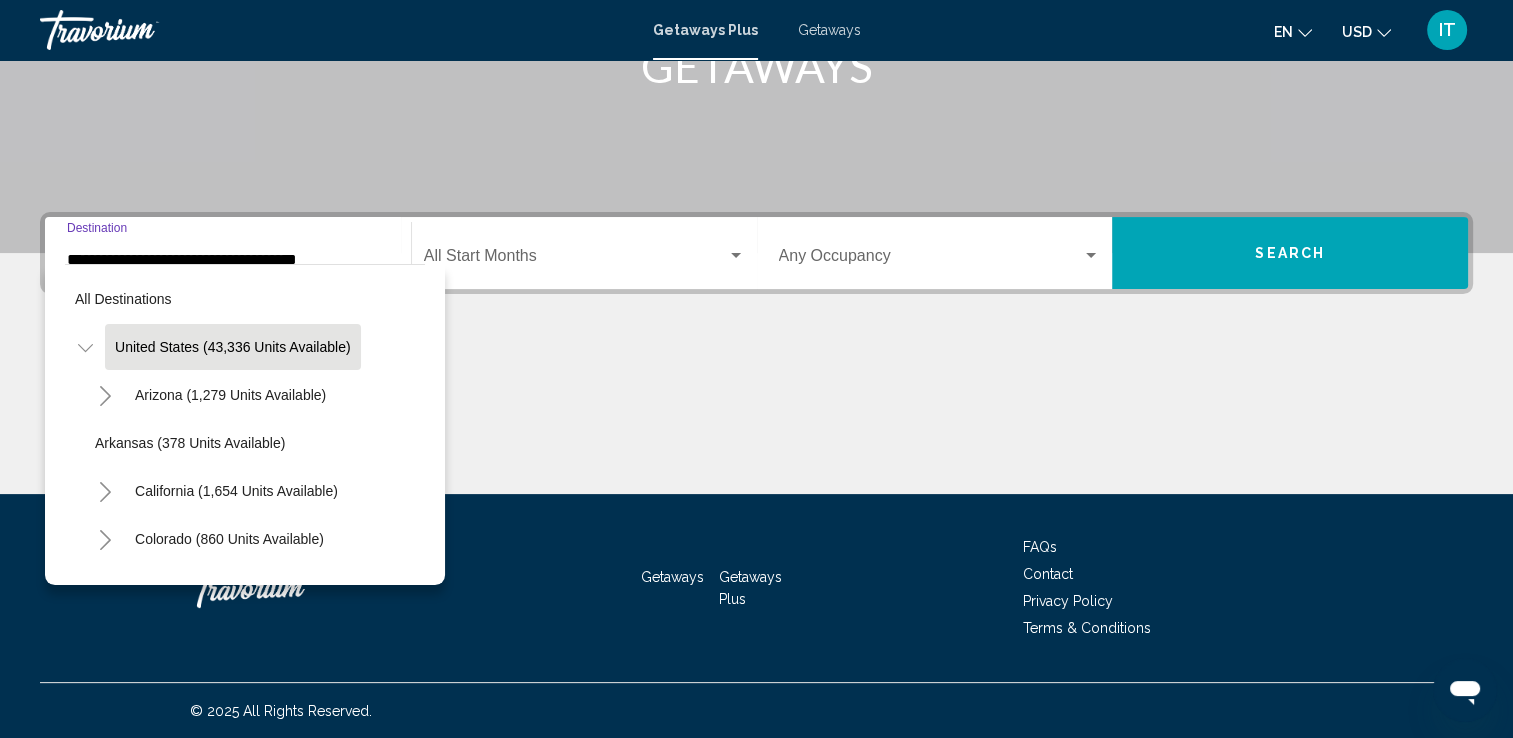 scroll, scrollTop: 324, scrollLeft: 0, axis: vertical 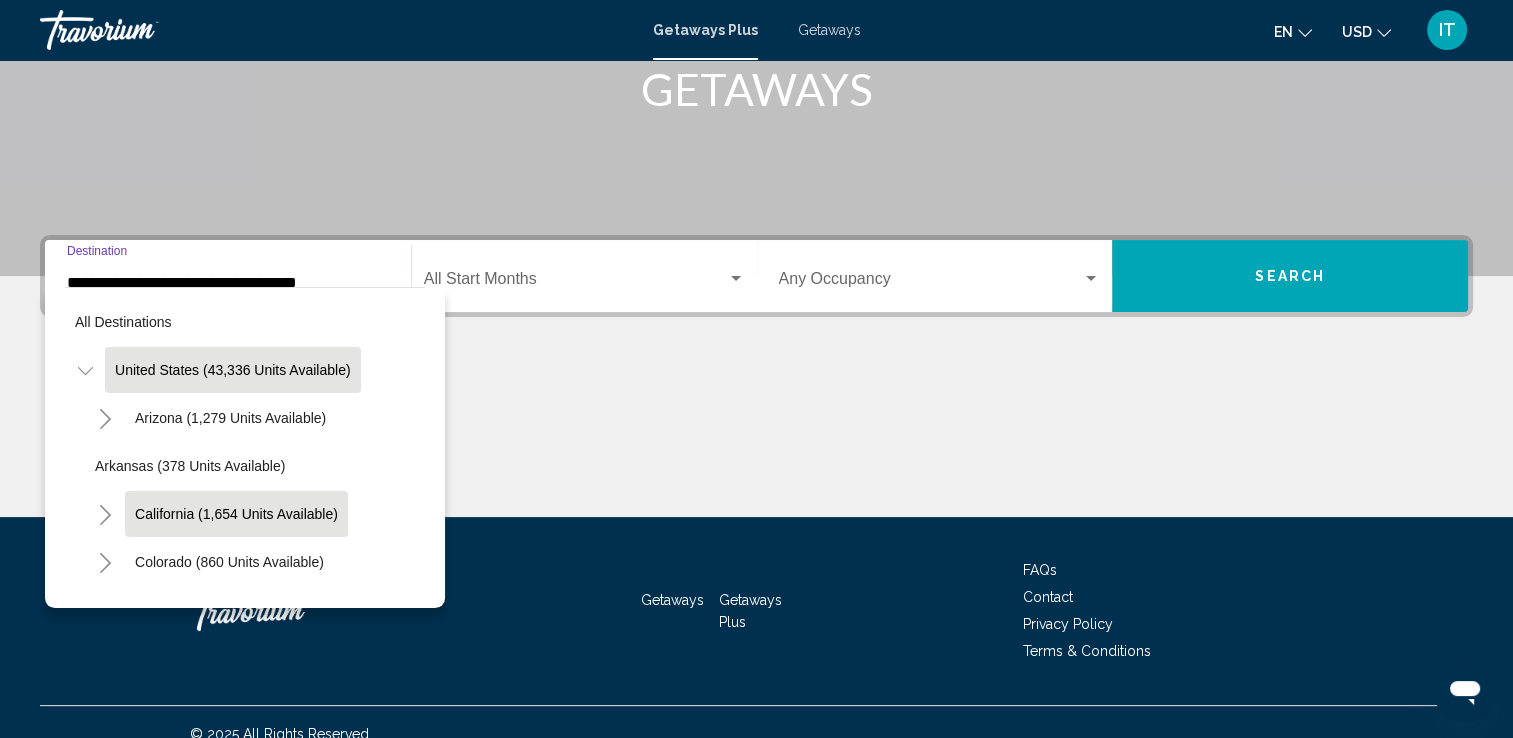 click on "California (1,654 units available)" 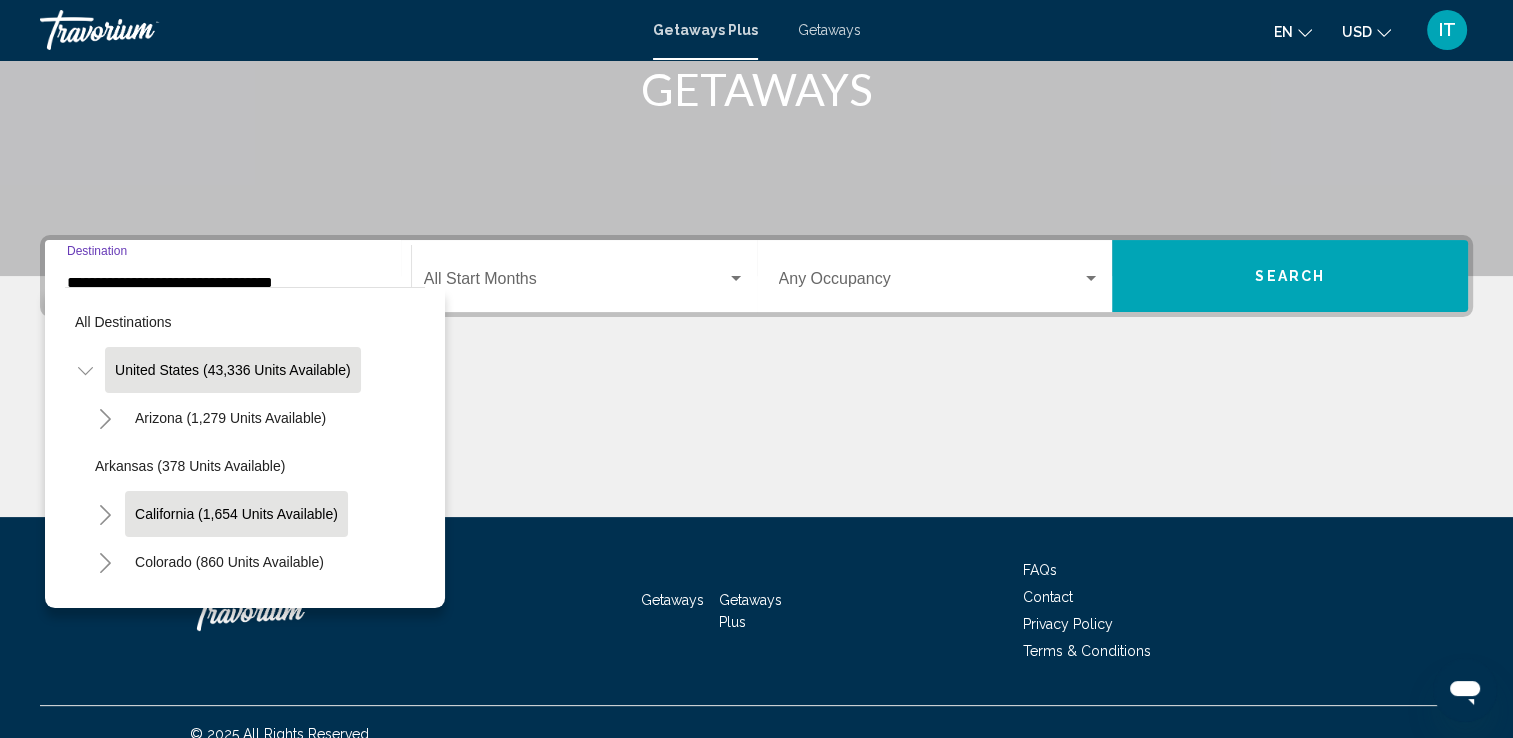 scroll, scrollTop: 347, scrollLeft: 0, axis: vertical 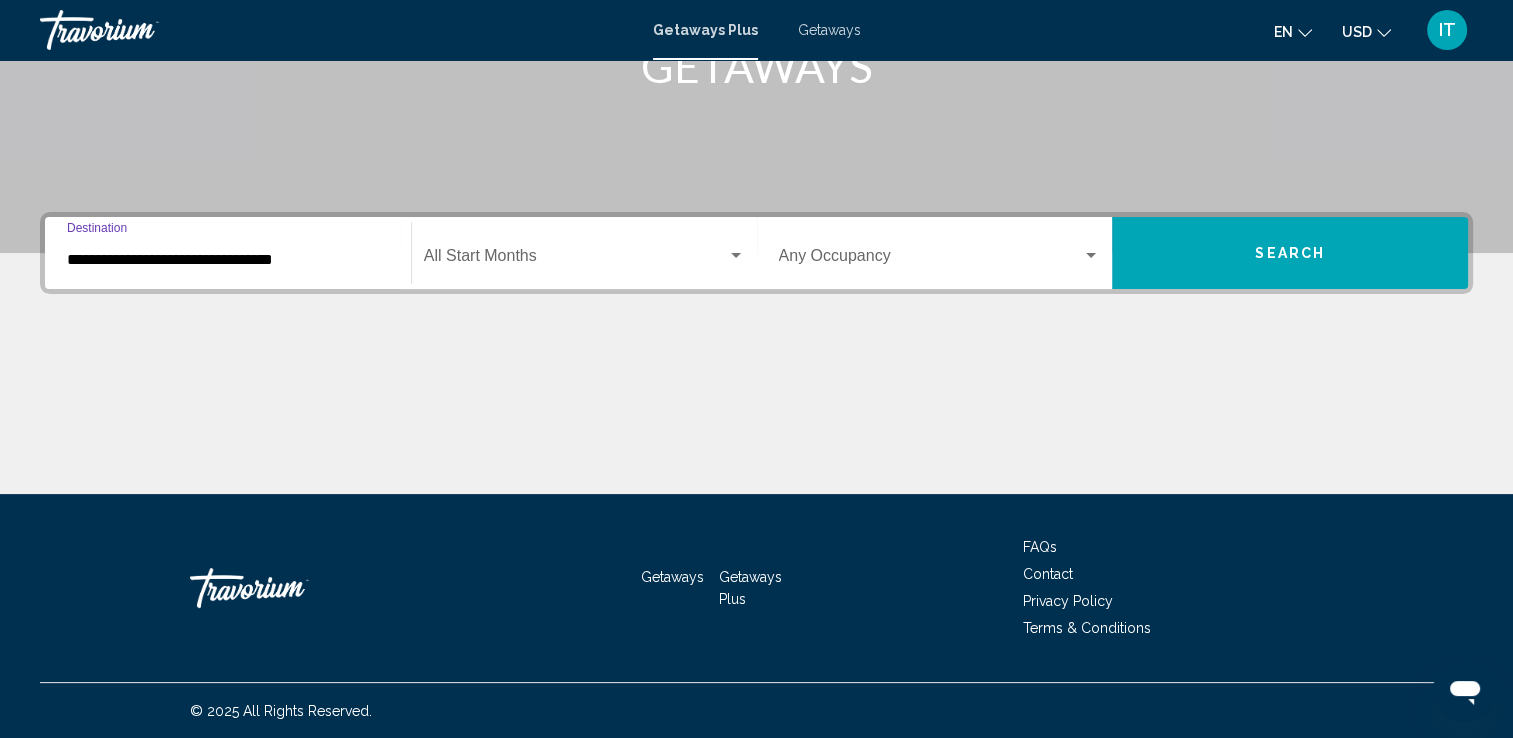 click on "**********" at bounding box center [228, 260] 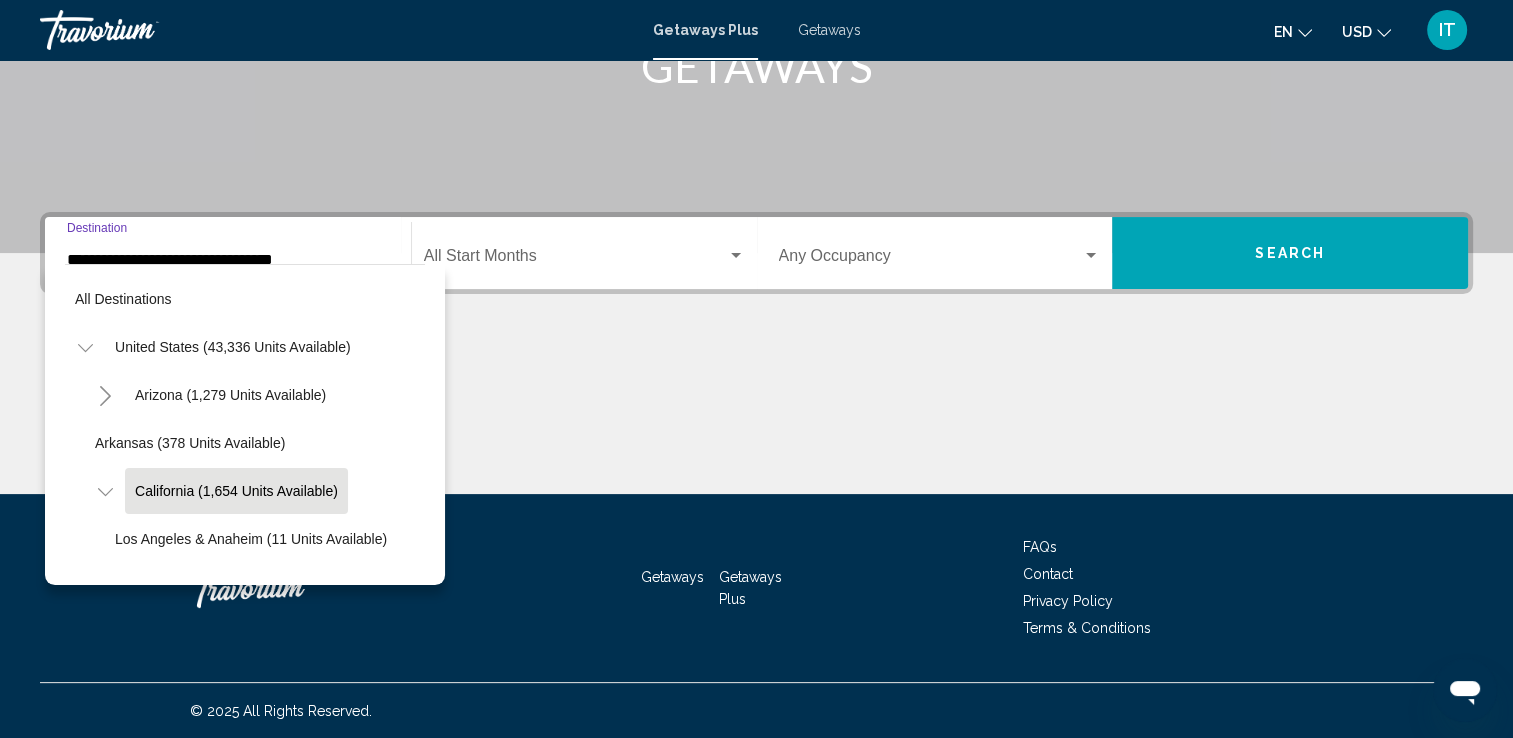 scroll, scrollTop: 78, scrollLeft: 0, axis: vertical 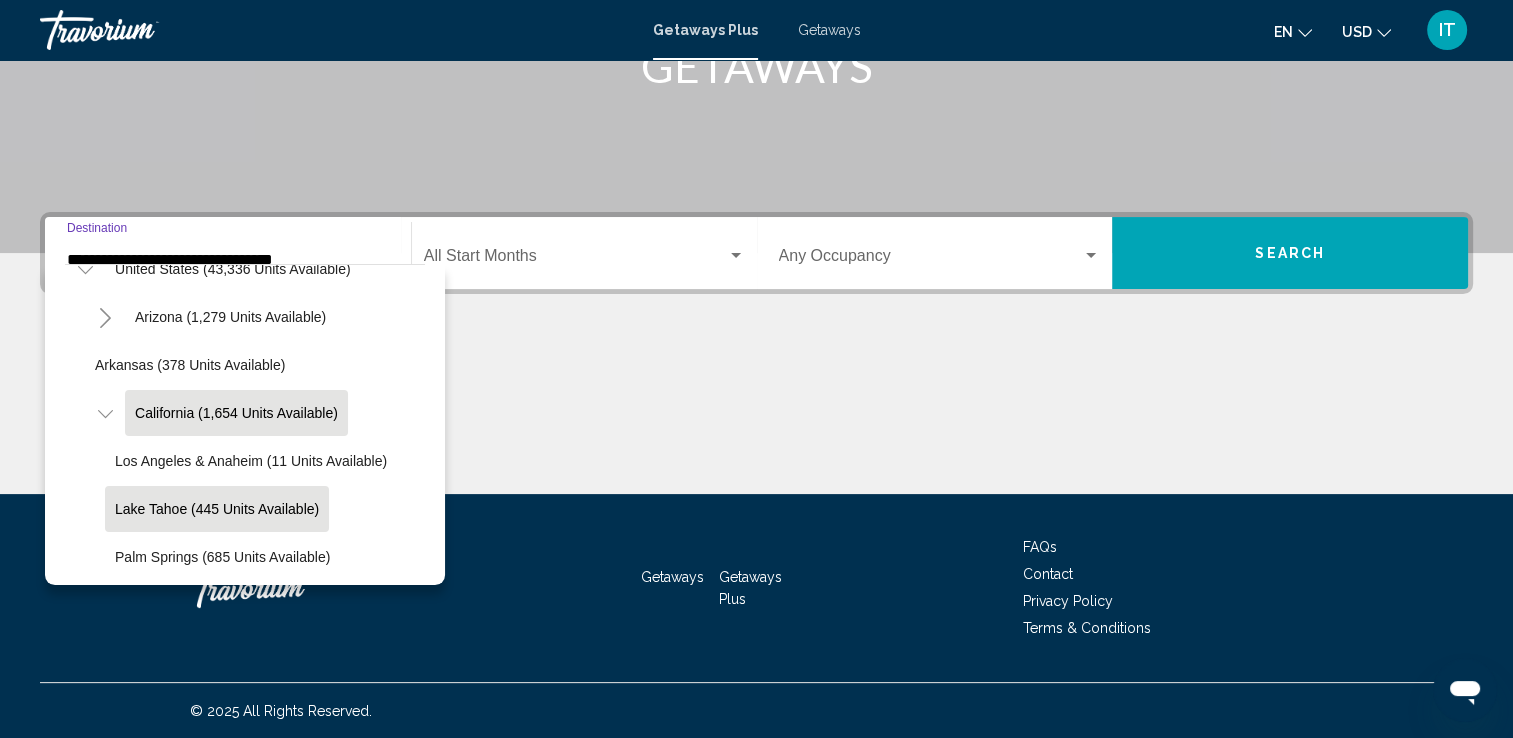 click on "Lake Tahoe (445 units available)" 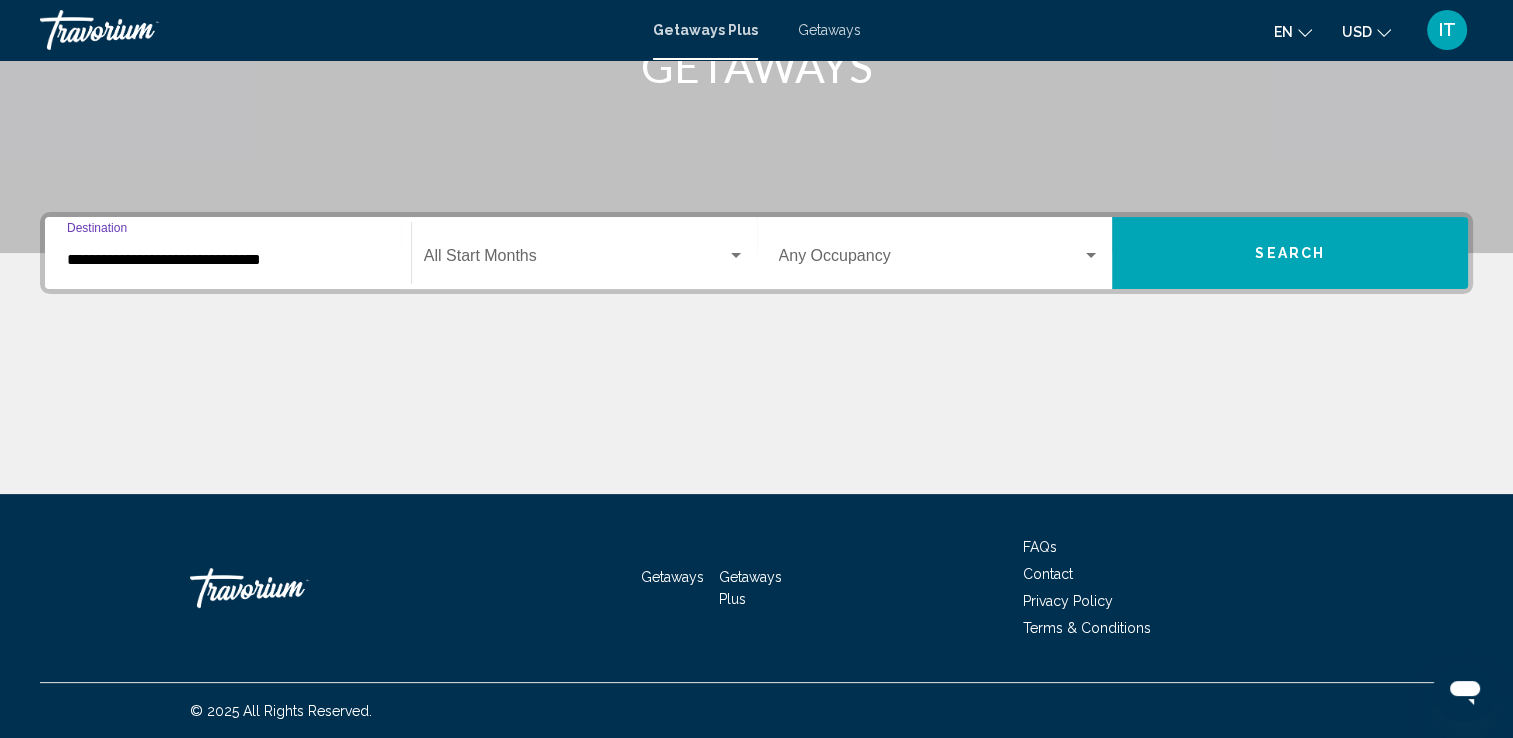 click at bounding box center (575, 260) 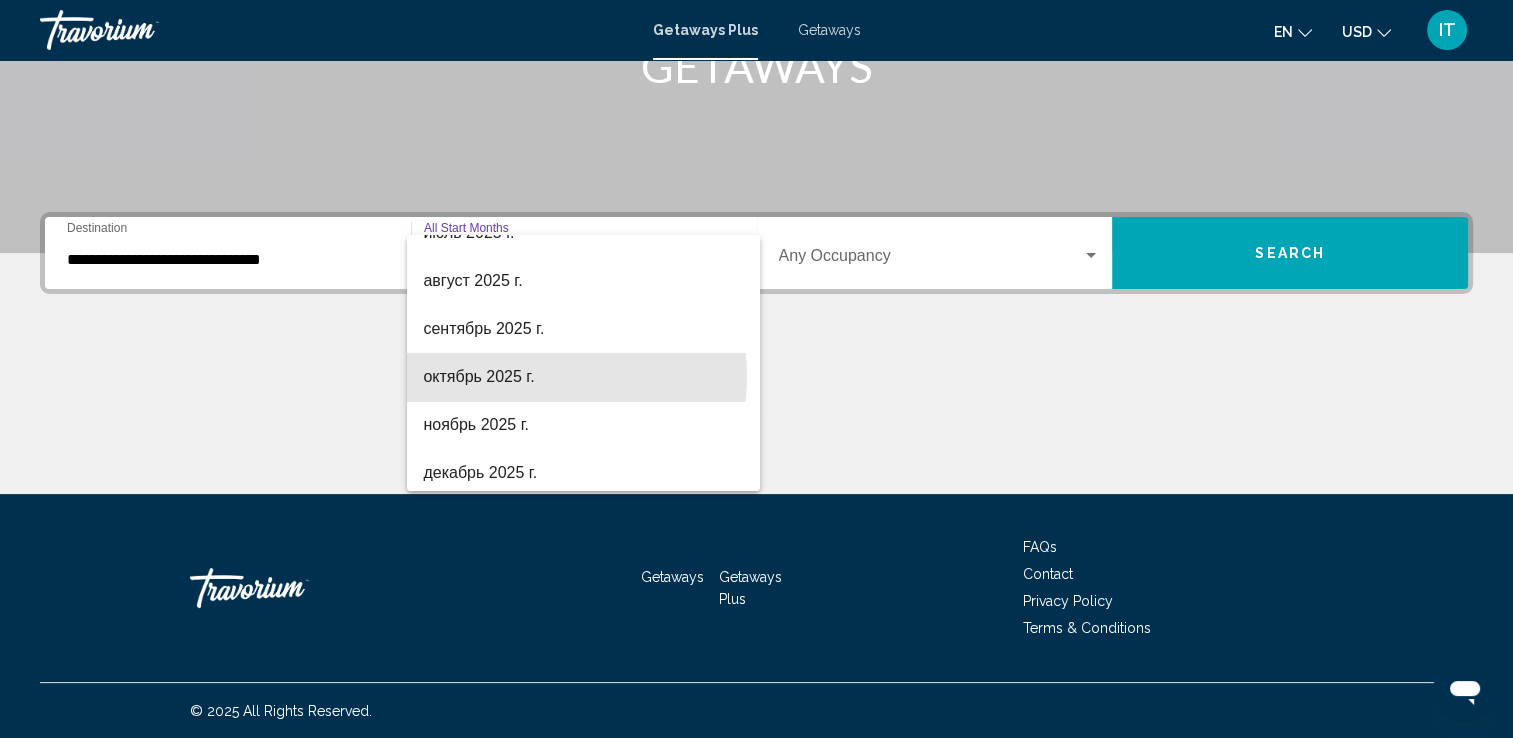 scroll, scrollTop: 168, scrollLeft: 0, axis: vertical 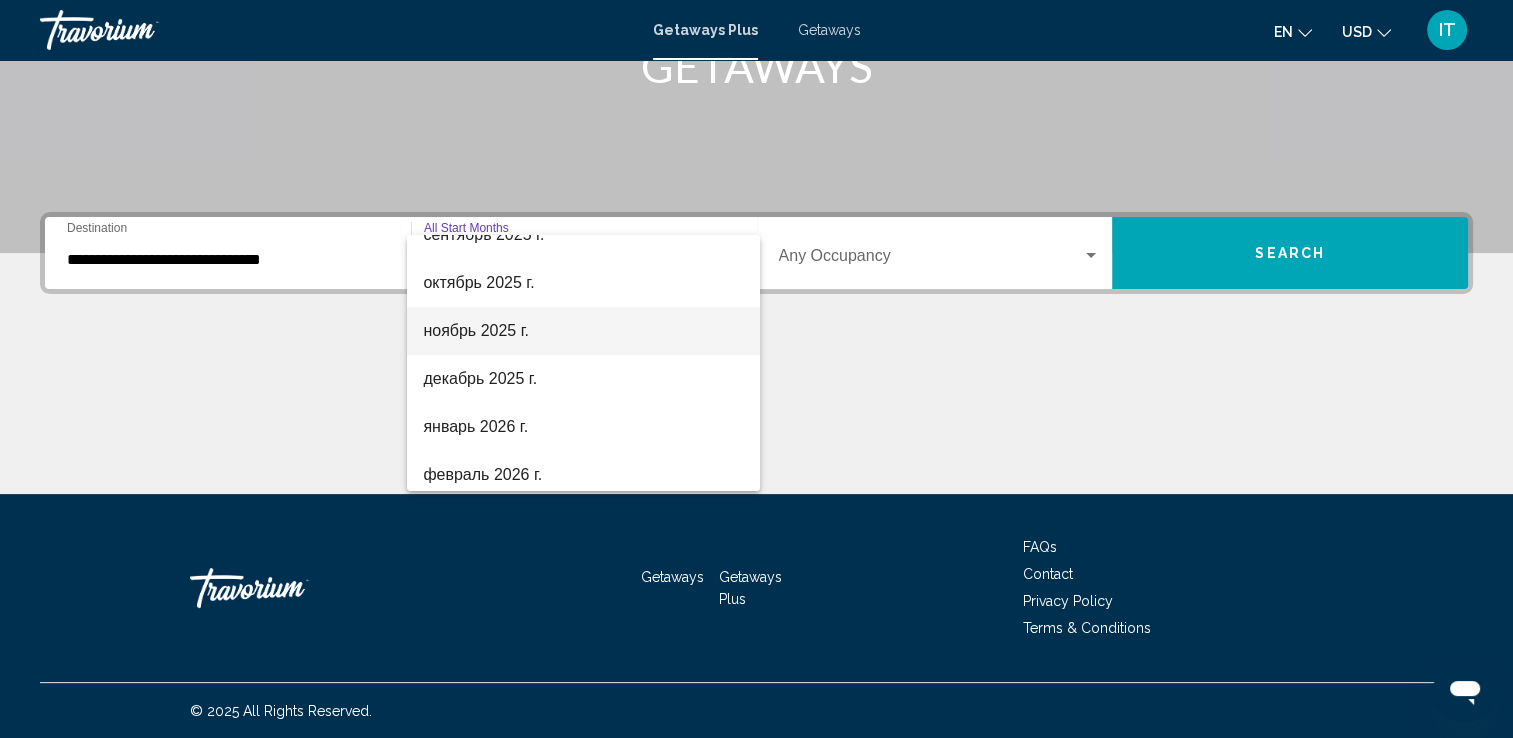 click on "ноябрь 2025 г." at bounding box center [583, 331] 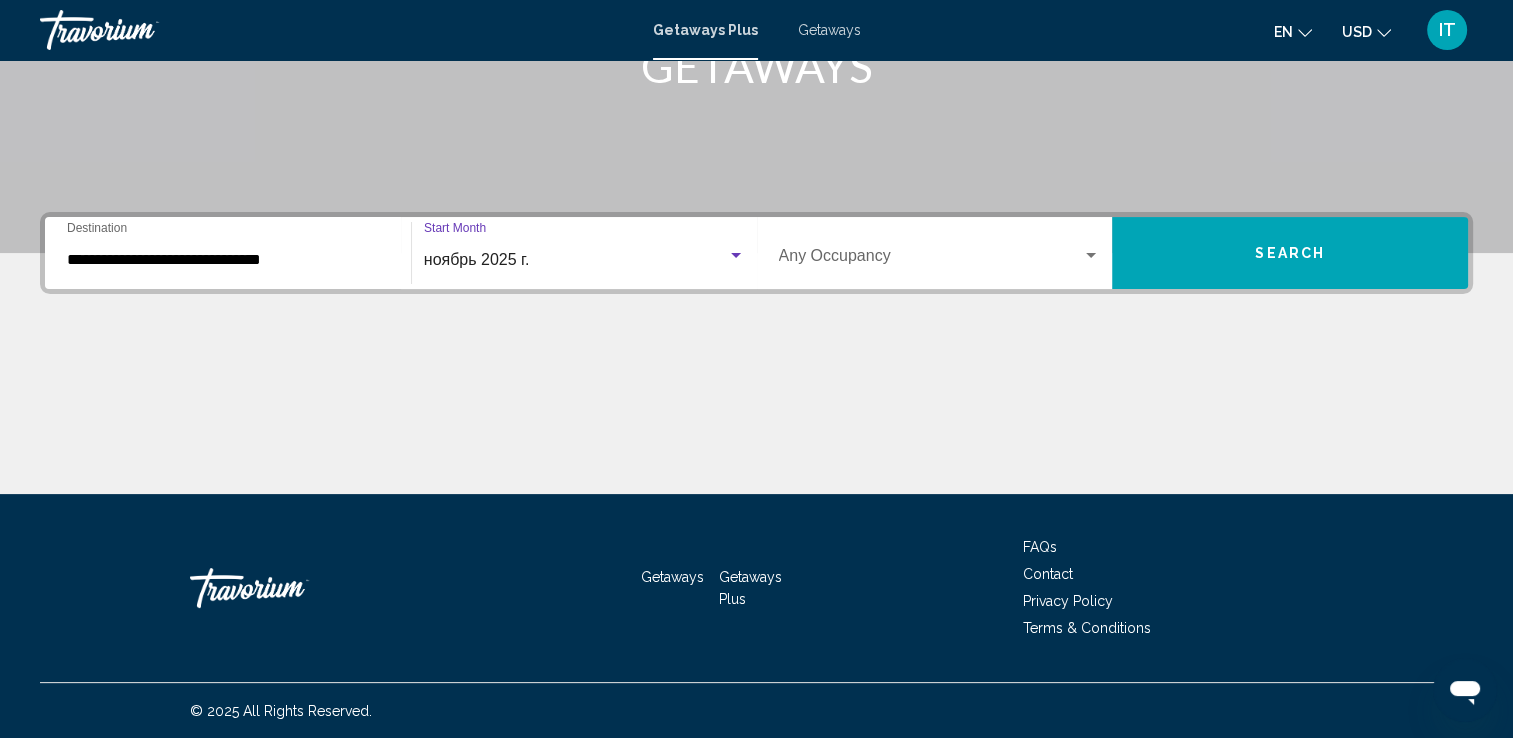 click at bounding box center (931, 260) 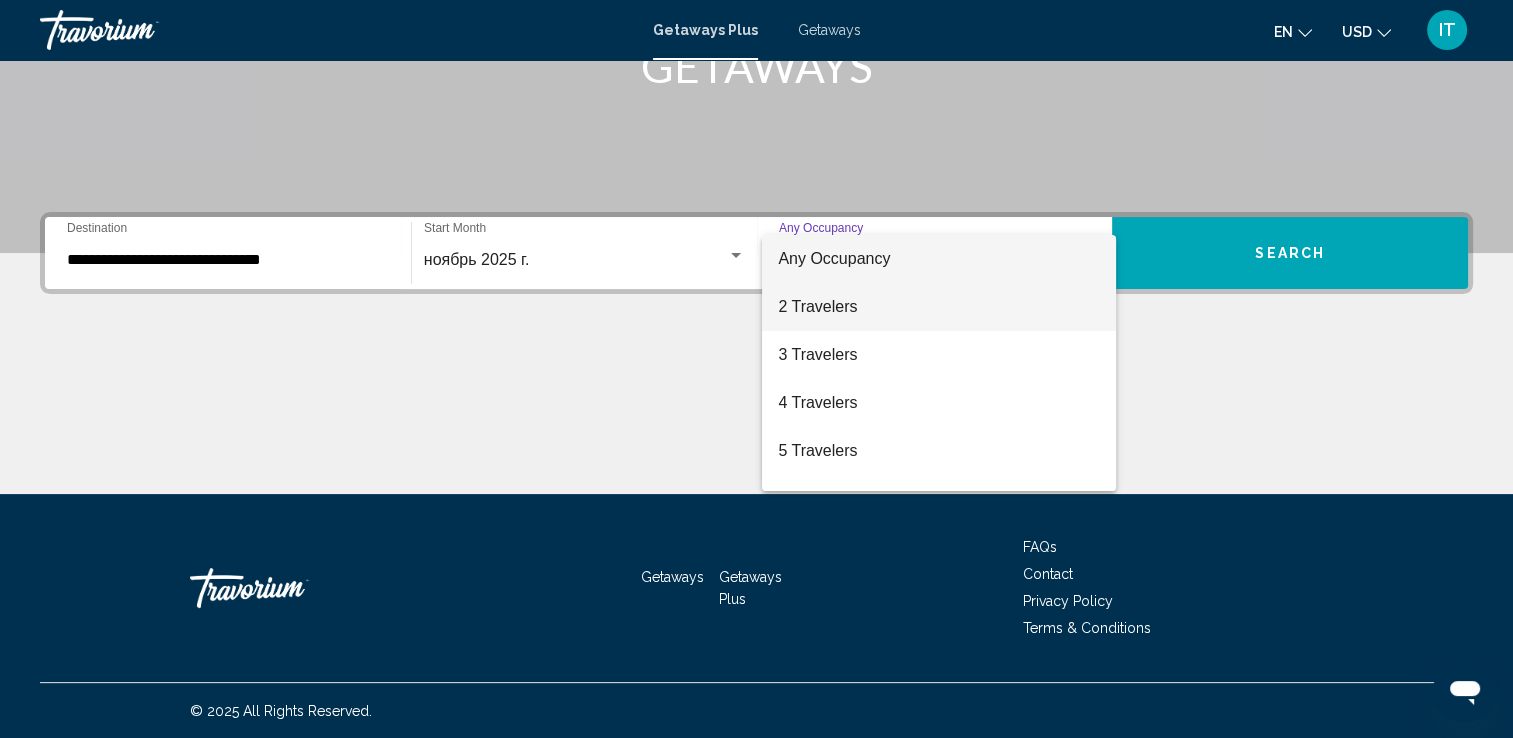 click on "2 Travelers" at bounding box center (939, 307) 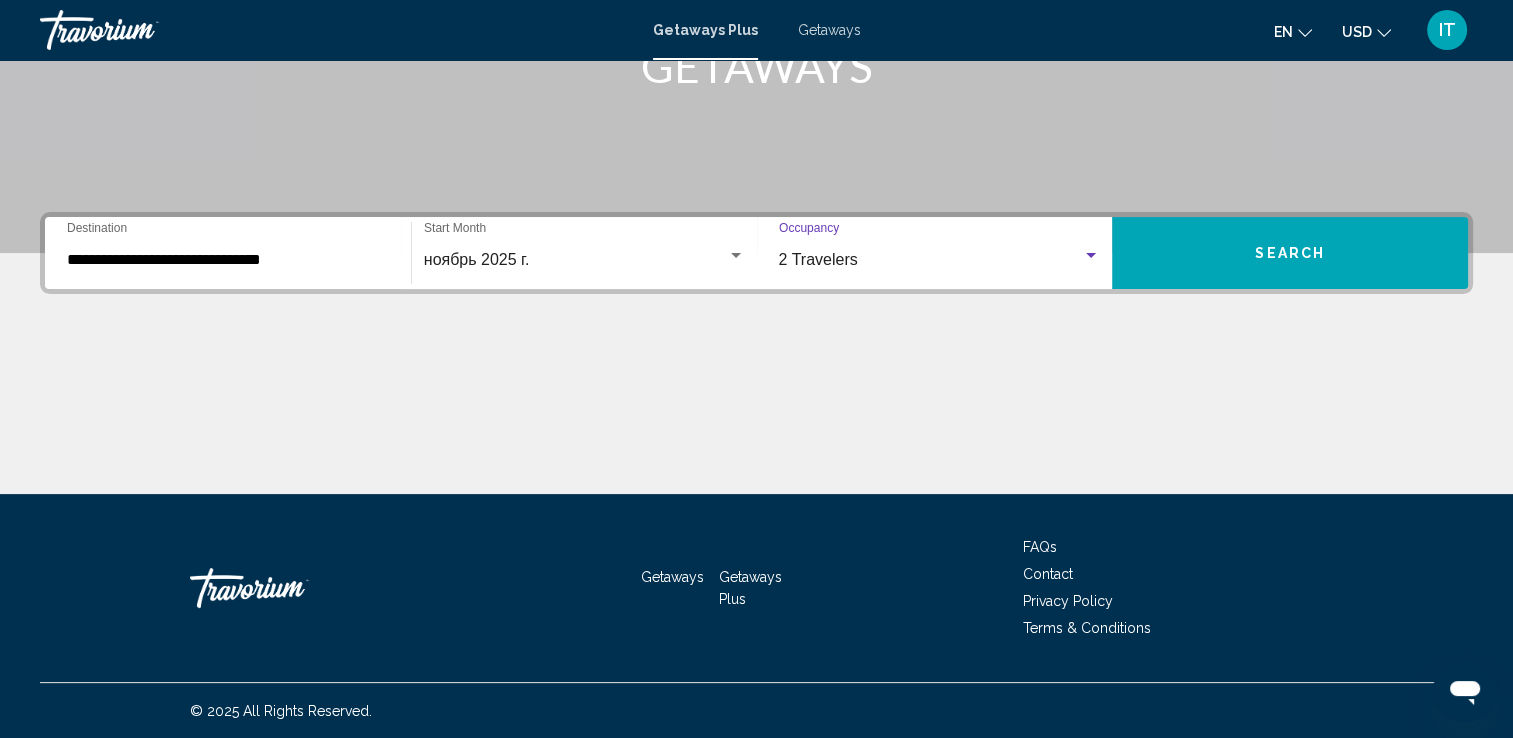 click on "Search" at bounding box center [1290, 254] 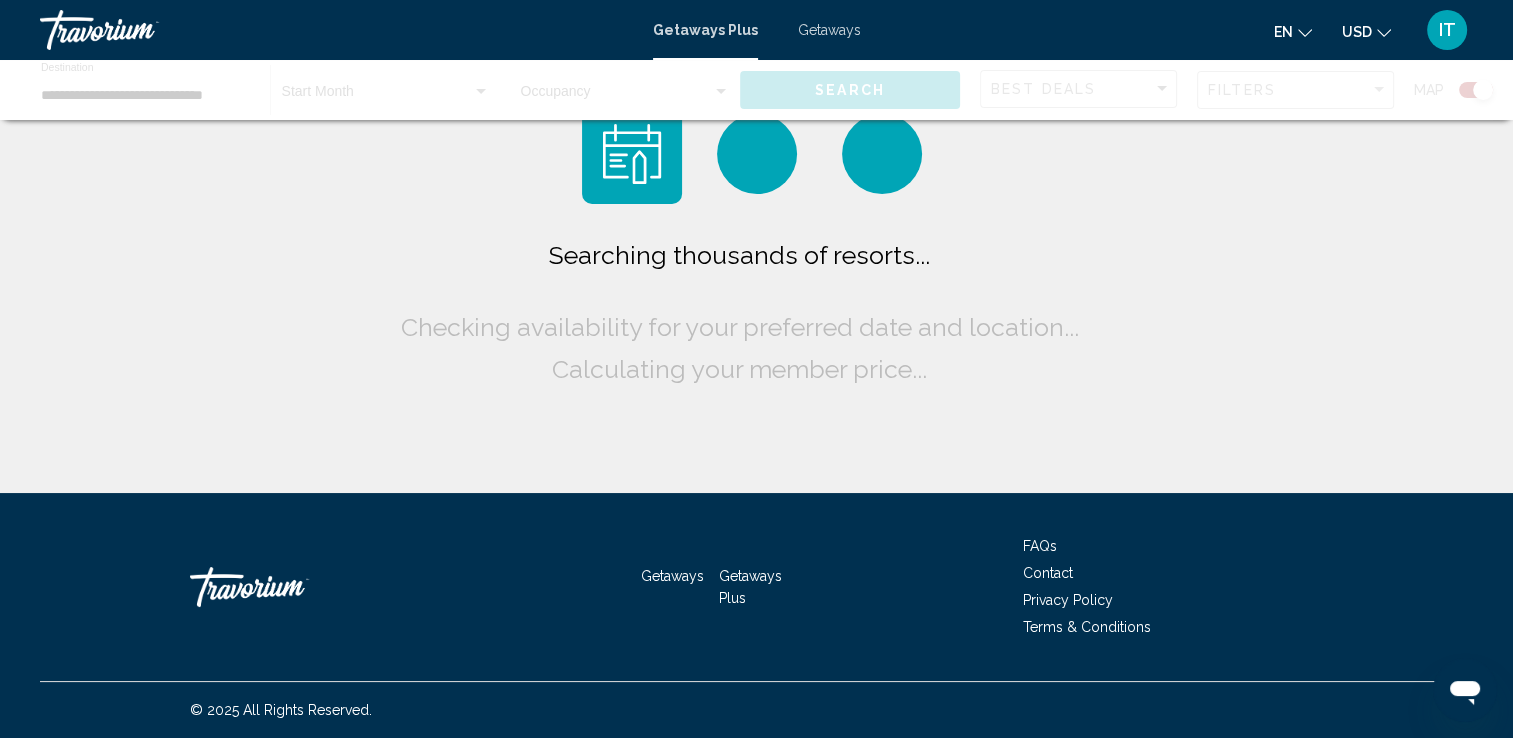 scroll, scrollTop: 0, scrollLeft: 0, axis: both 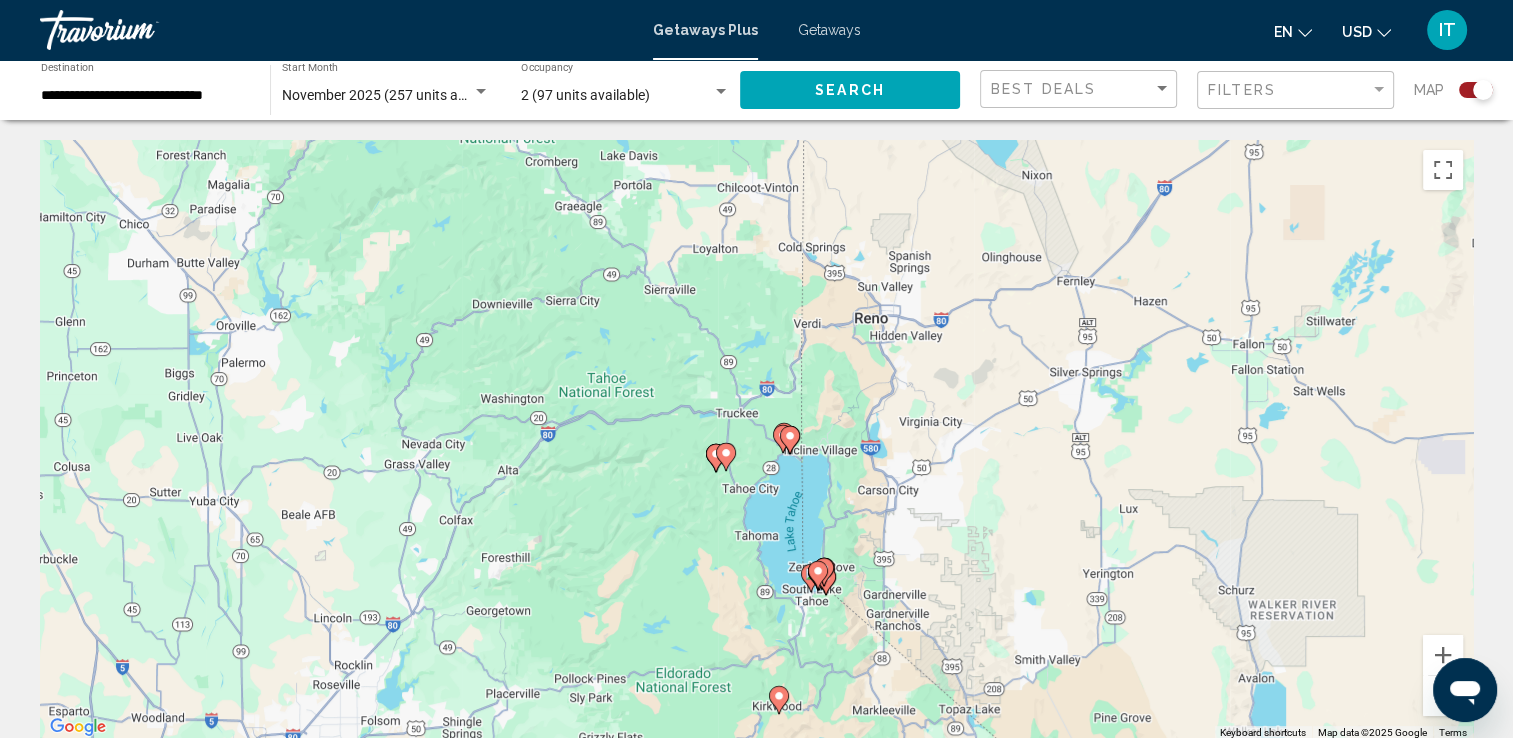 click 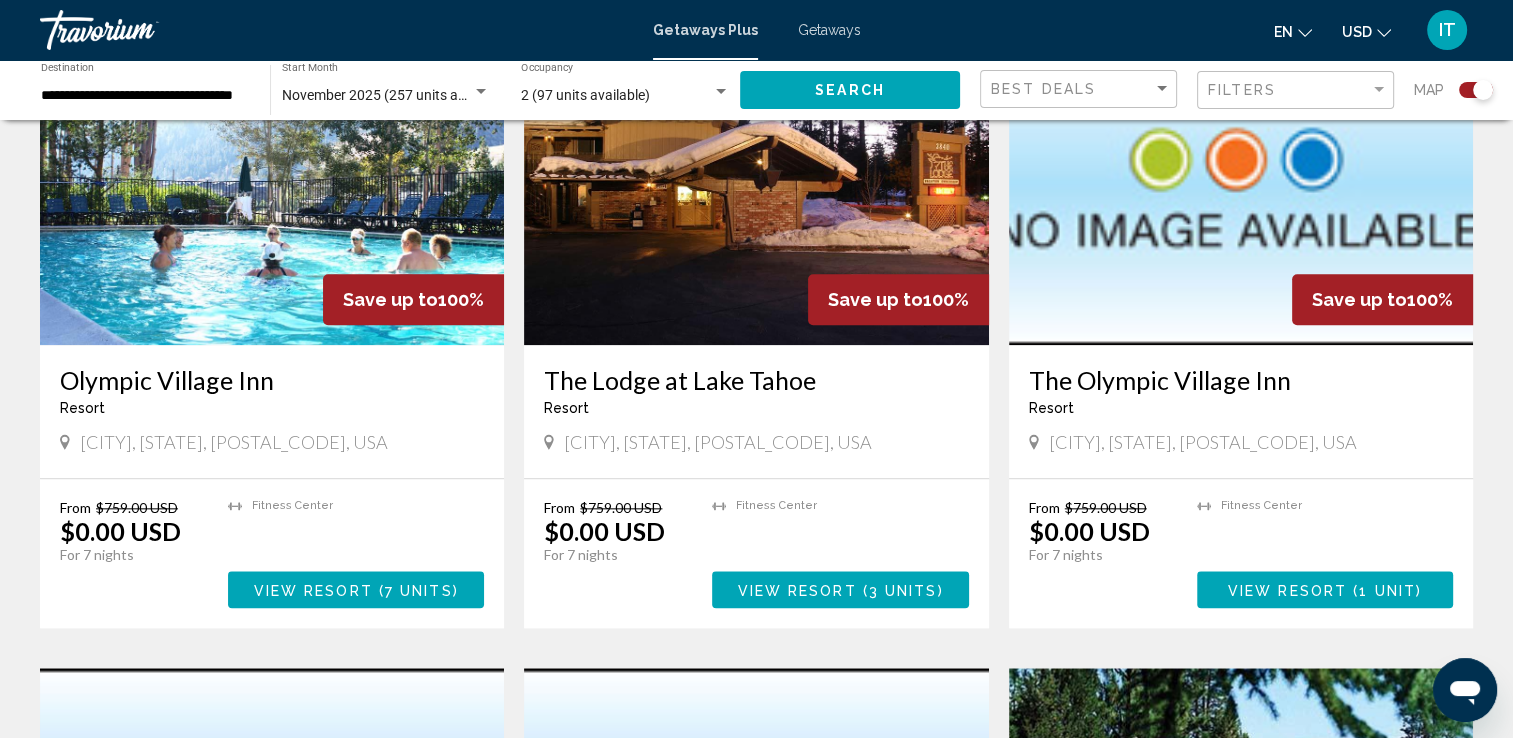 scroll, scrollTop: 2090, scrollLeft: 0, axis: vertical 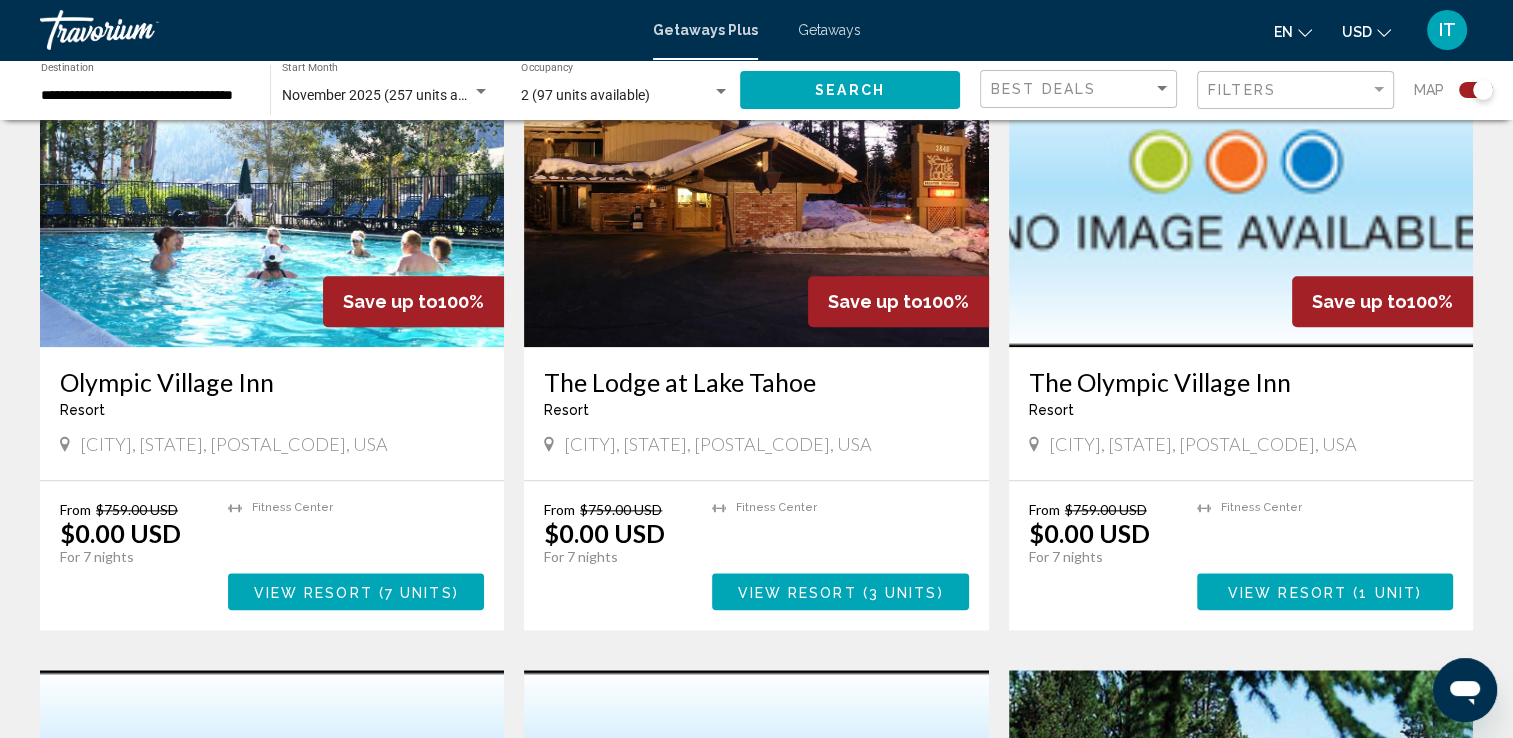 click on "[CITY], [STATE], [POSTAL_CODE][NUMBER], [COUNTRY]" at bounding box center (1241, 446) 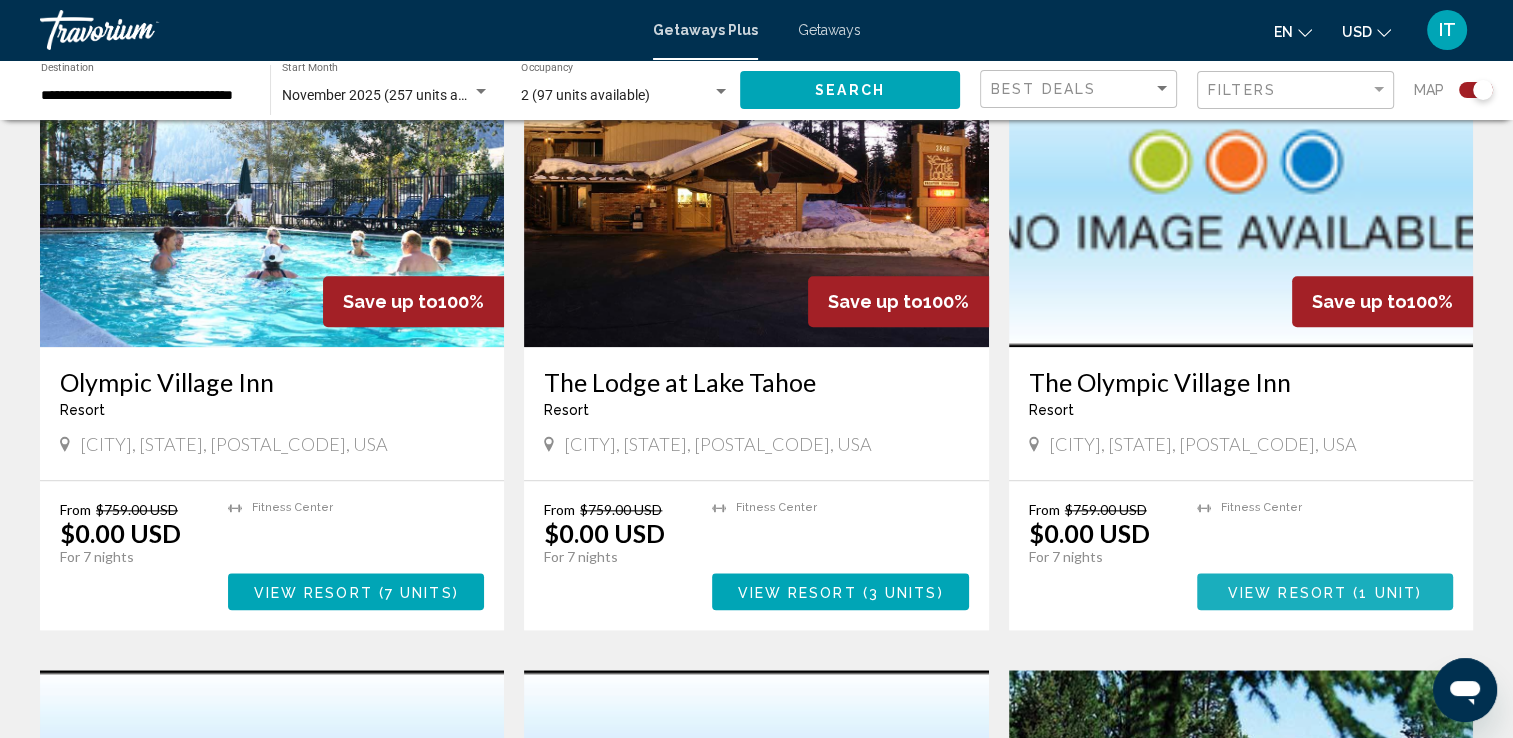 click on "View Resort" at bounding box center [1287, 592] 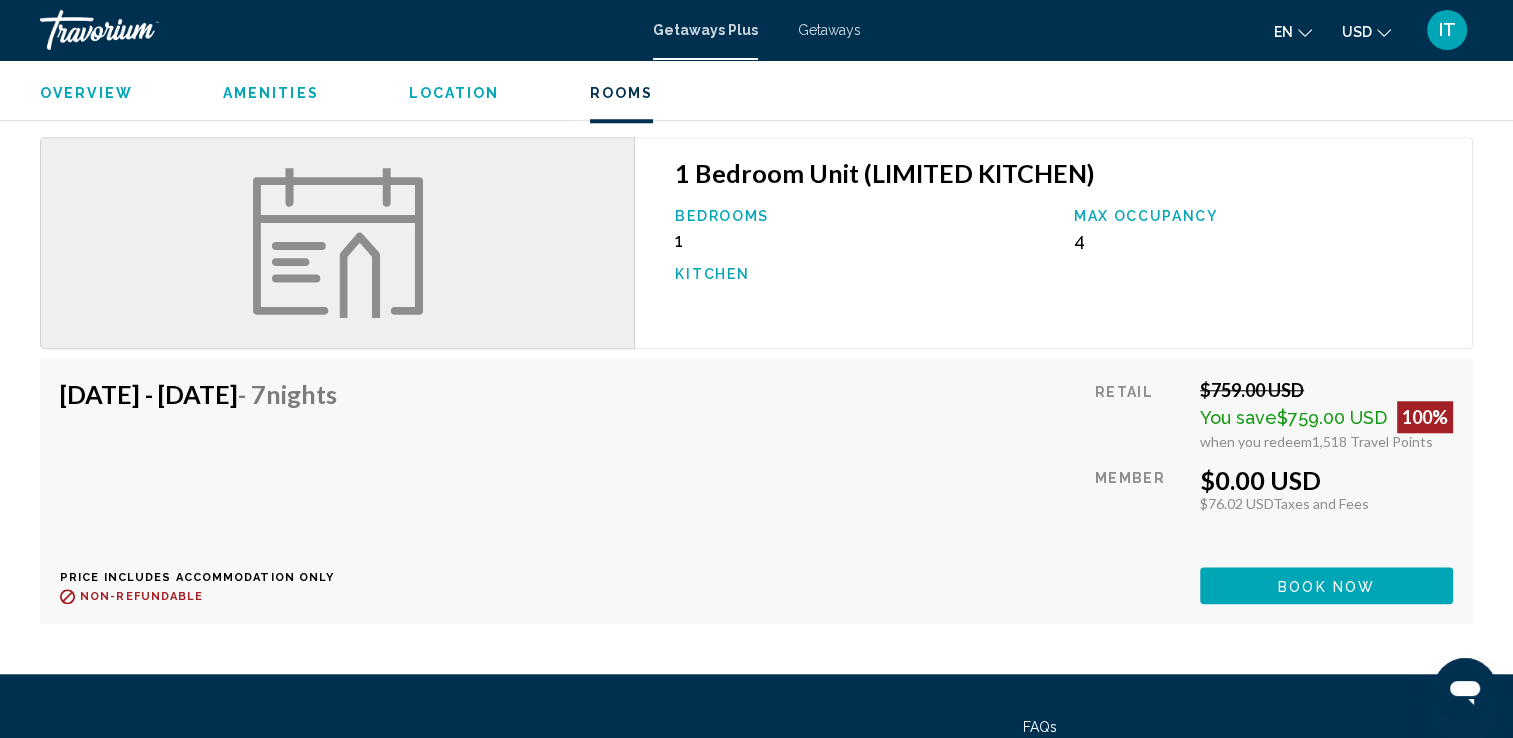 scroll, scrollTop: 1801, scrollLeft: 0, axis: vertical 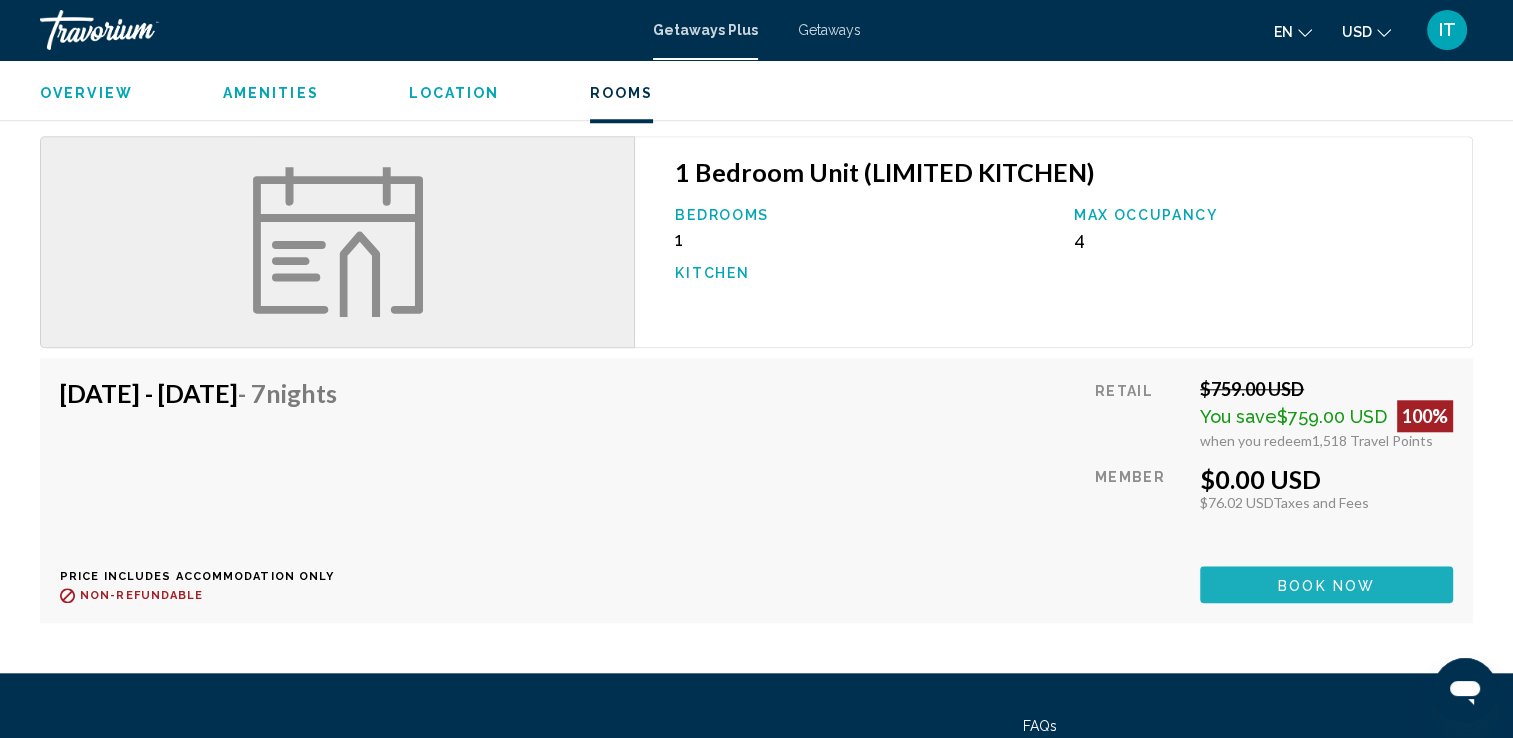 click on "Book now" at bounding box center [1326, 585] 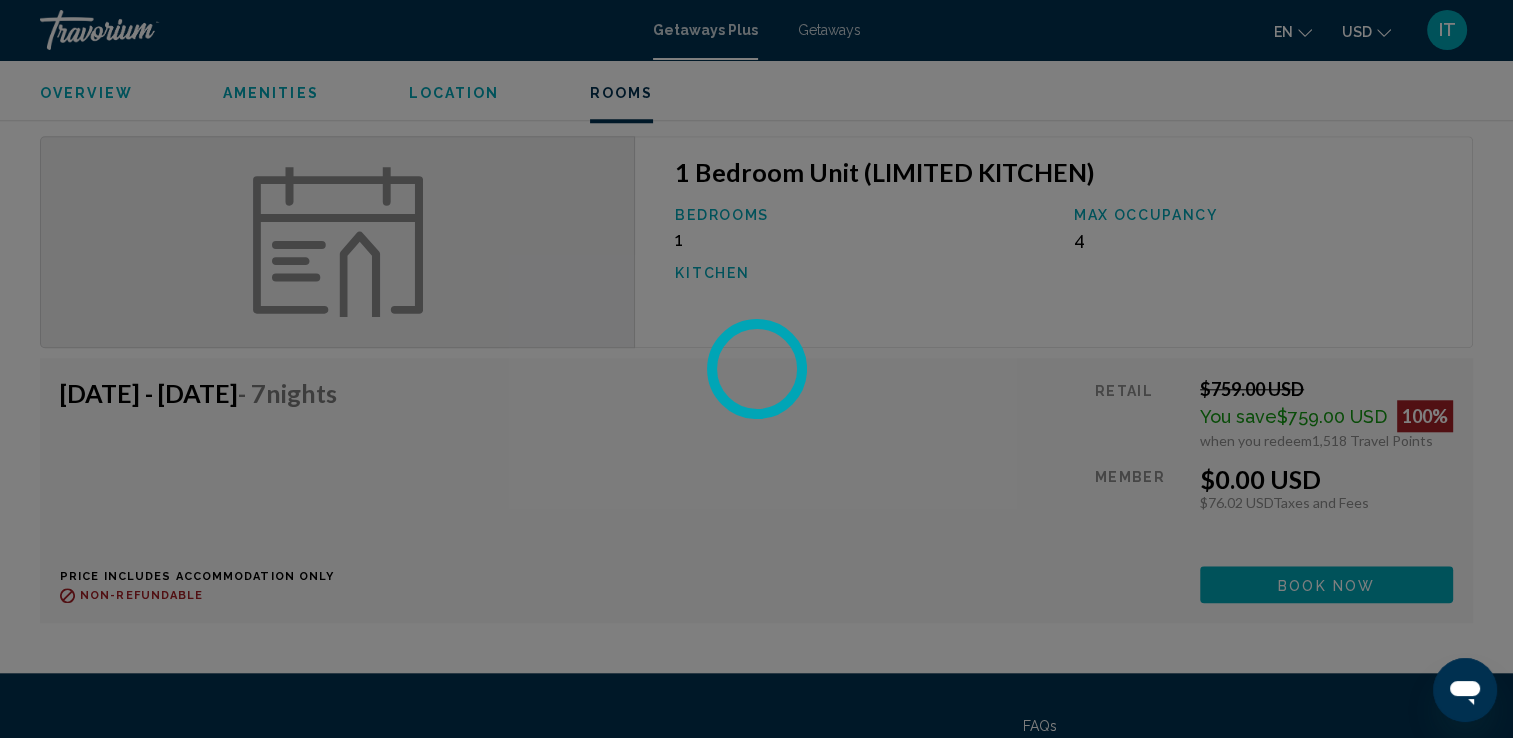 scroll, scrollTop: 0, scrollLeft: 0, axis: both 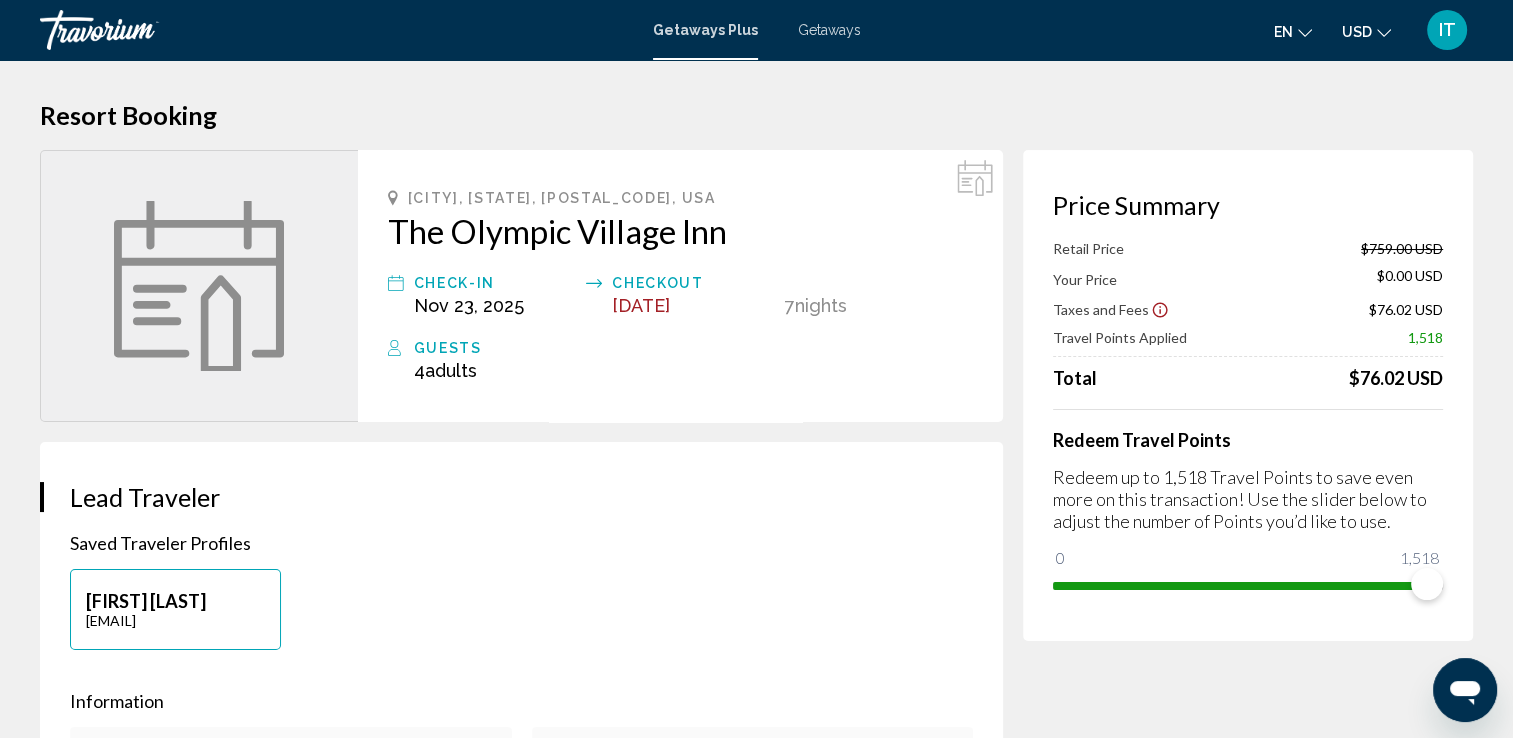 click on "ILLIA TAUSHANZHY  gegen86@ukr.net" at bounding box center [521, 619] 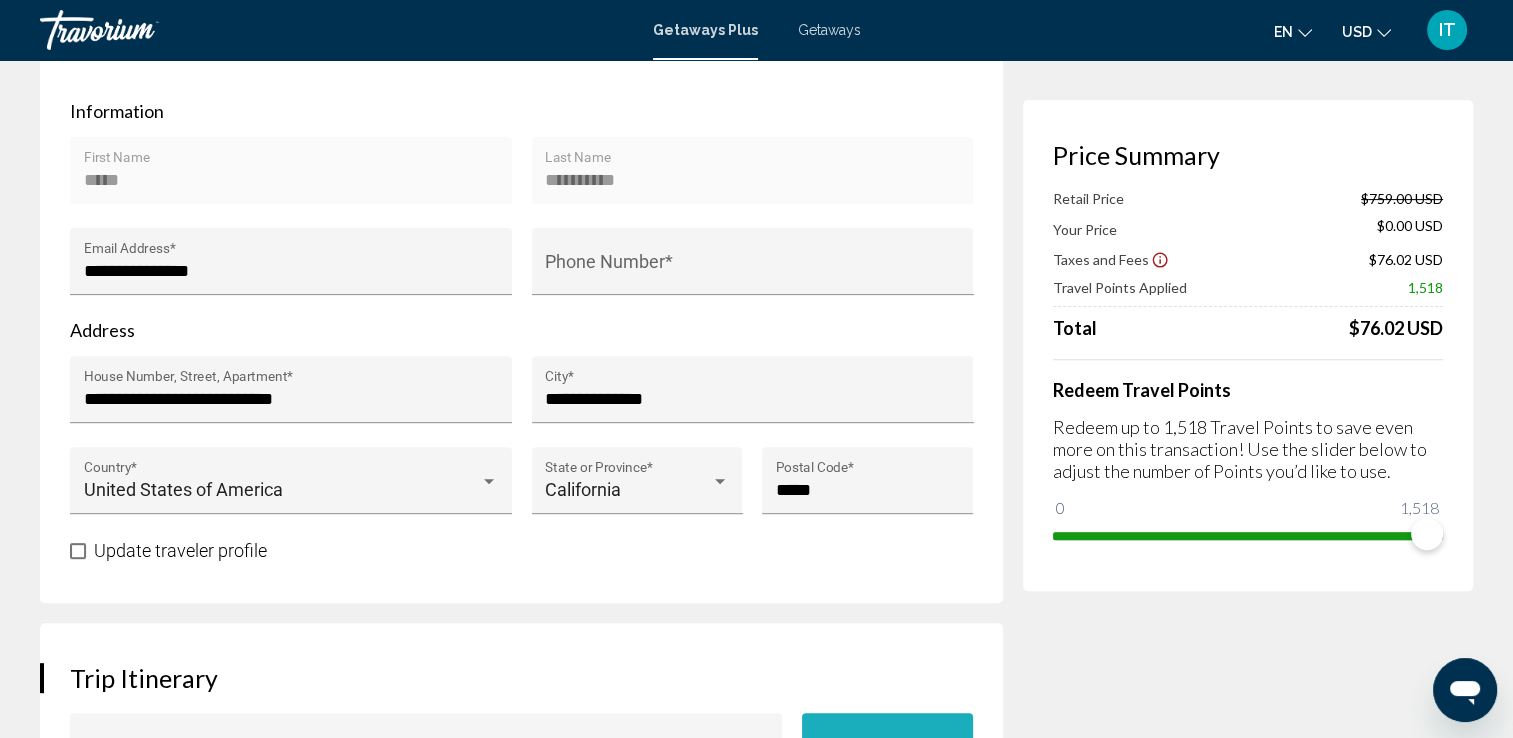 scroll, scrollTop: 571, scrollLeft: 0, axis: vertical 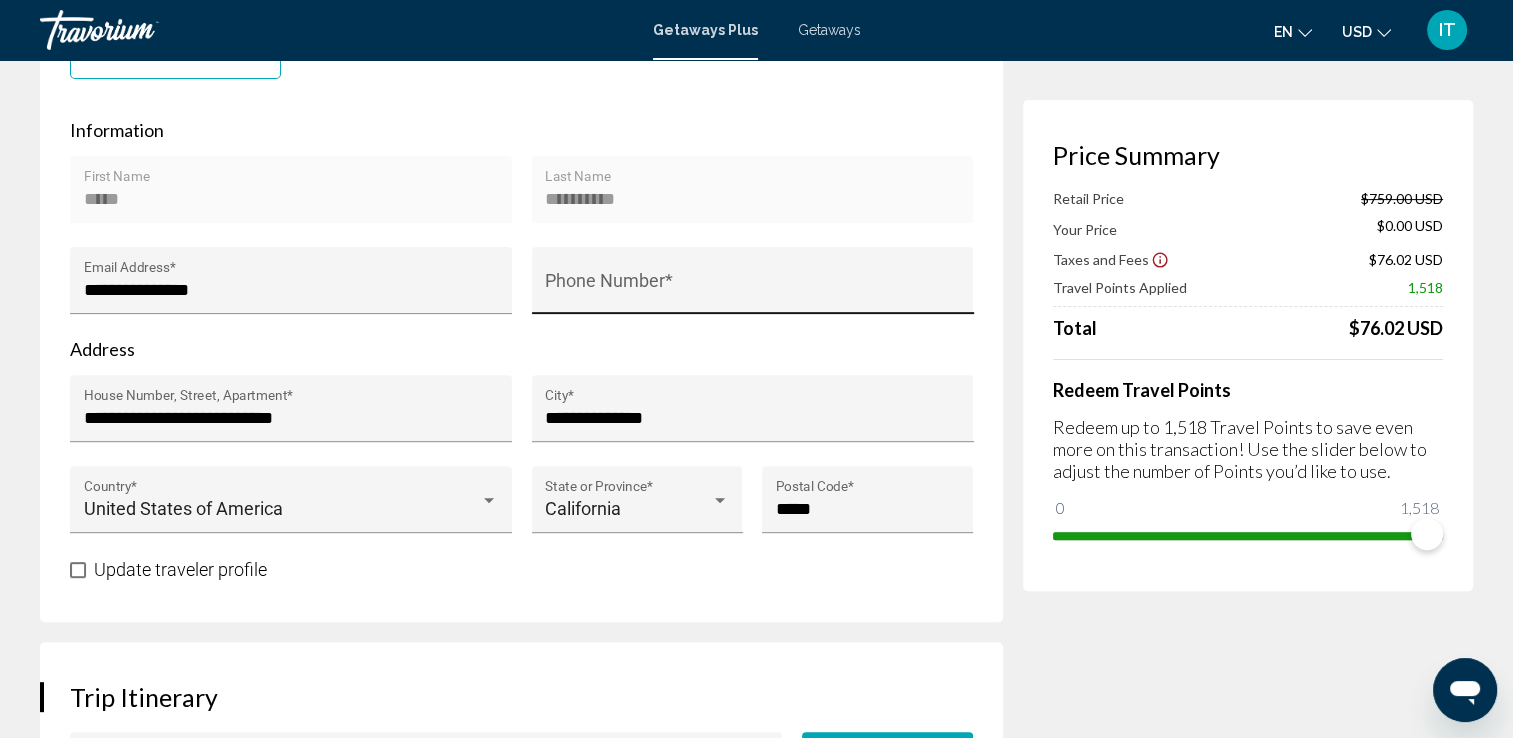 click on "Phone Number  *" at bounding box center [752, 290] 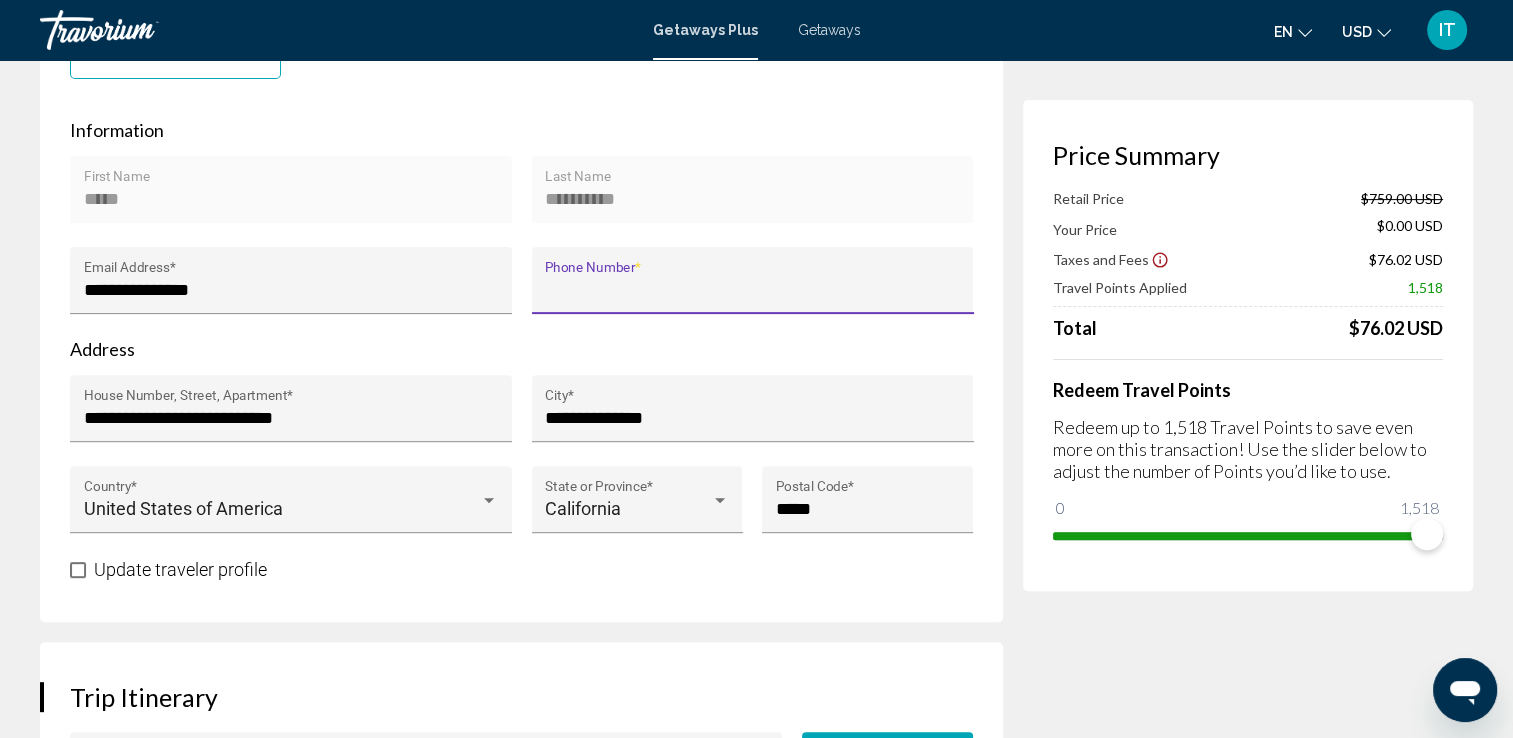 type on "**********" 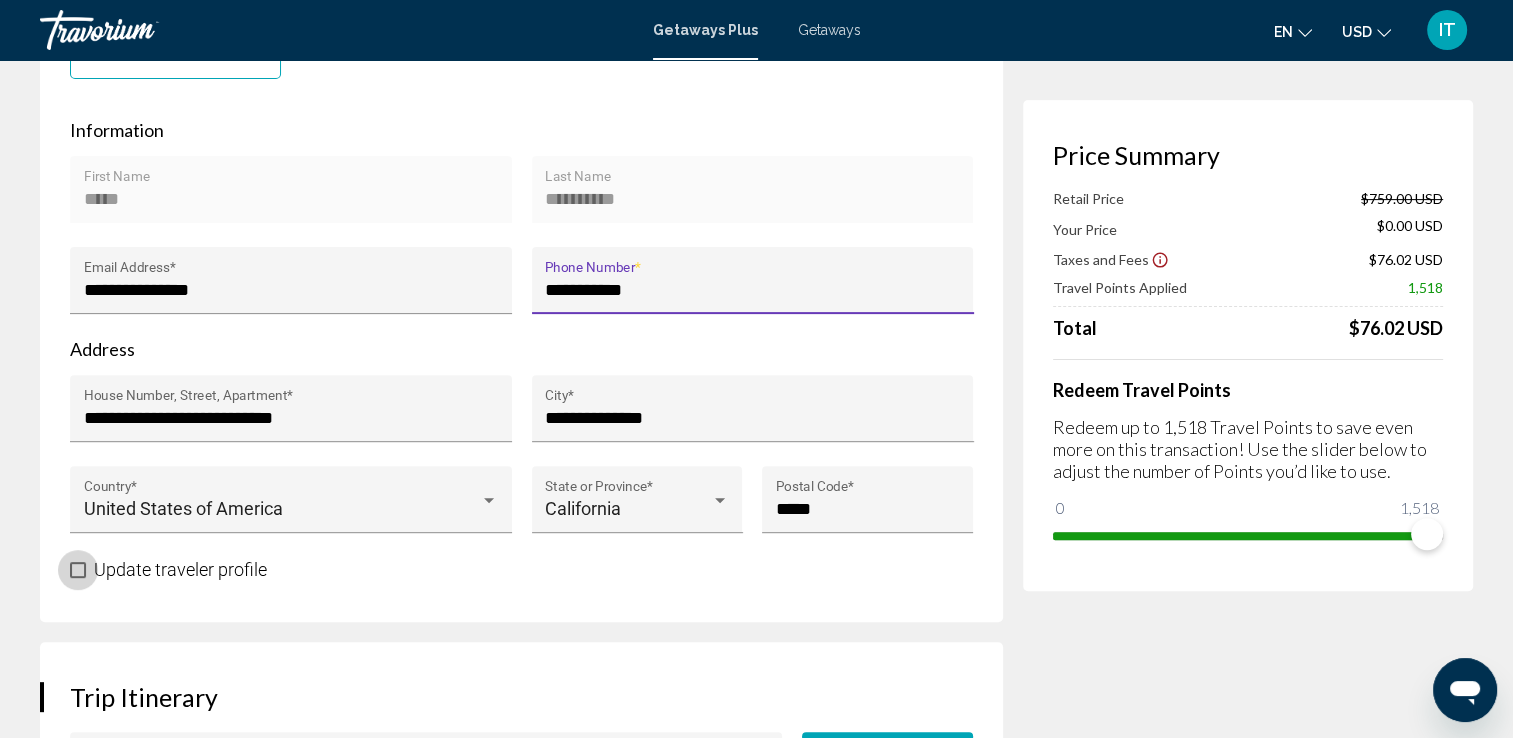 click at bounding box center [78, 570] 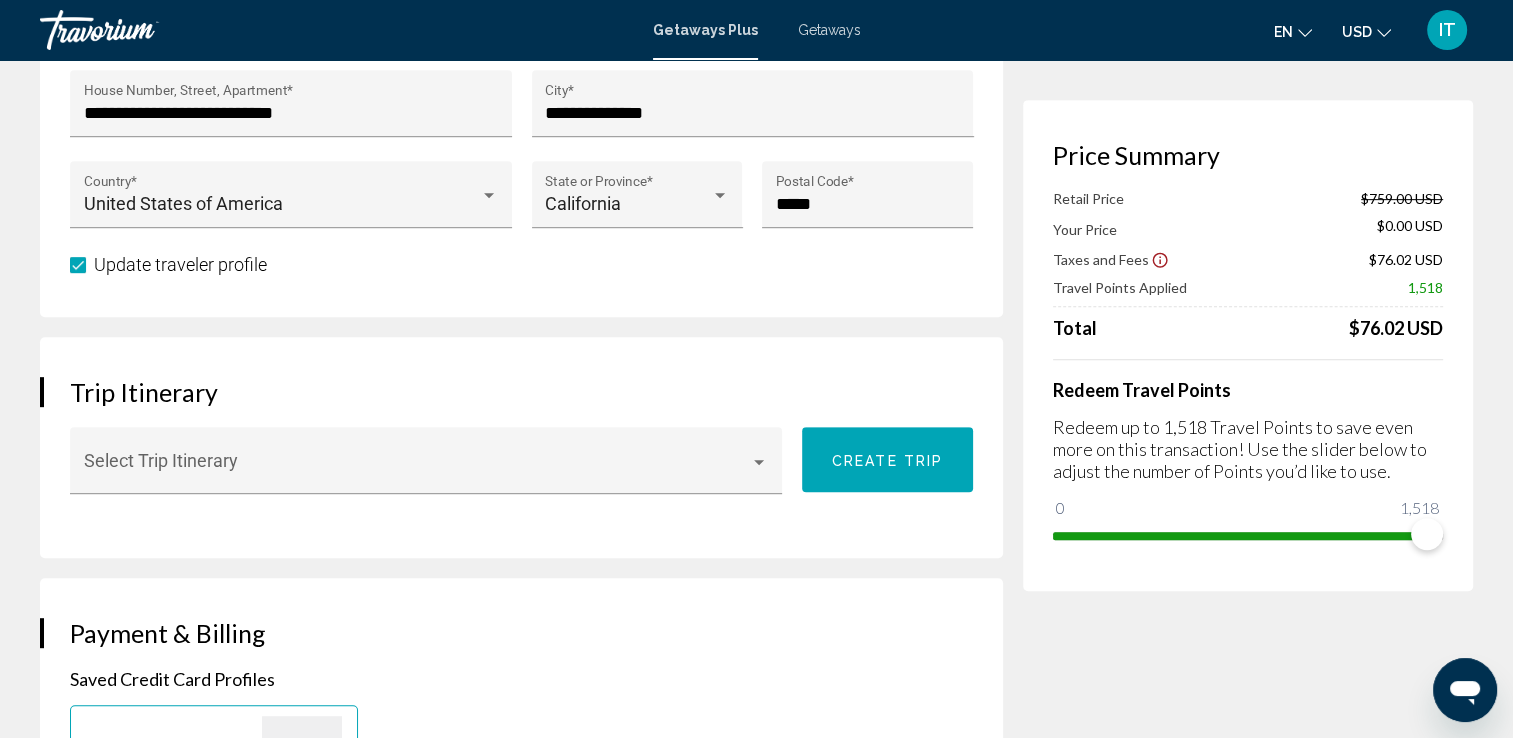 scroll, scrollTop: 878, scrollLeft: 0, axis: vertical 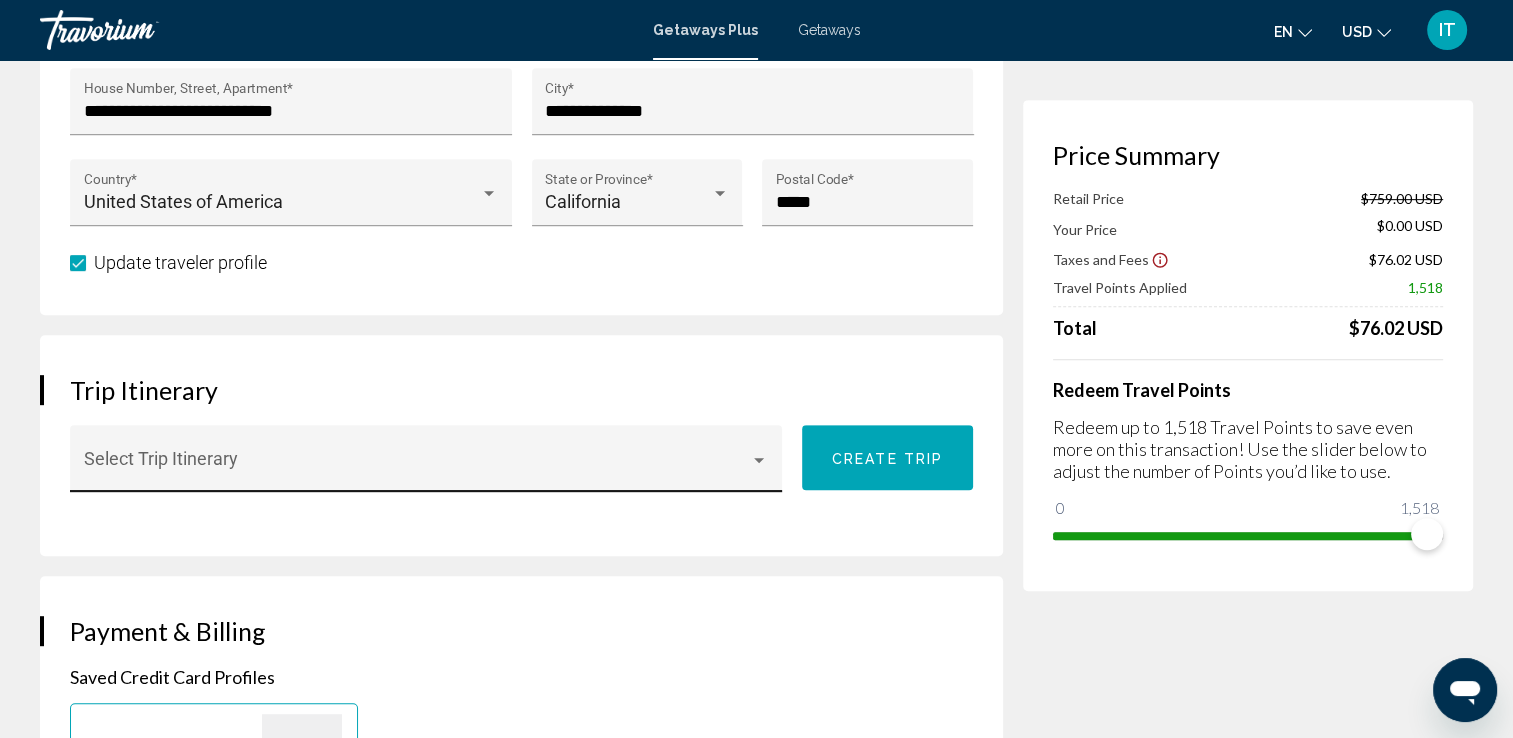 click at bounding box center (759, 460) 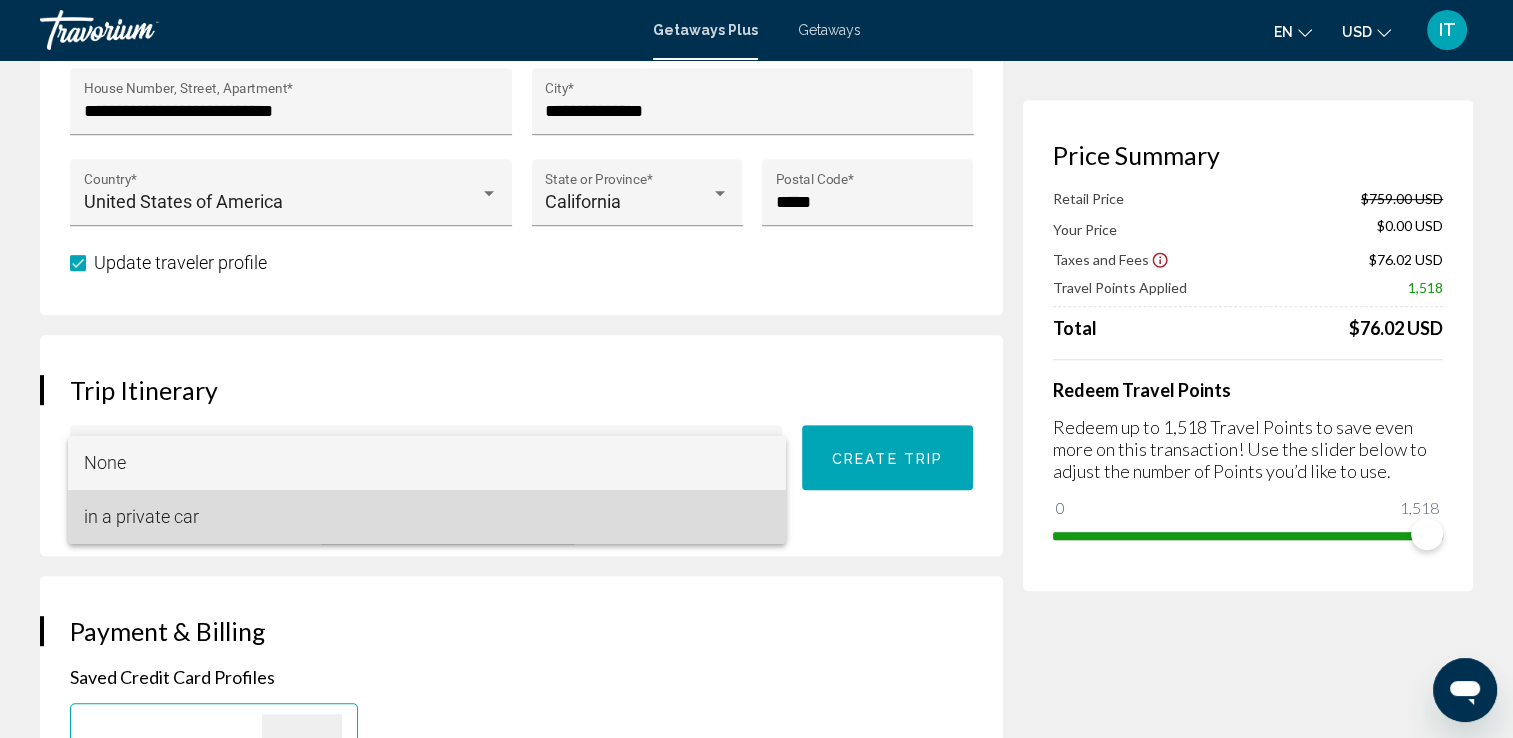 click on "in a private car" at bounding box center (427, 517) 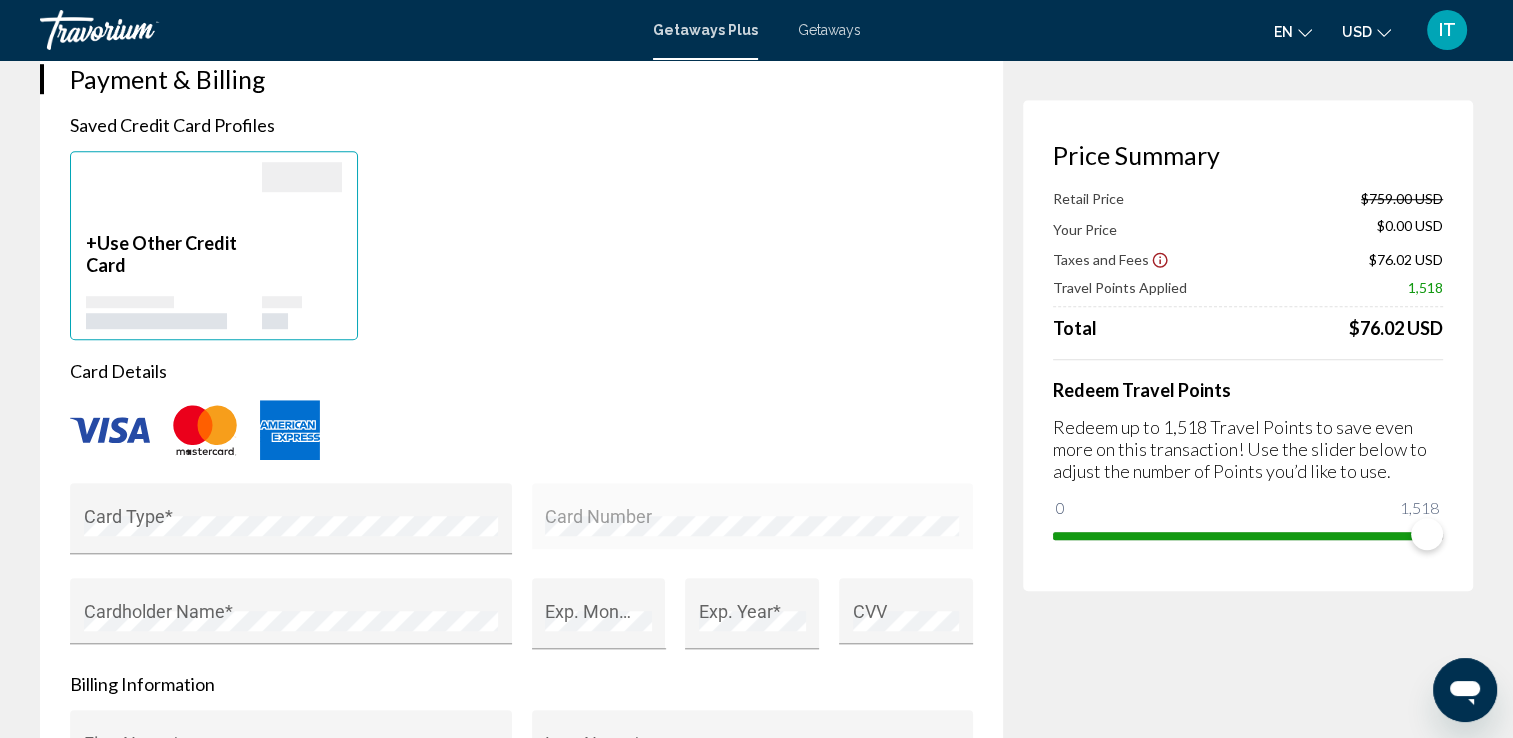 scroll, scrollTop: 1439, scrollLeft: 0, axis: vertical 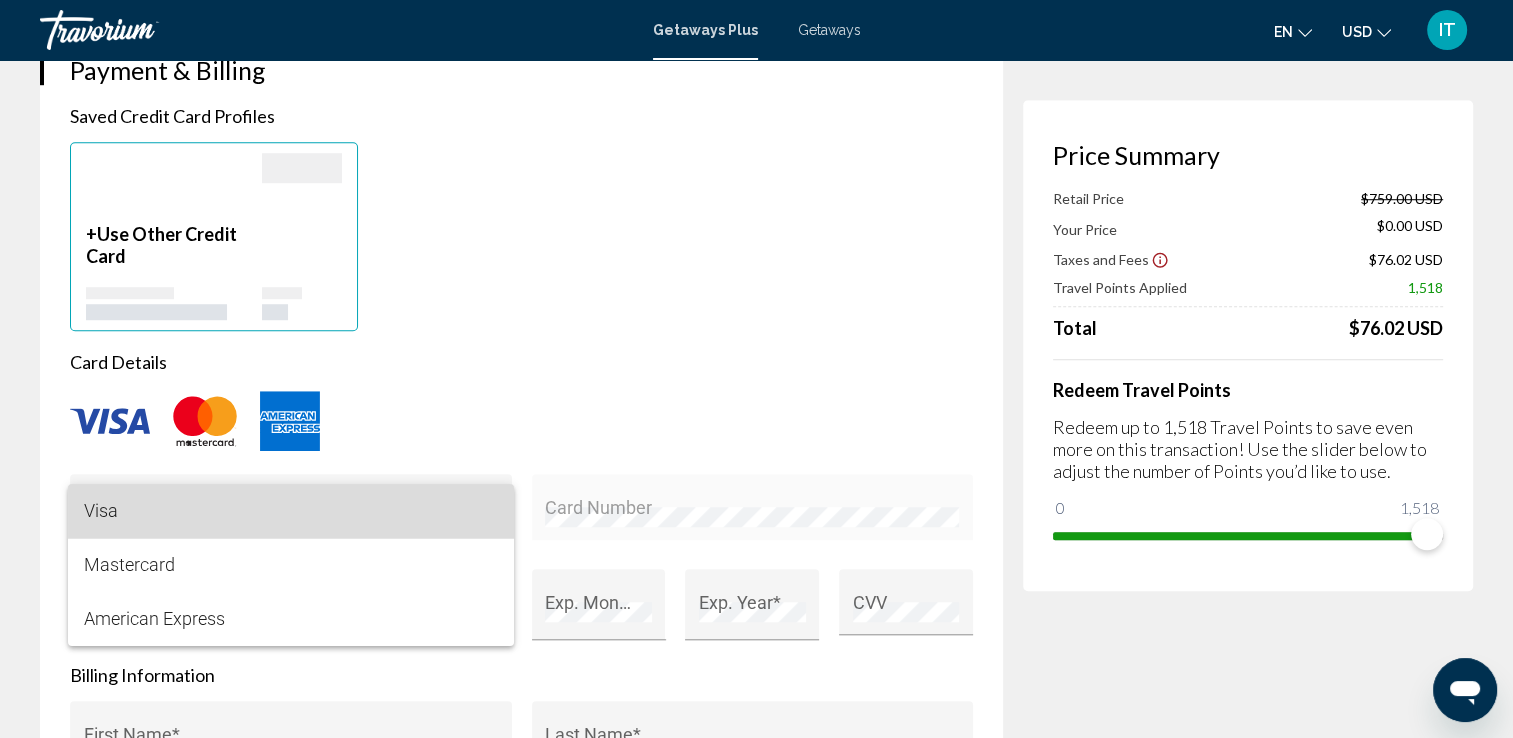 click on "Visa" at bounding box center [291, 511] 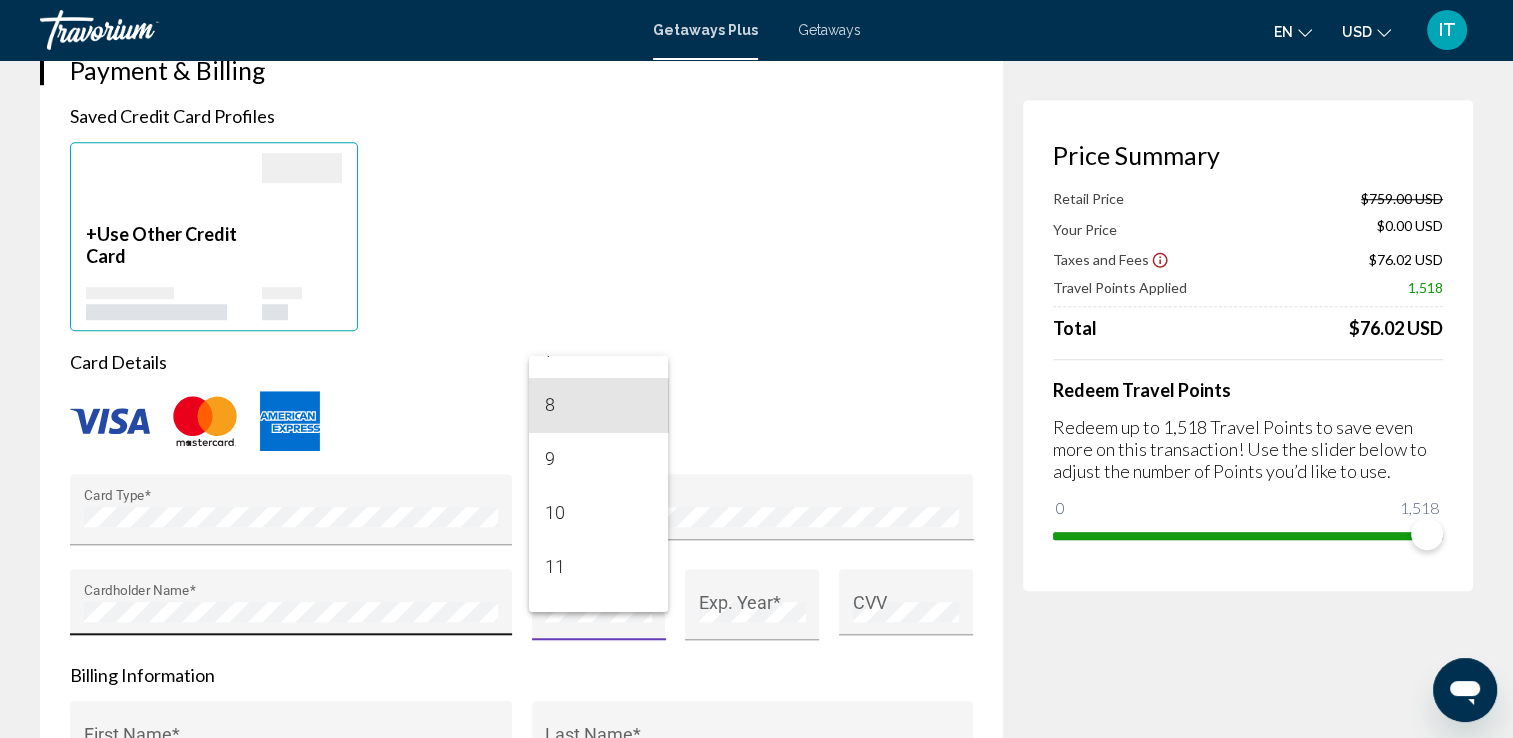 scroll, scrollTop: 392, scrollLeft: 0, axis: vertical 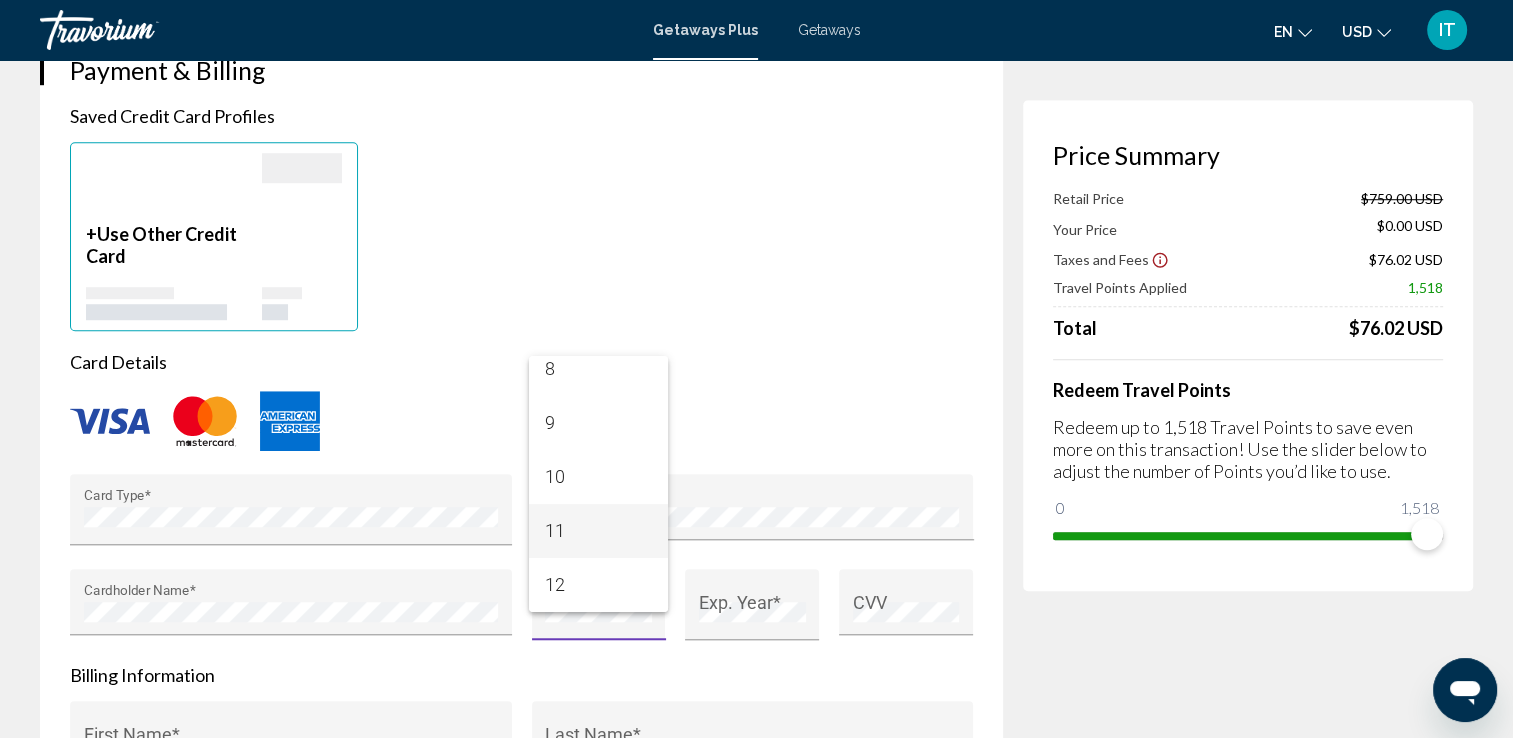click on "11" at bounding box center (598, 531) 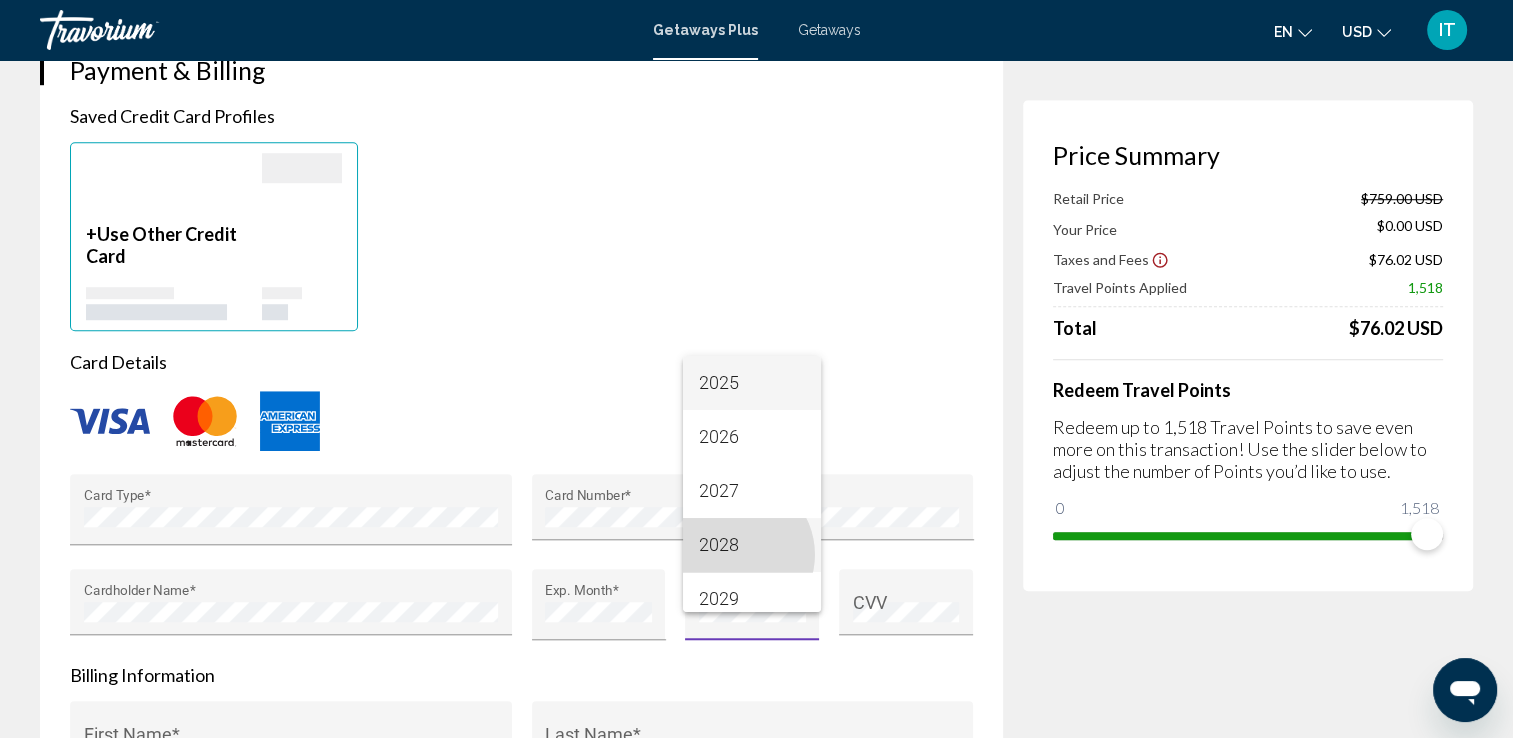 click on "2028" at bounding box center [752, 545] 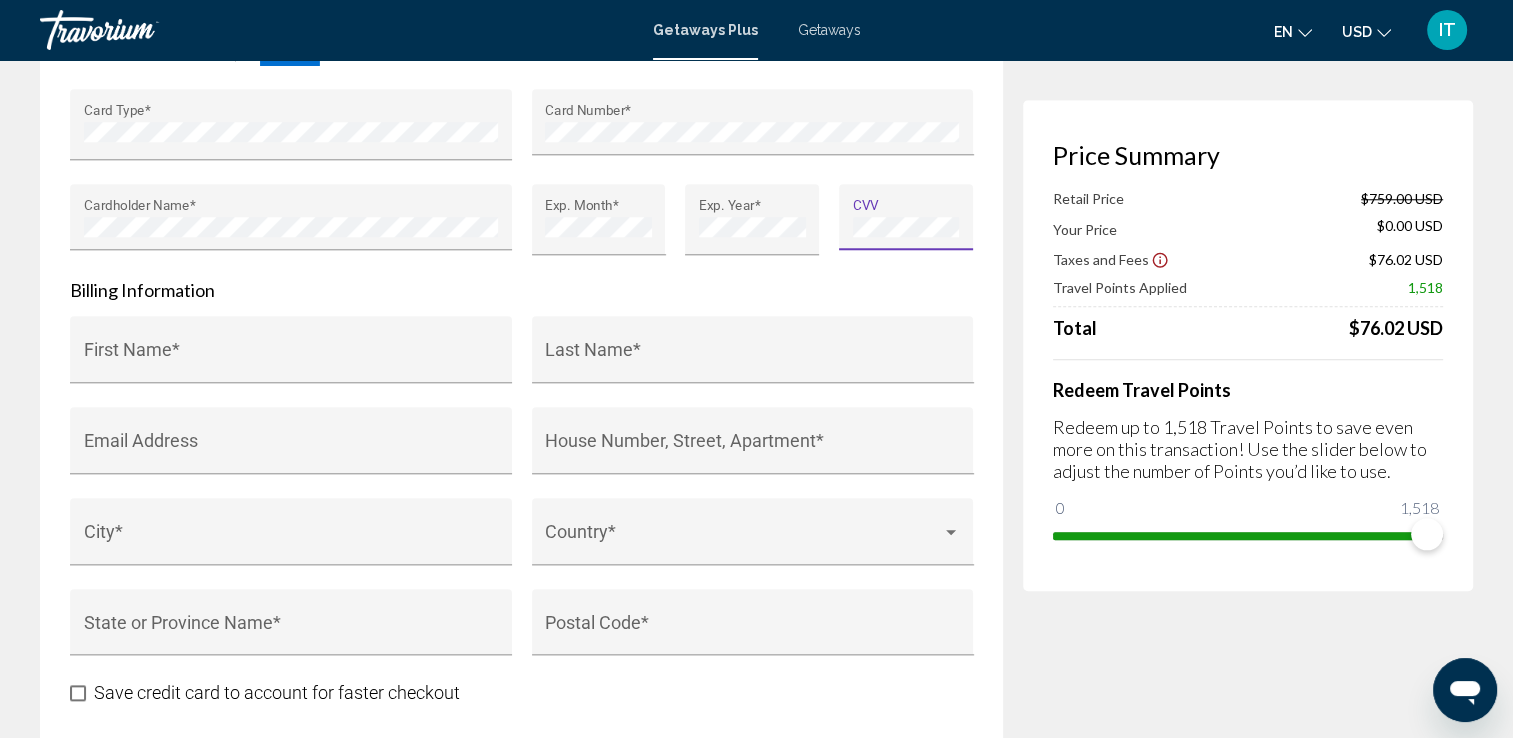 scroll, scrollTop: 1827, scrollLeft: 0, axis: vertical 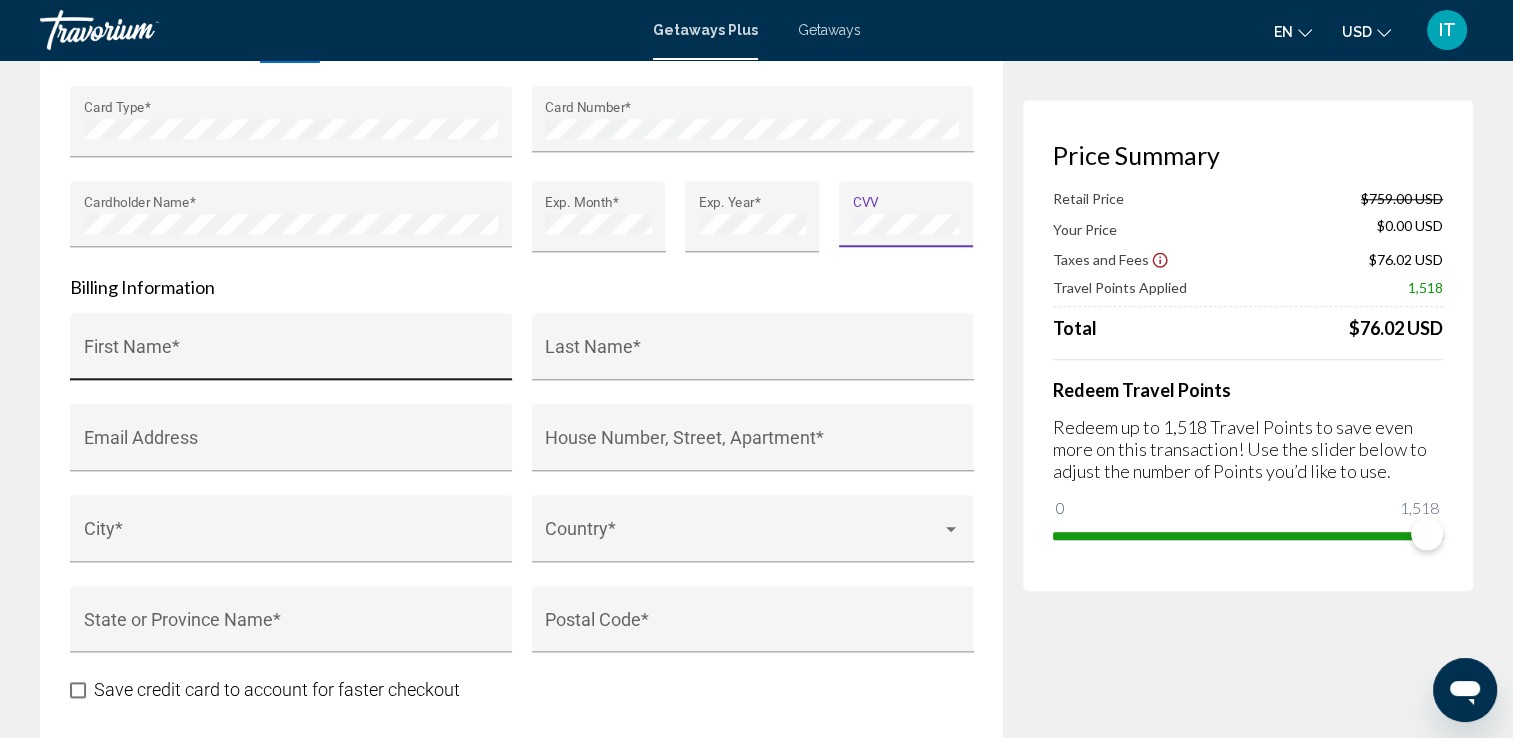 click on "First Name  *" at bounding box center (291, 356) 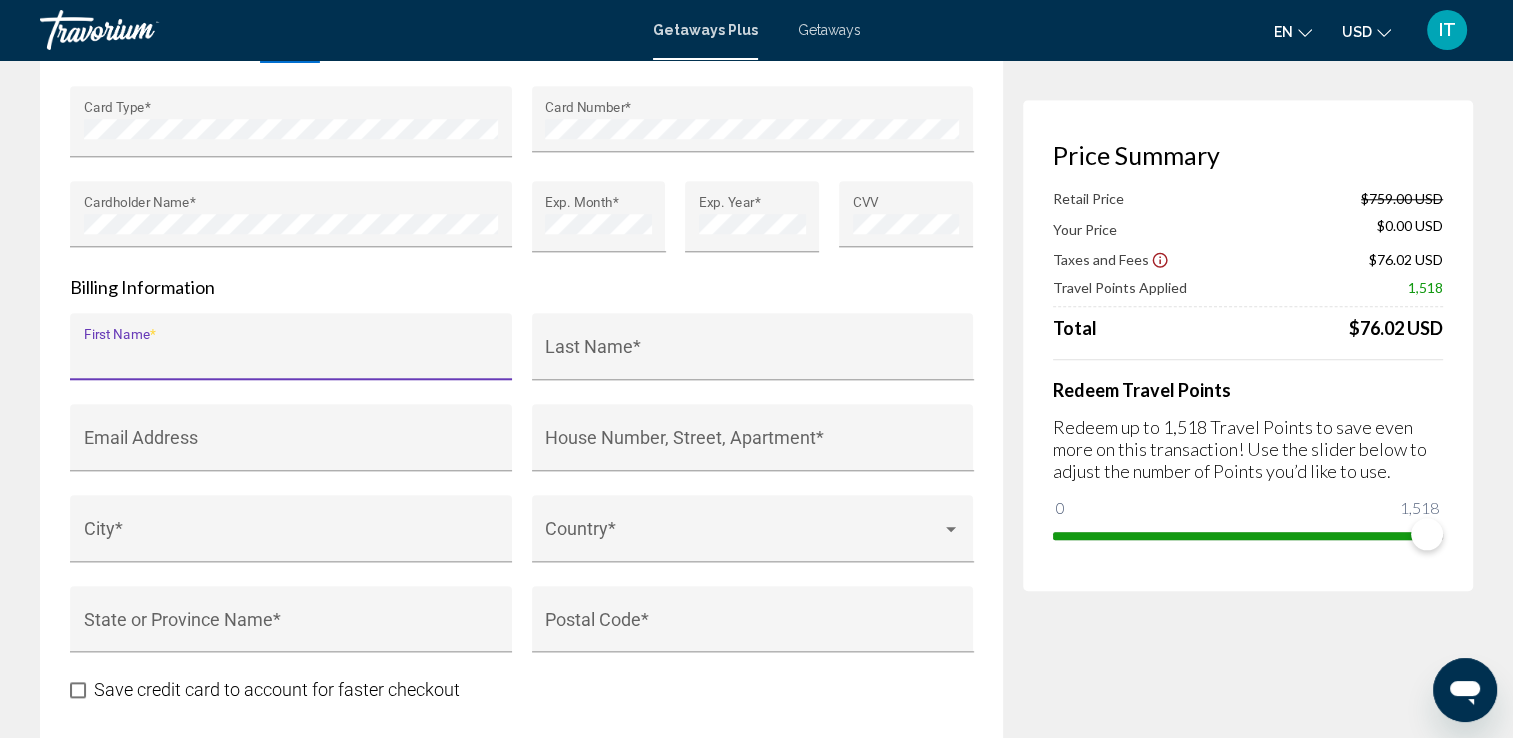 type on "*****" 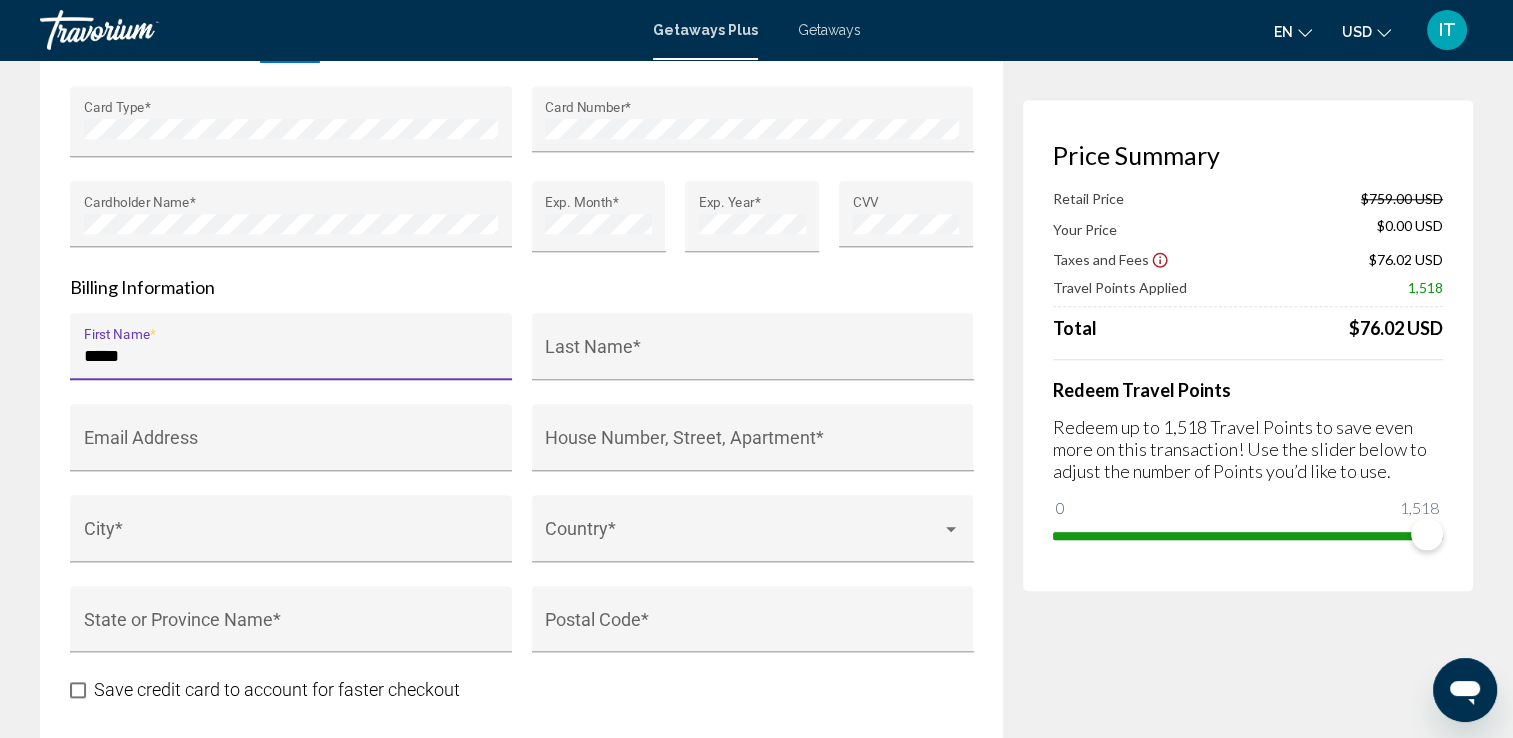 type on "**********" 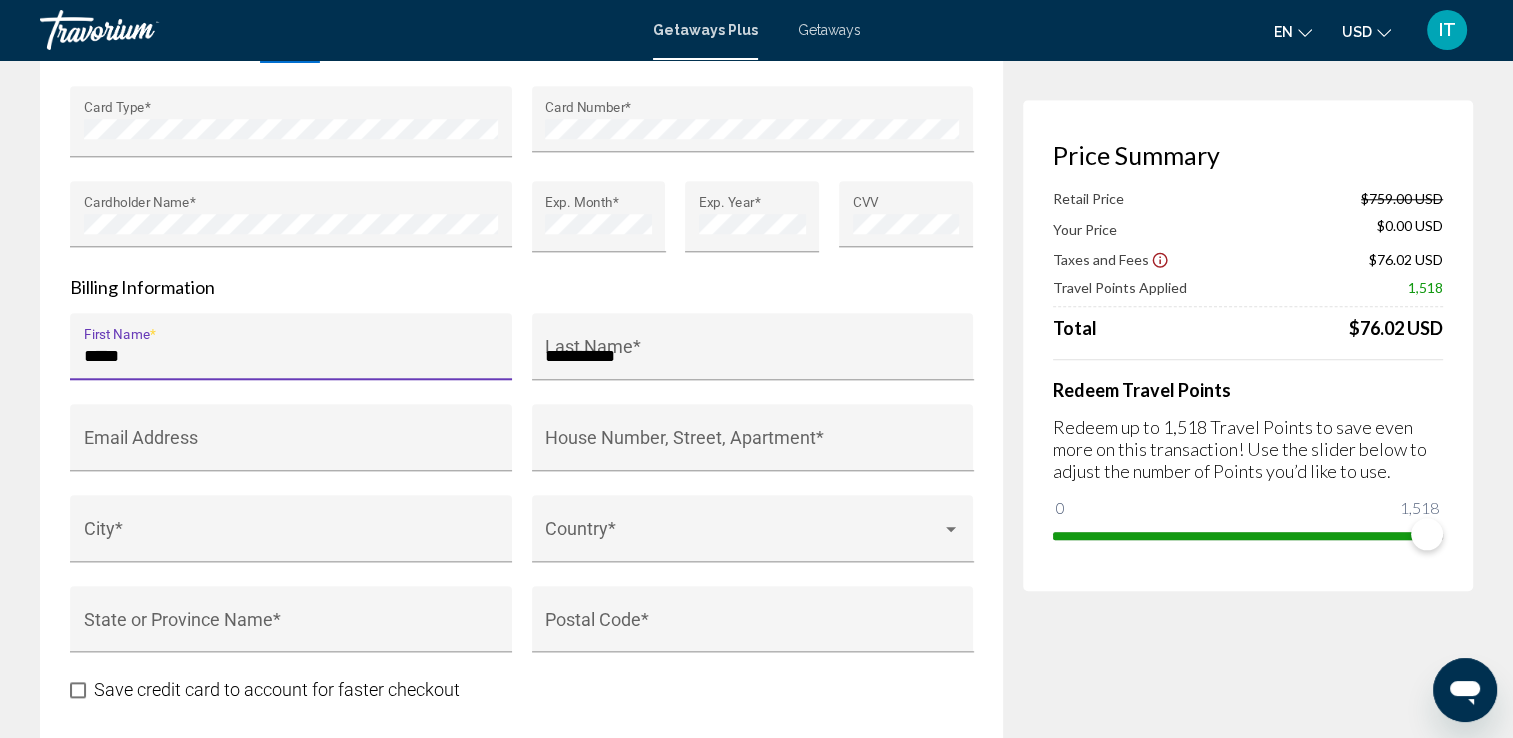 type on "**********" 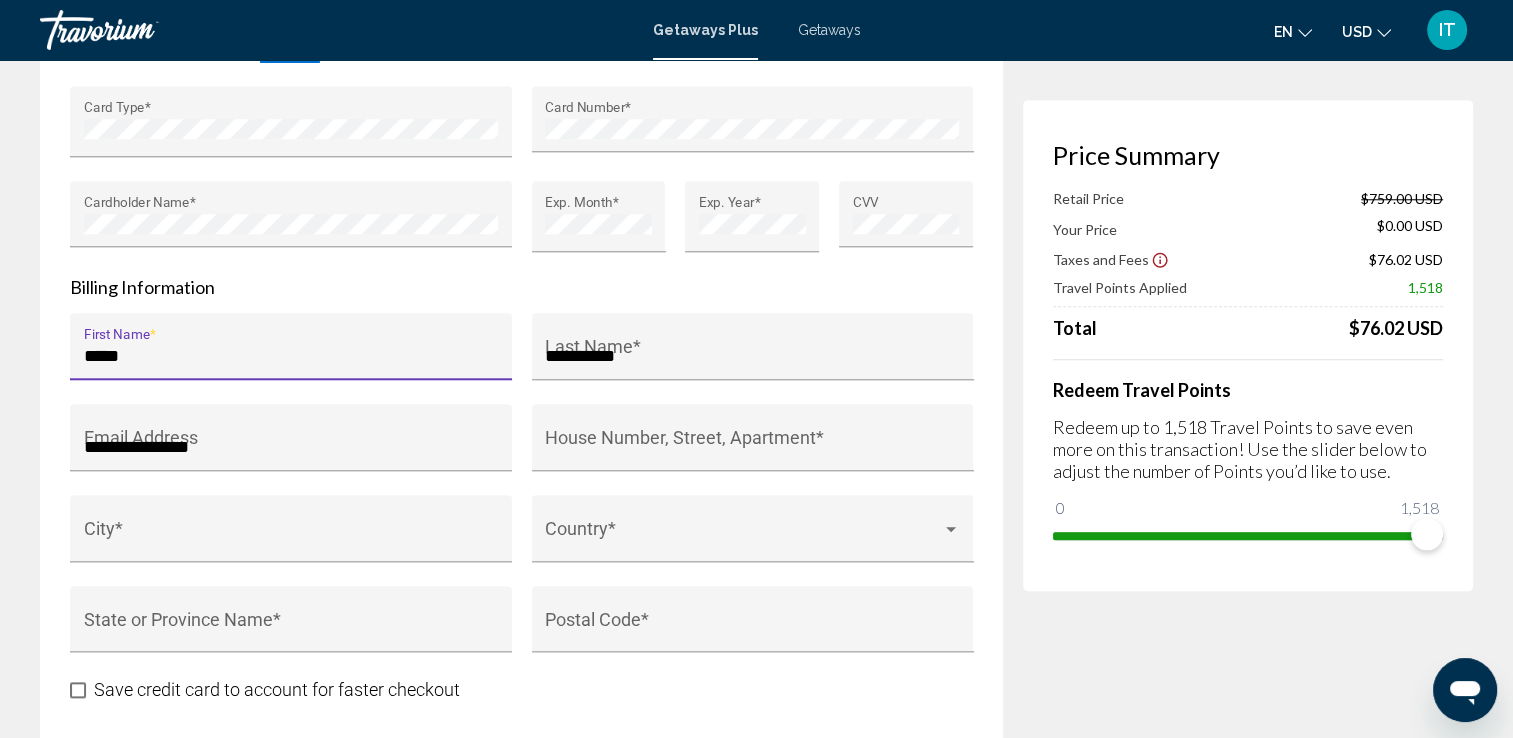 type on "**********" 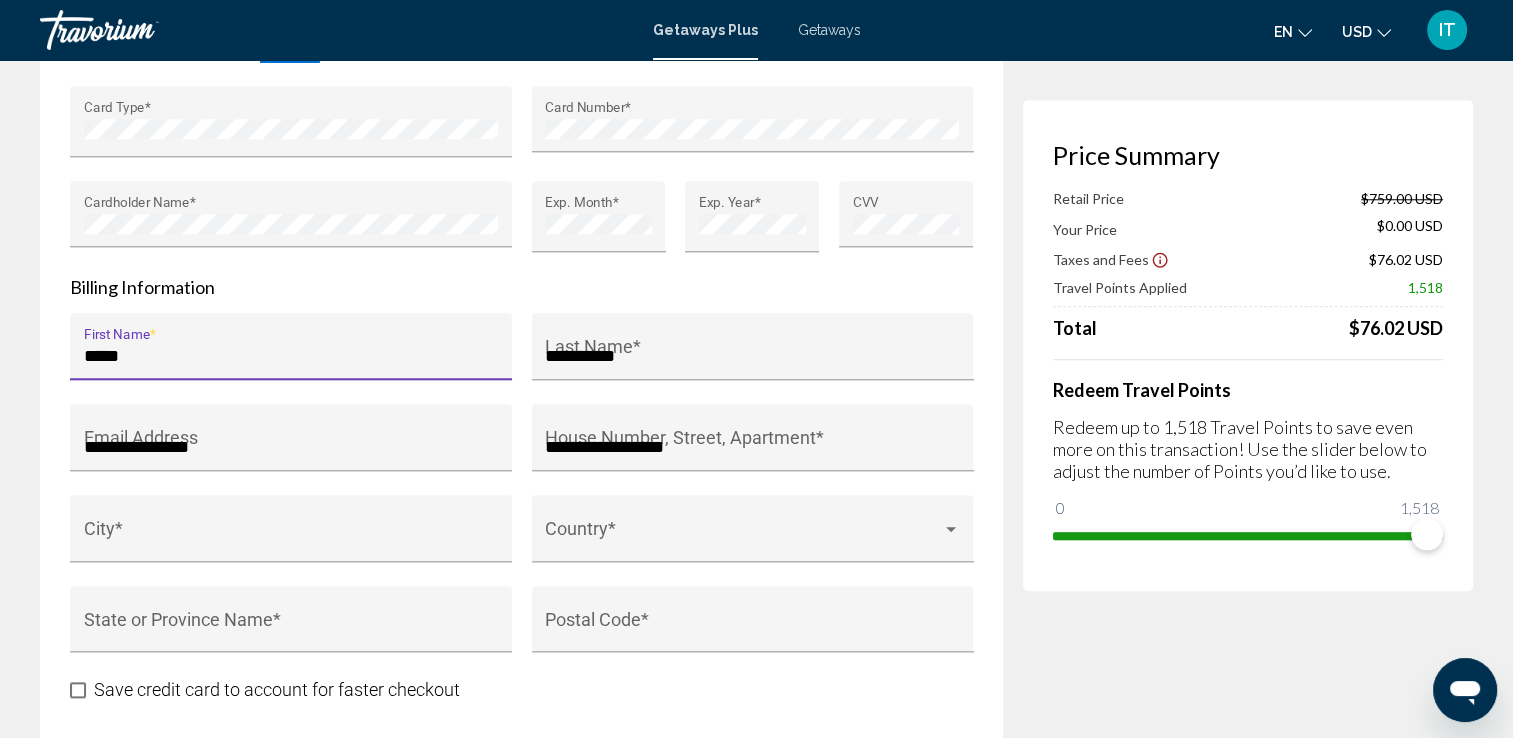 type on "**********" 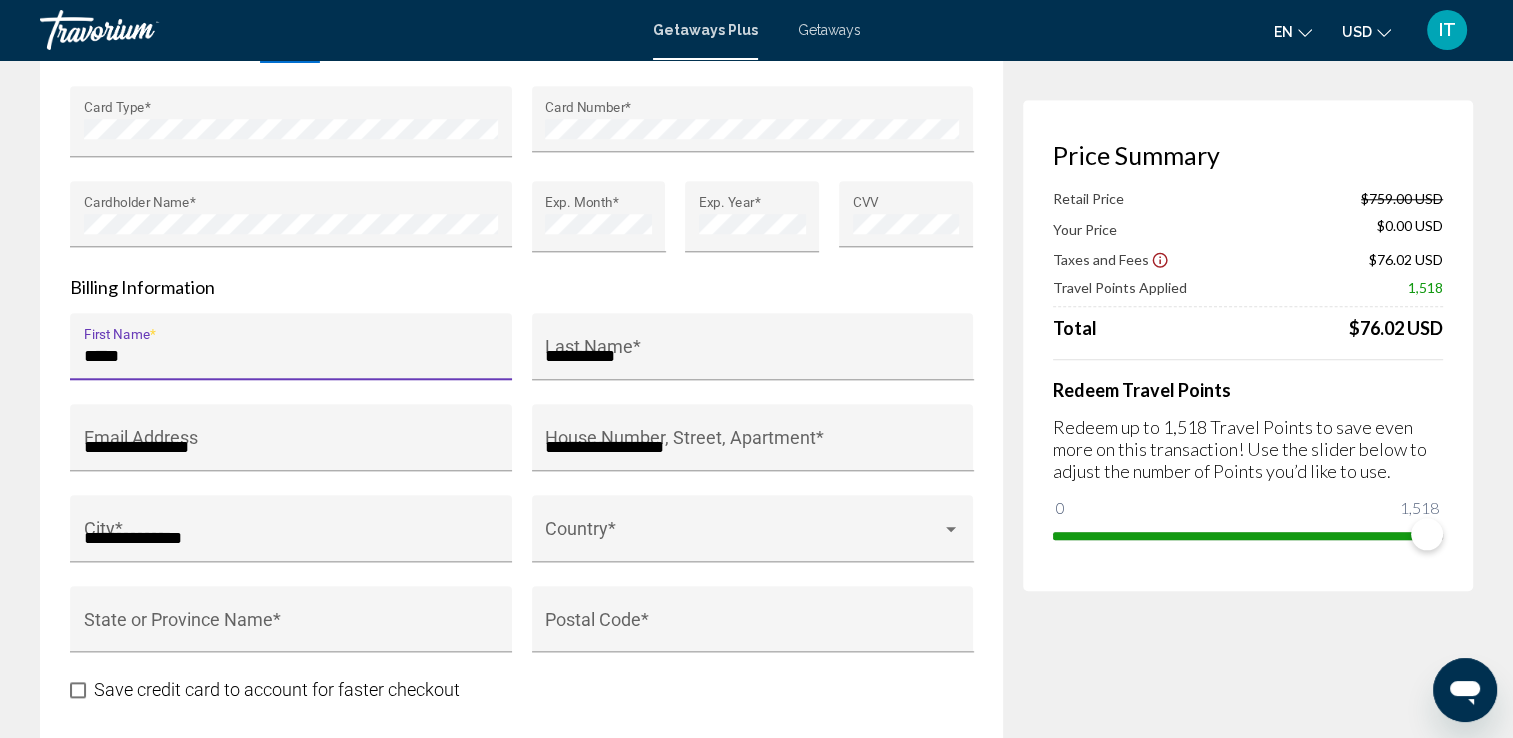 type on "**" 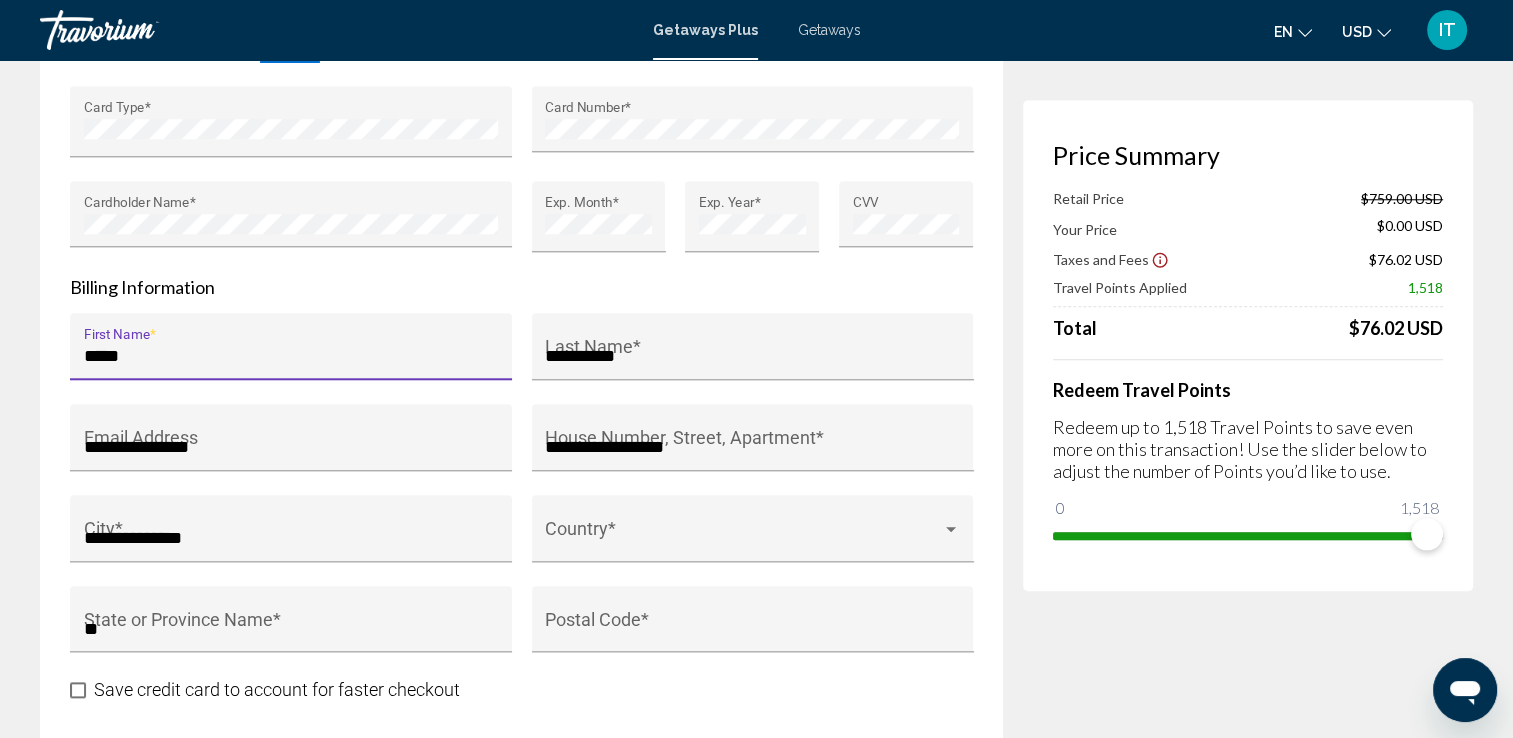 type on "*****" 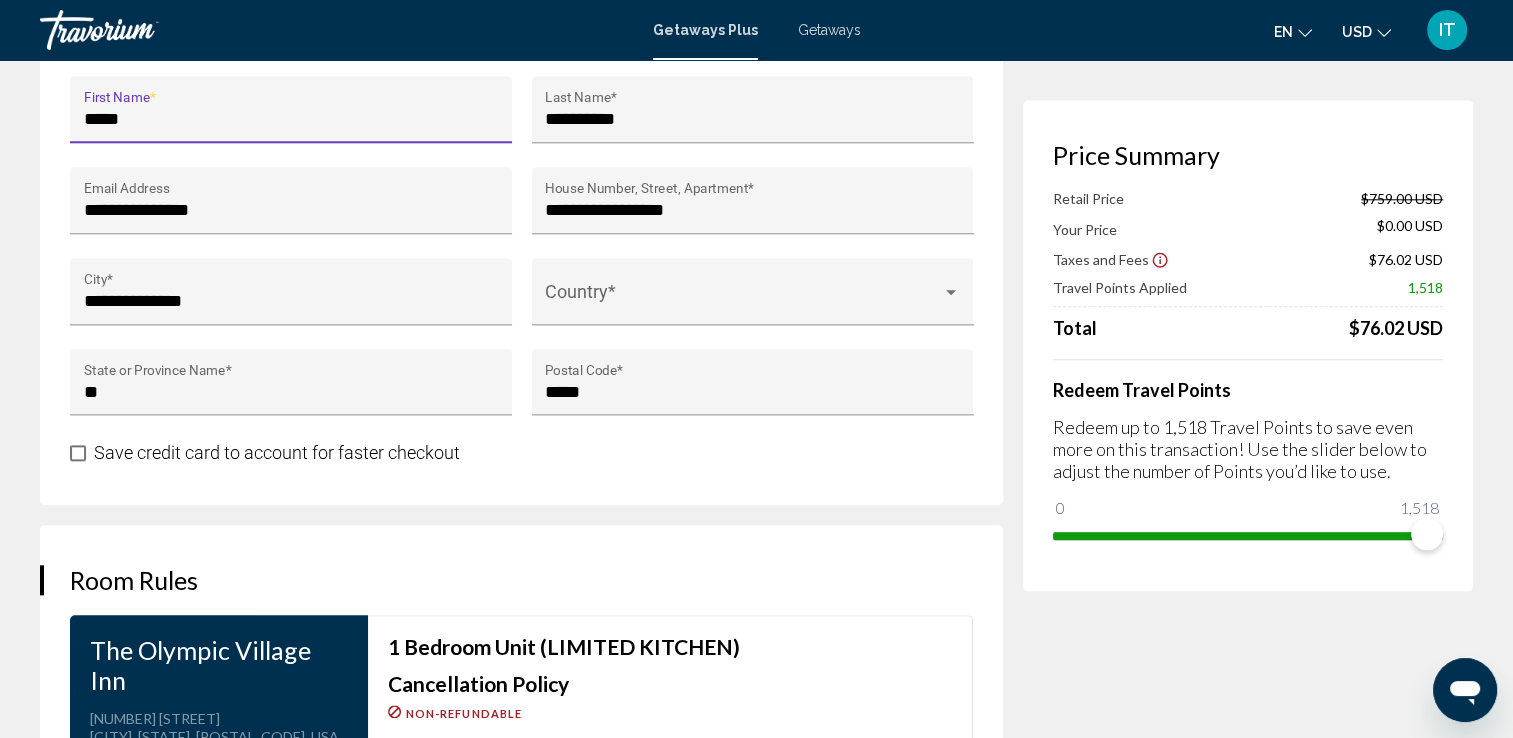 scroll, scrollTop: 2068, scrollLeft: 0, axis: vertical 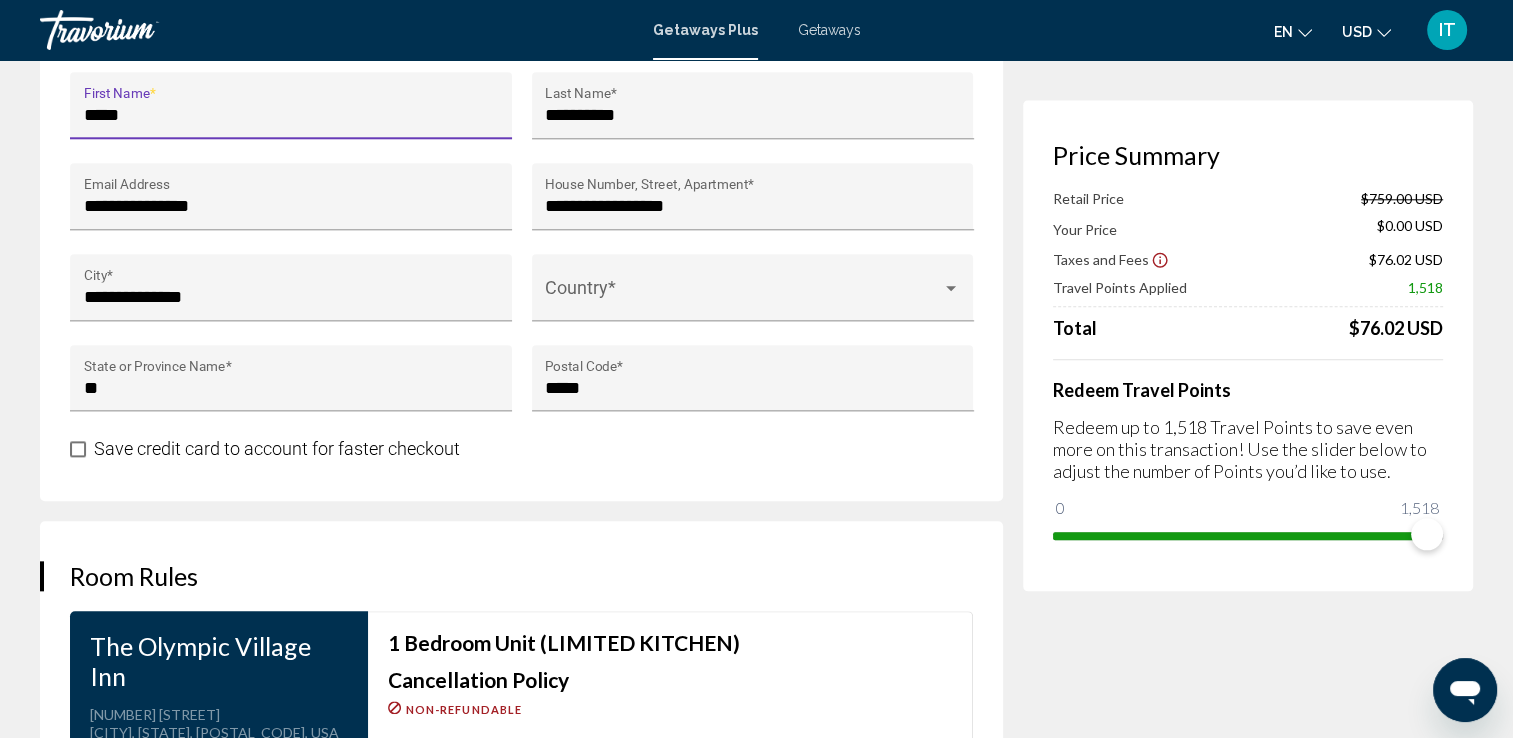 click at bounding box center (78, 449) 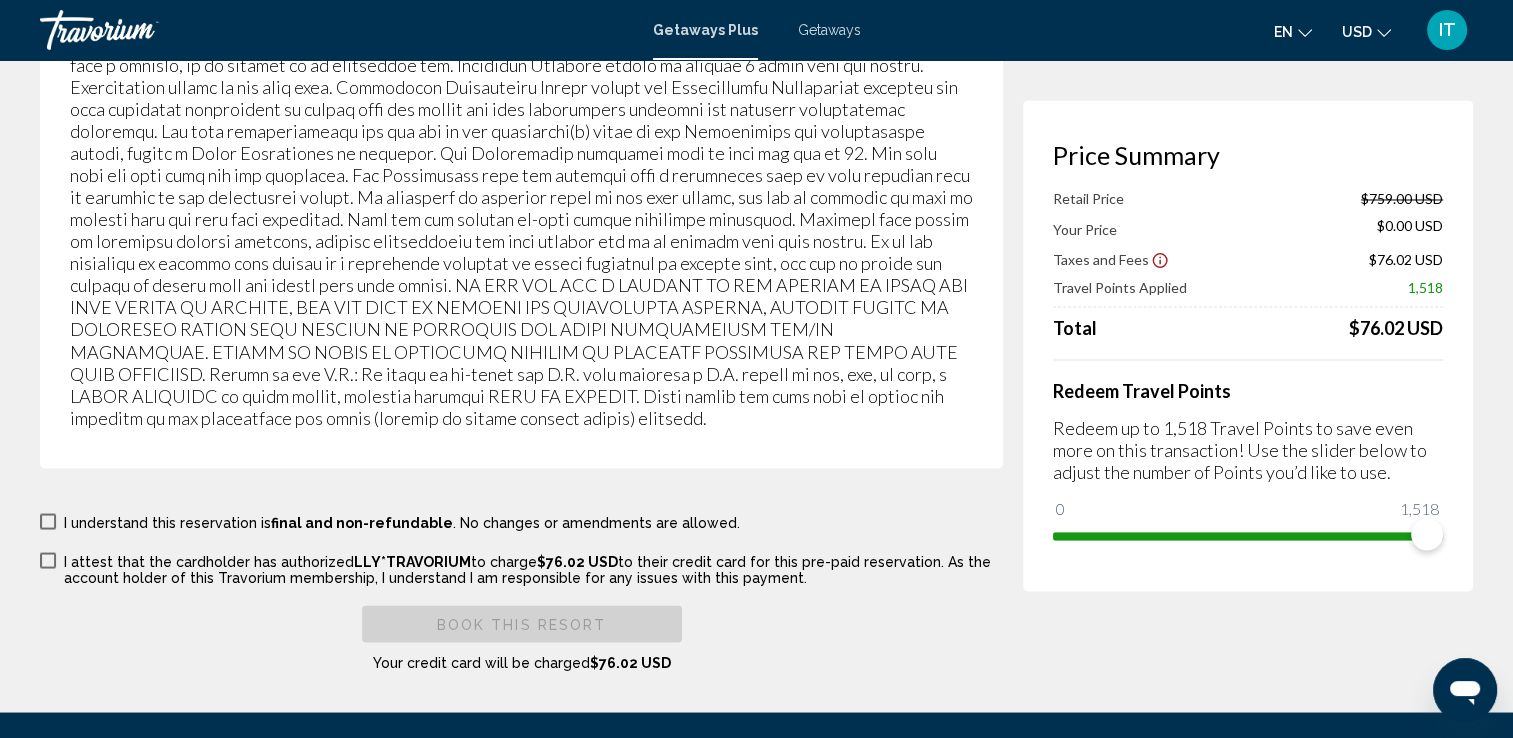 scroll, scrollTop: 3643, scrollLeft: 0, axis: vertical 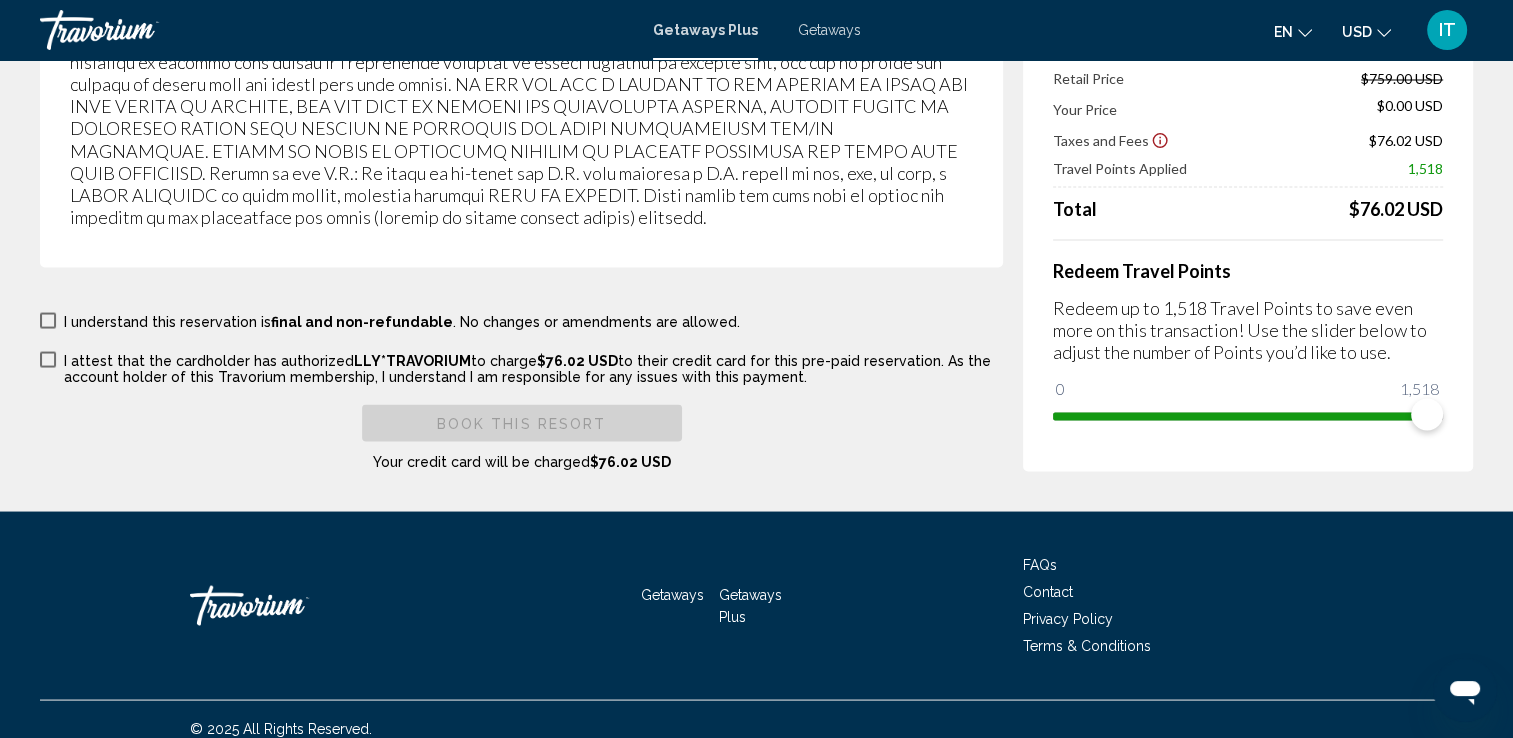 click at bounding box center (48, 320) 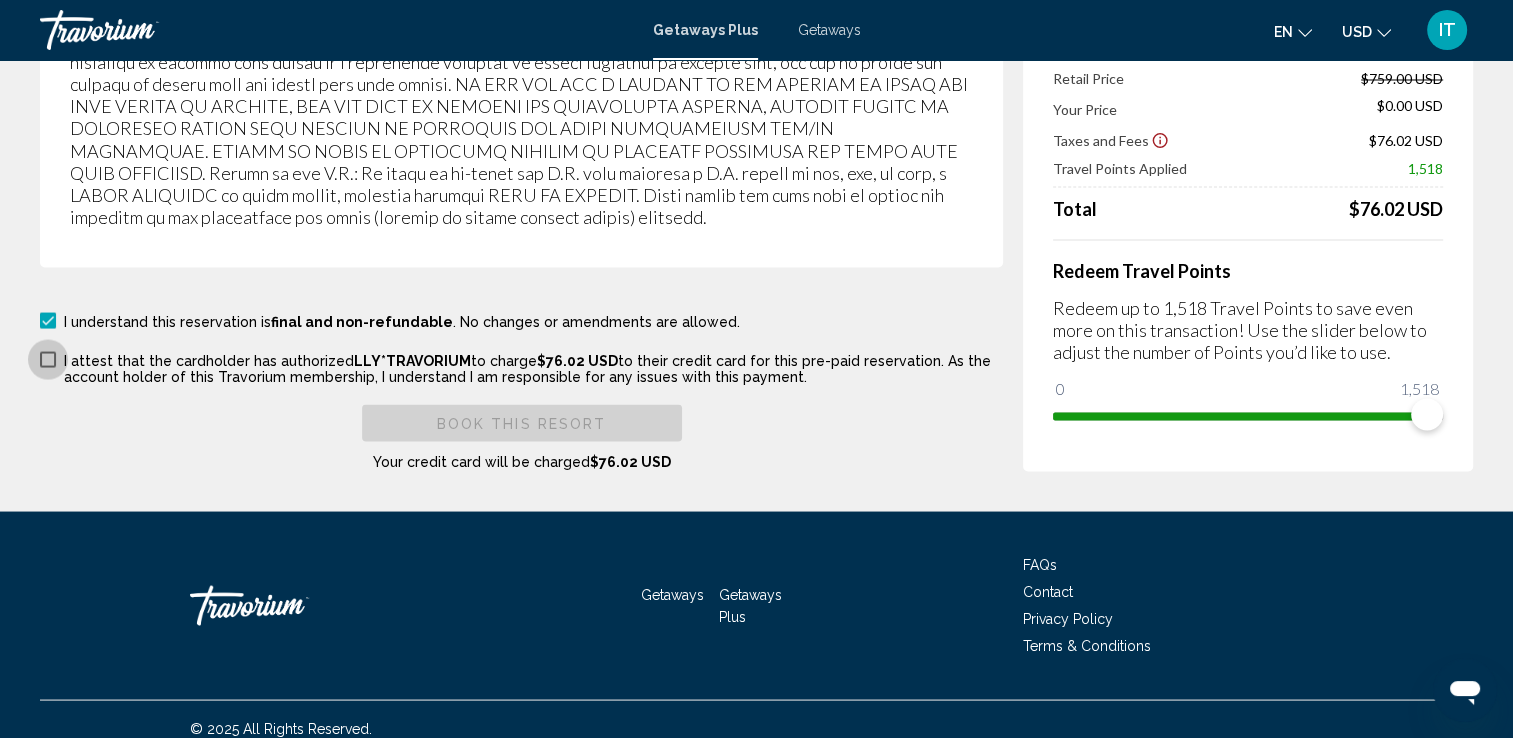 click at bounding box center [48, 359] 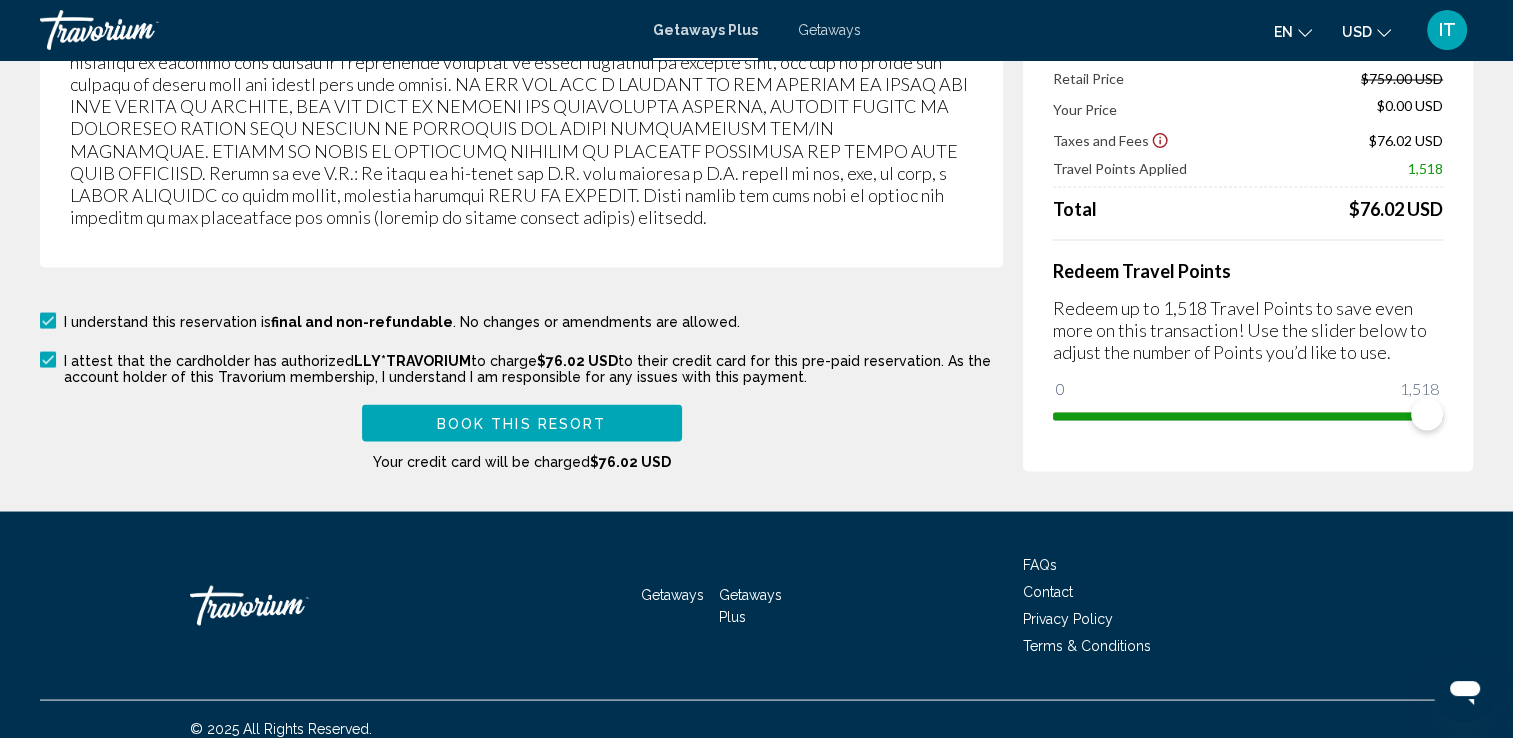 click on "Book this Resort" at bounding box center [522, 423] 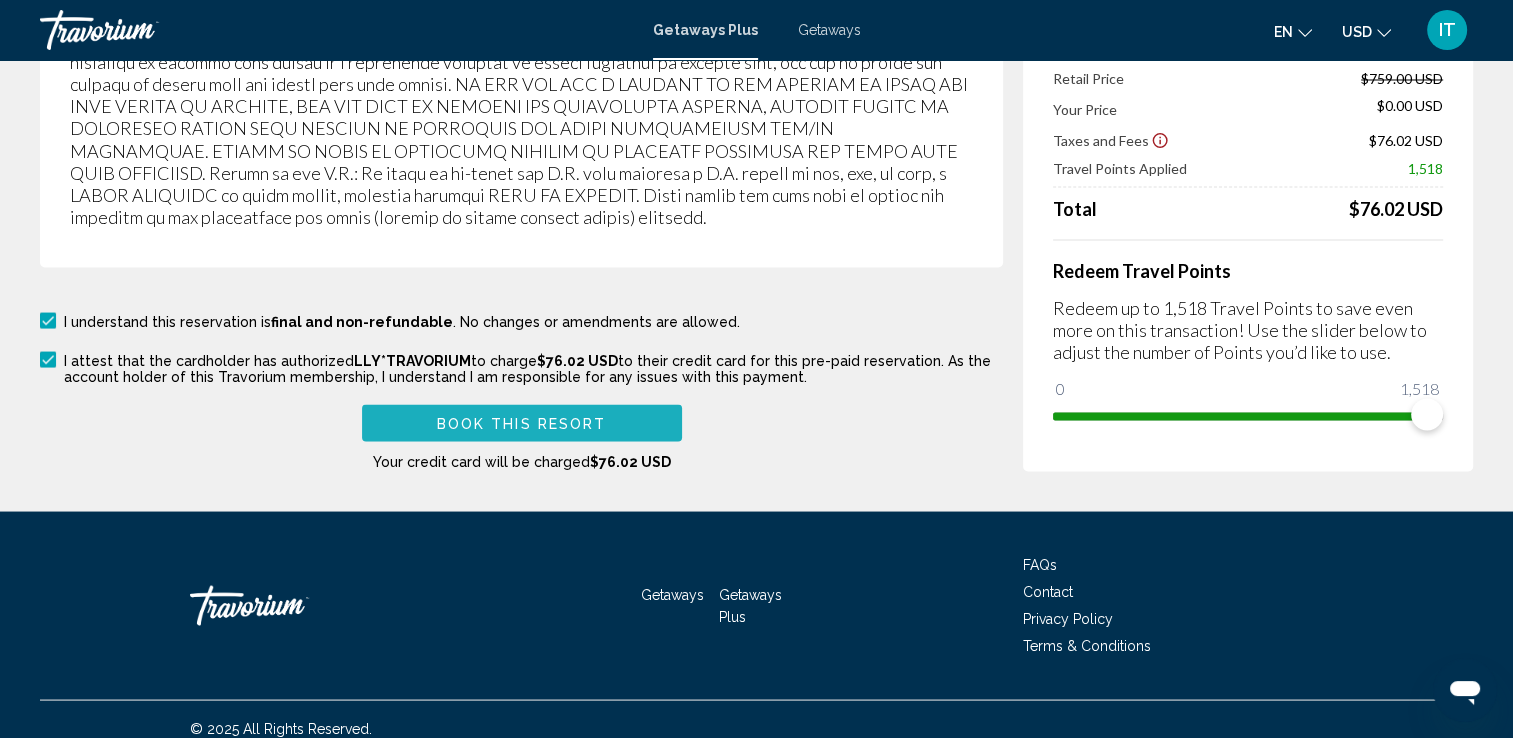 scroll, scrollTop: 1980, scrollLeft: 0, axis: vertical 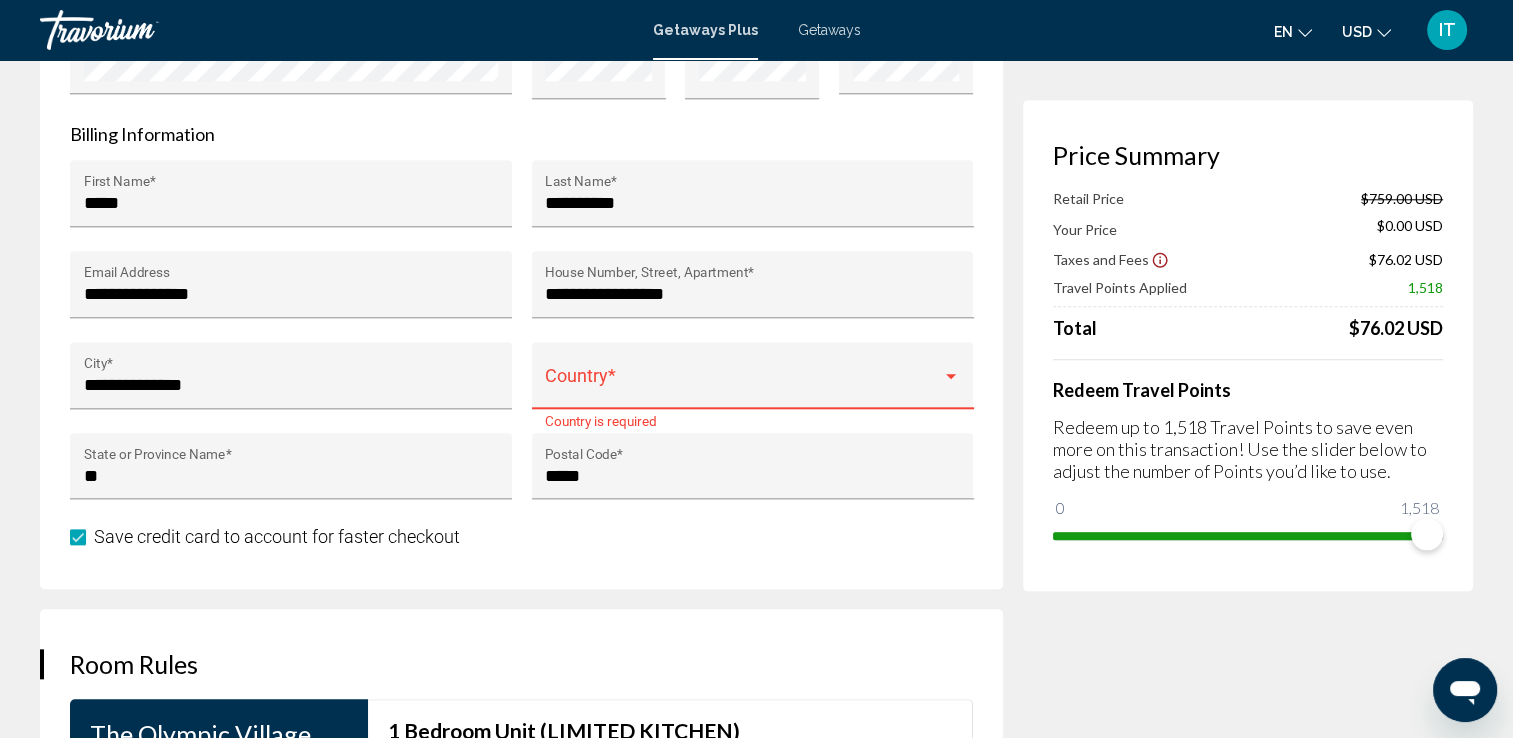 click at bounding box center [743, 385] 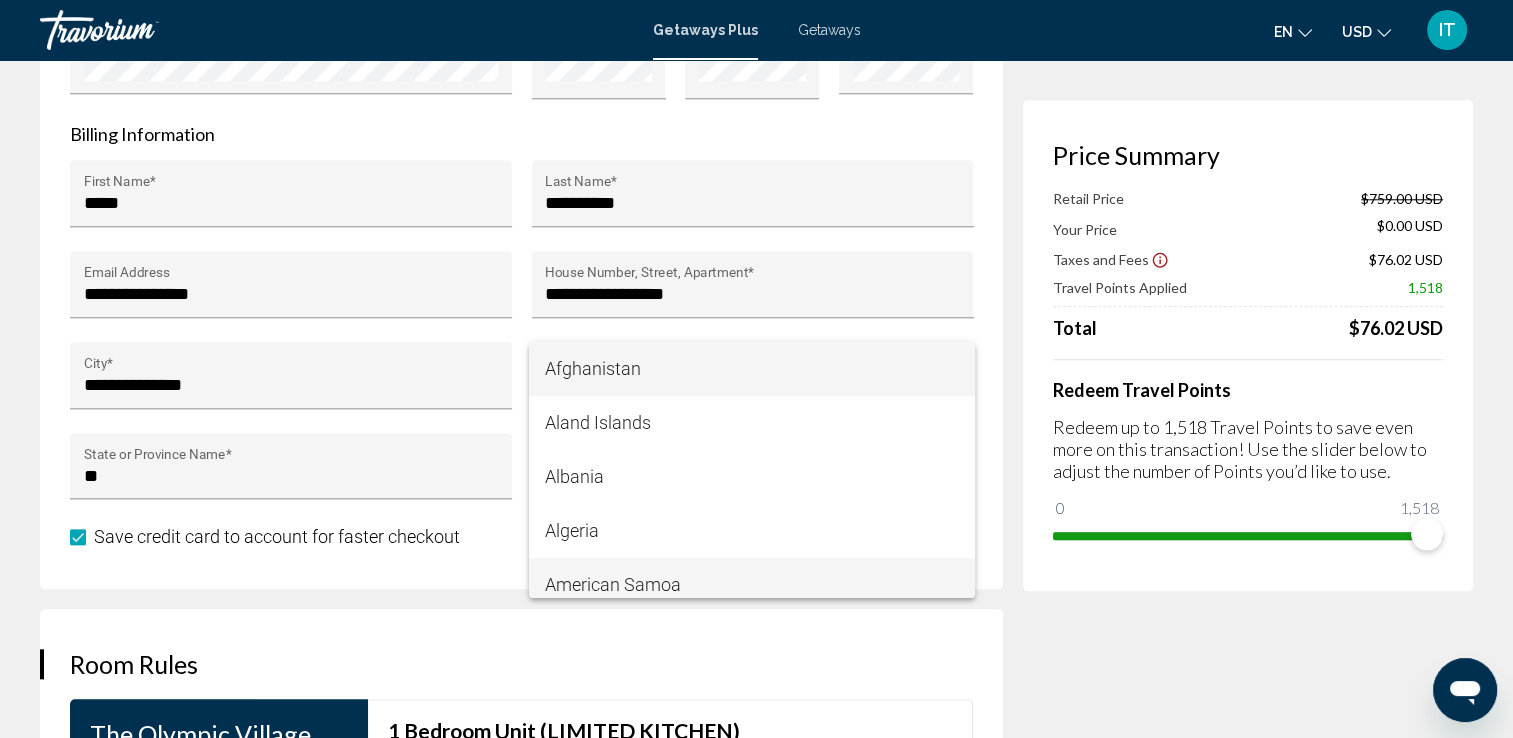 click on "American Samoa" at bounding box center [752, 585] 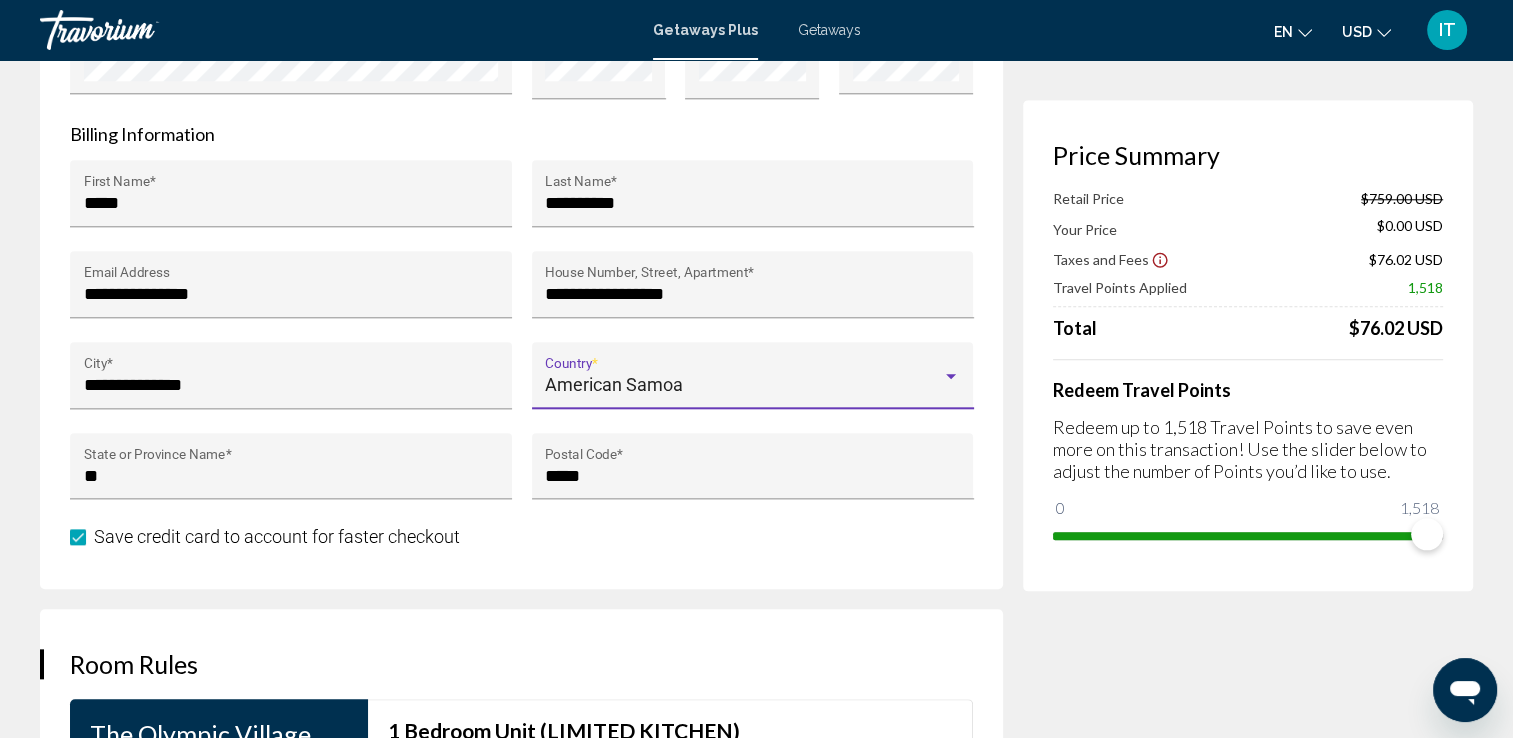 scroll, scrollTop: 14, scrollLeft: 0, axis: vertical 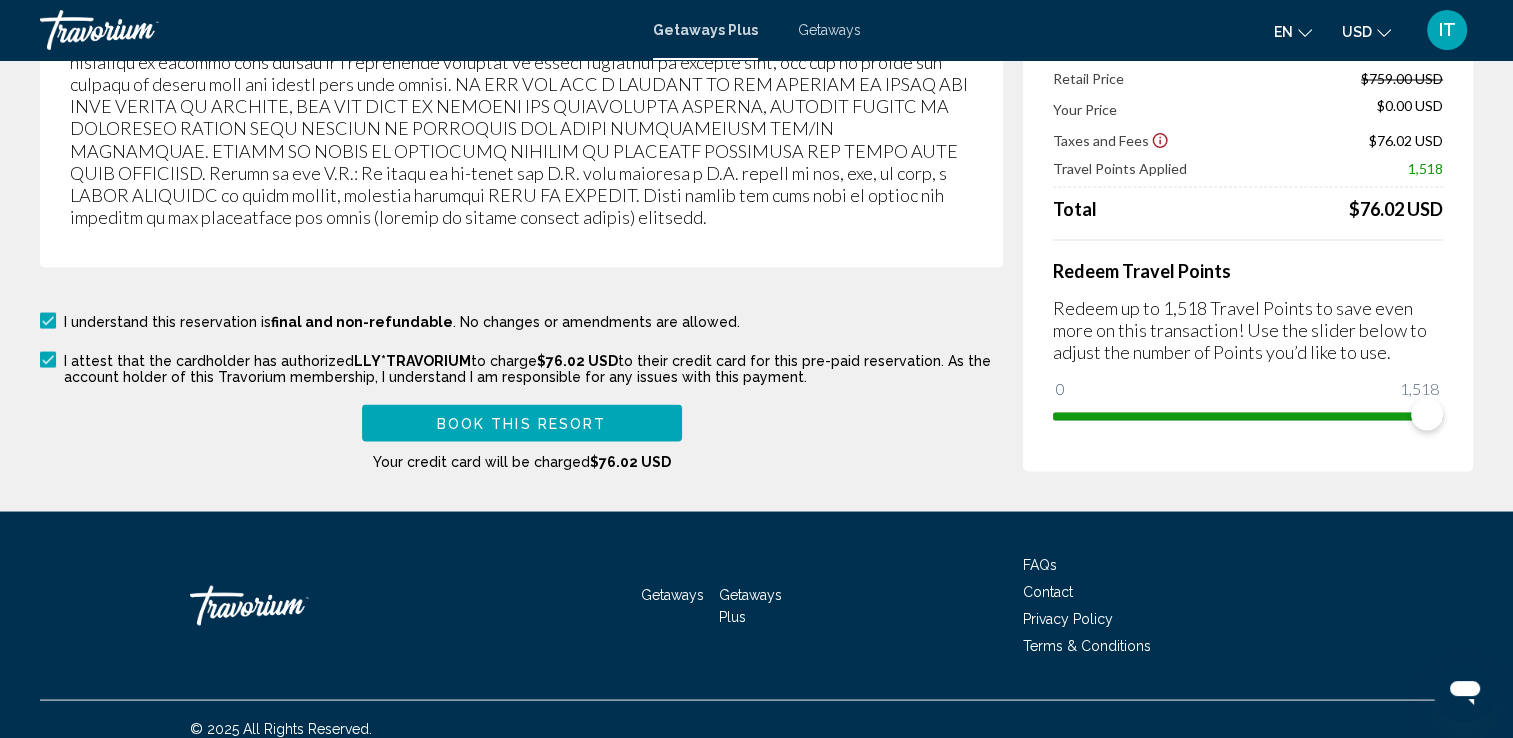 click on "Book this Resort" at bounding box center (522, 423) 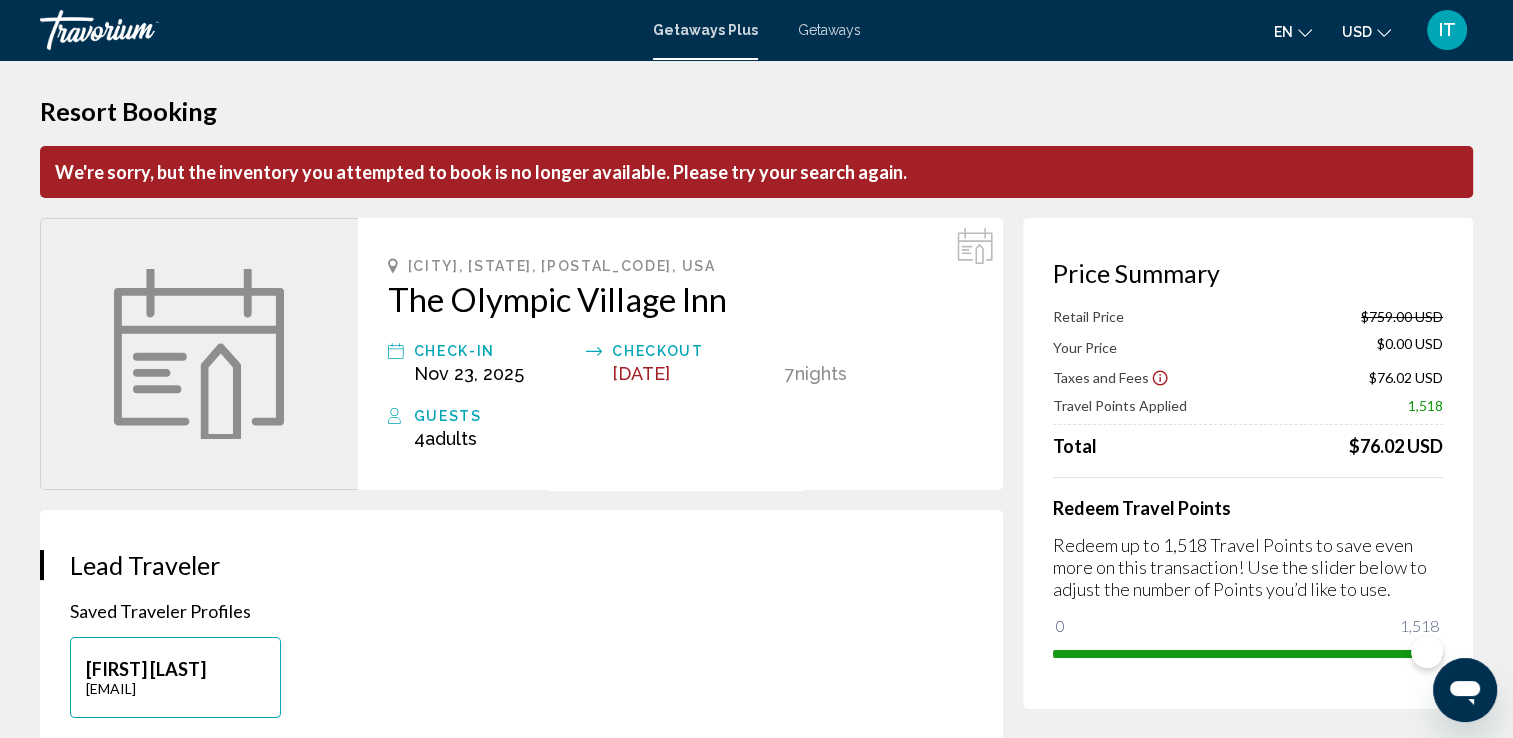 scroll, scrollTop: 0, scrollLeft: 0, axis: both 